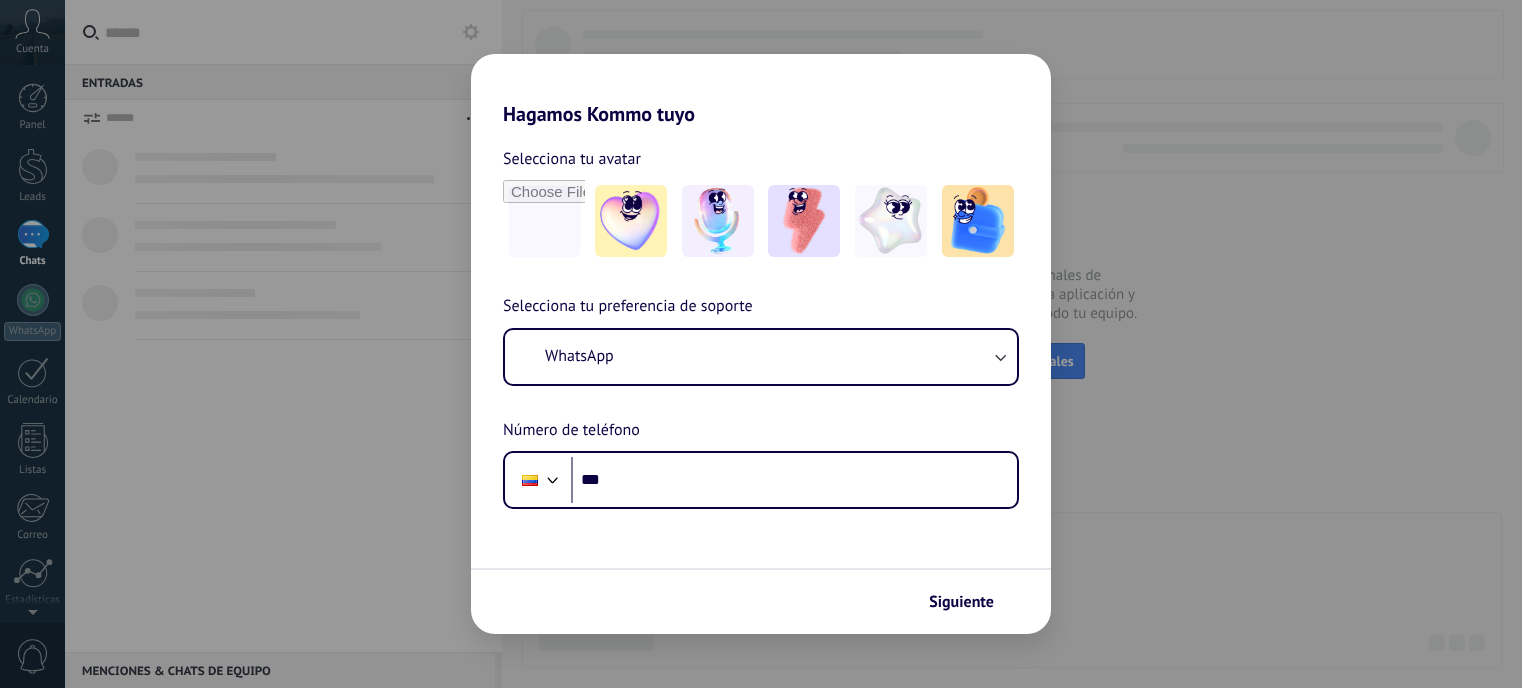 scroll, scrollTop: 0, scrollLeft: 0, axis: both 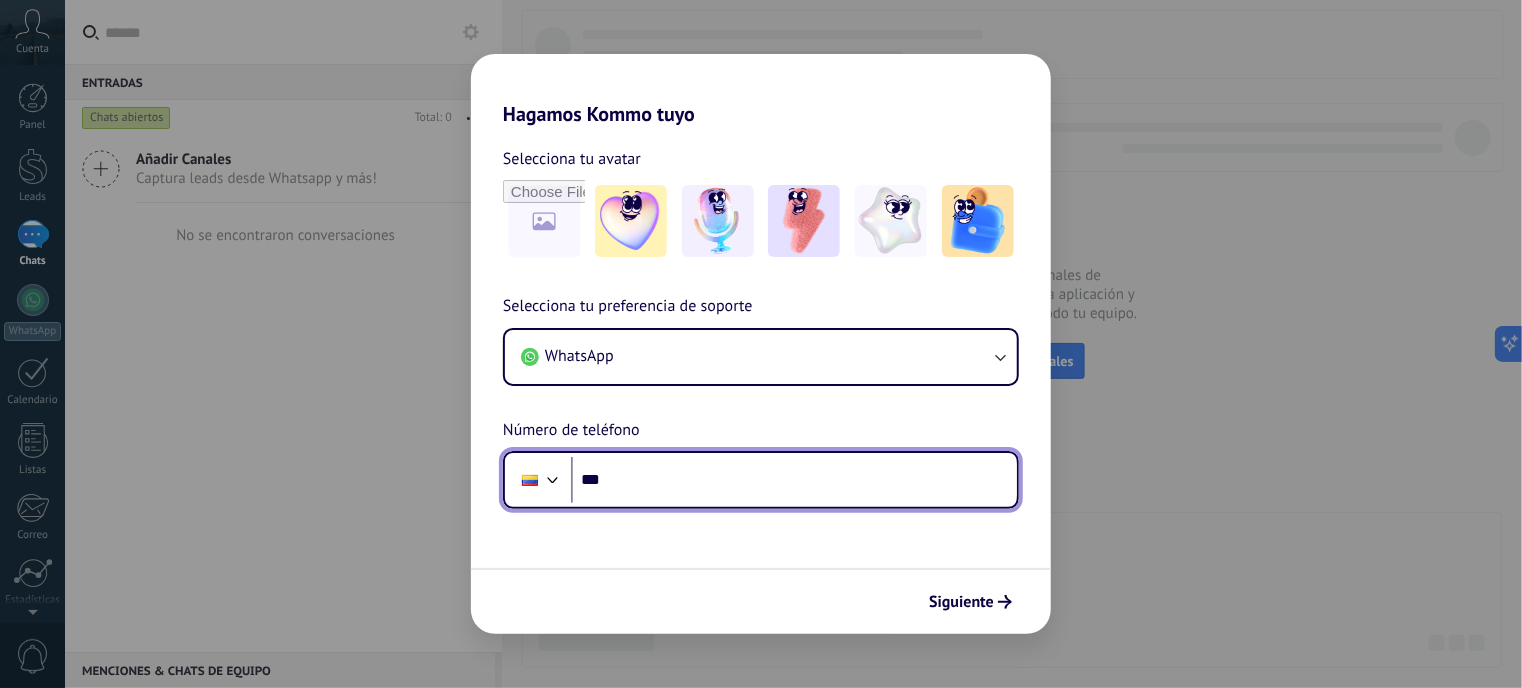 click on "***" at bounding box center [794, 480] 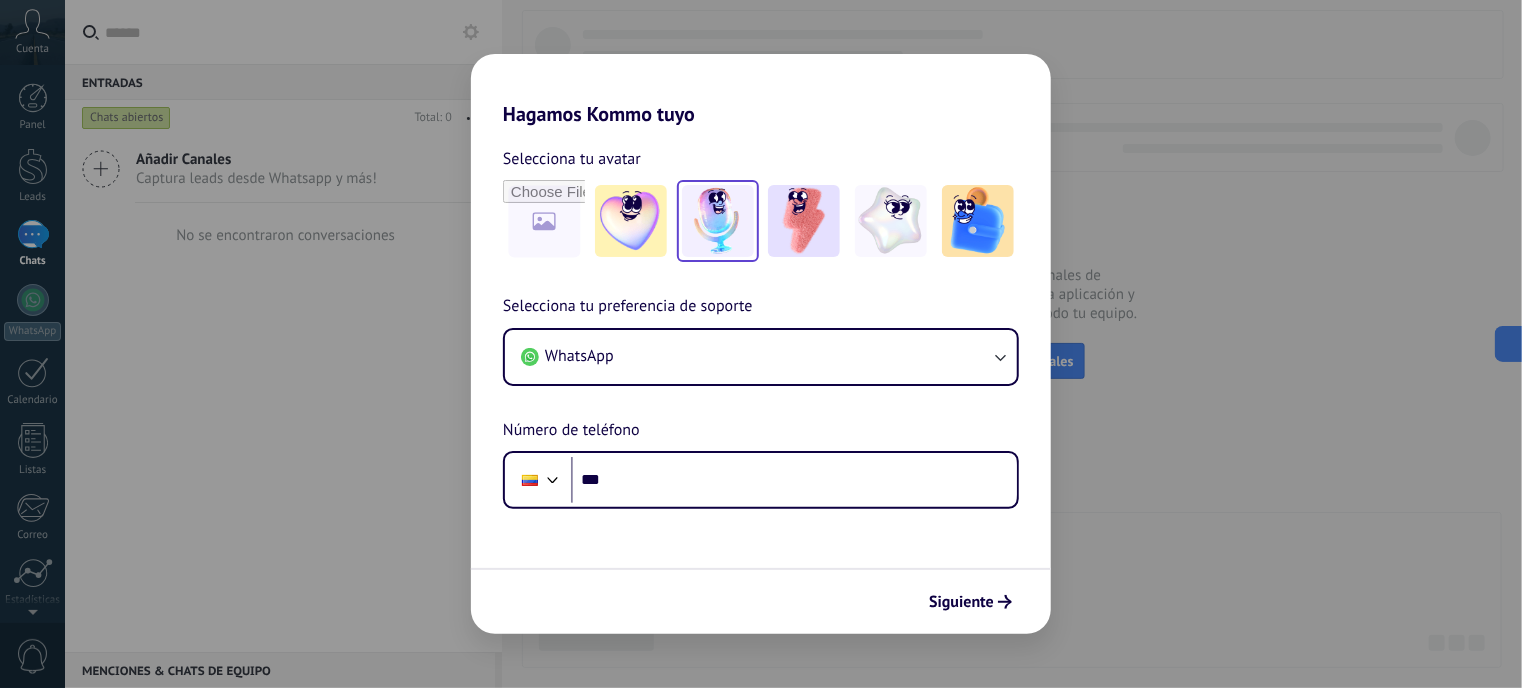 click at bounding box center (718, 221) 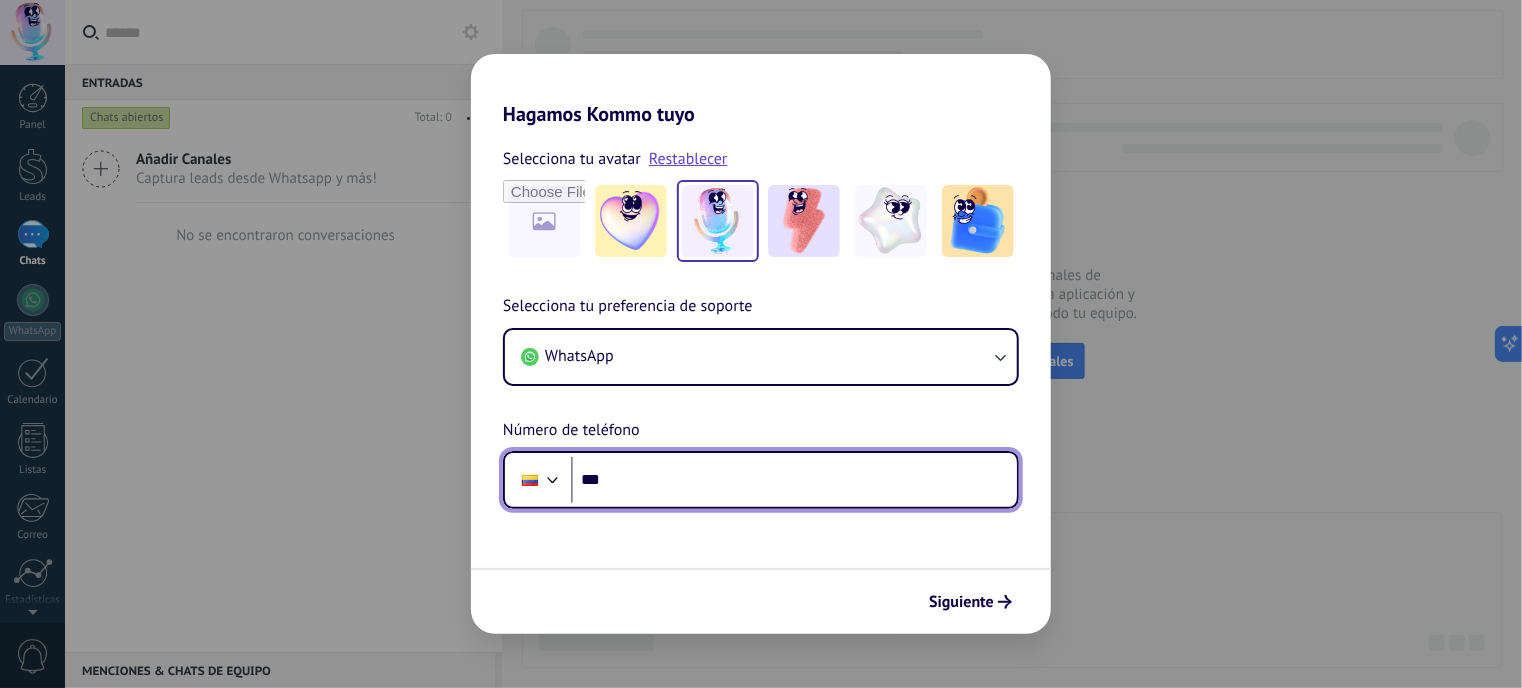 click on "***" at bounding box center (794, 480) 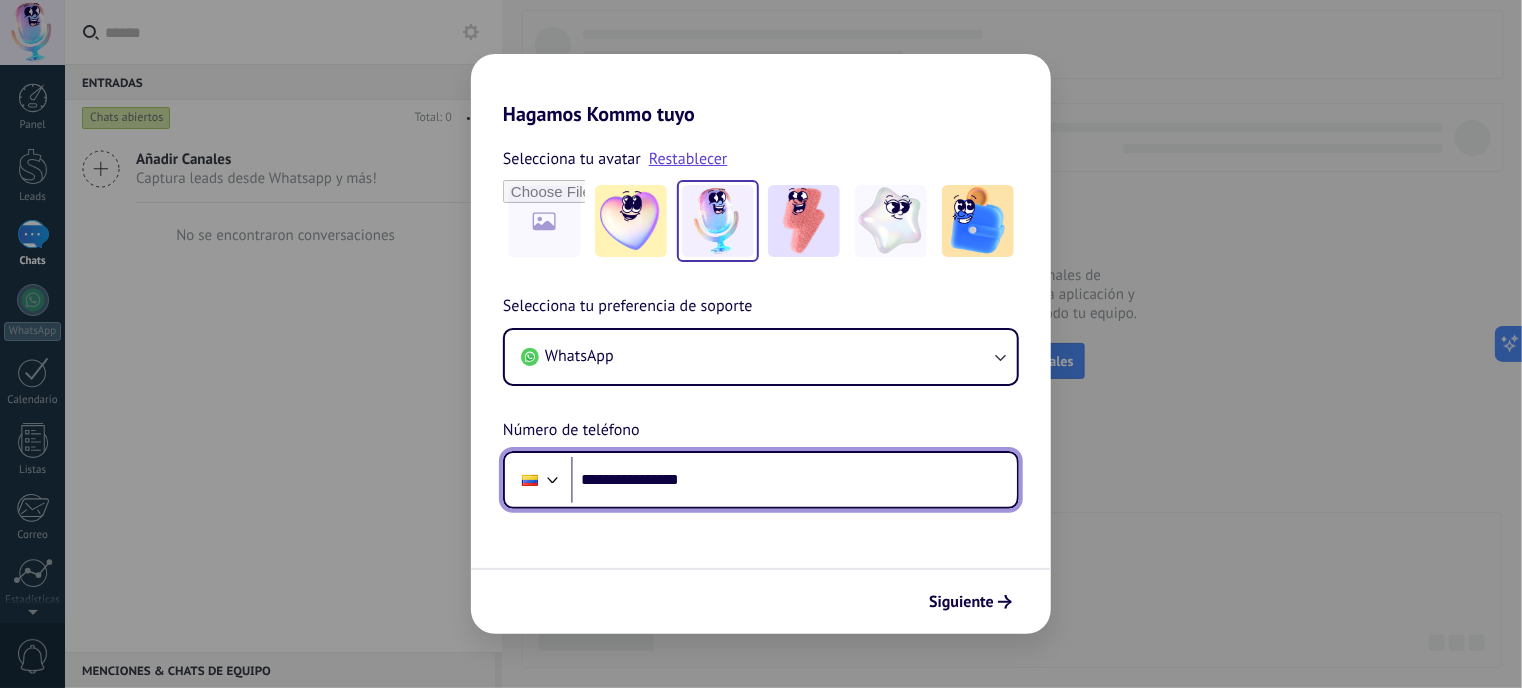 type on "**********" 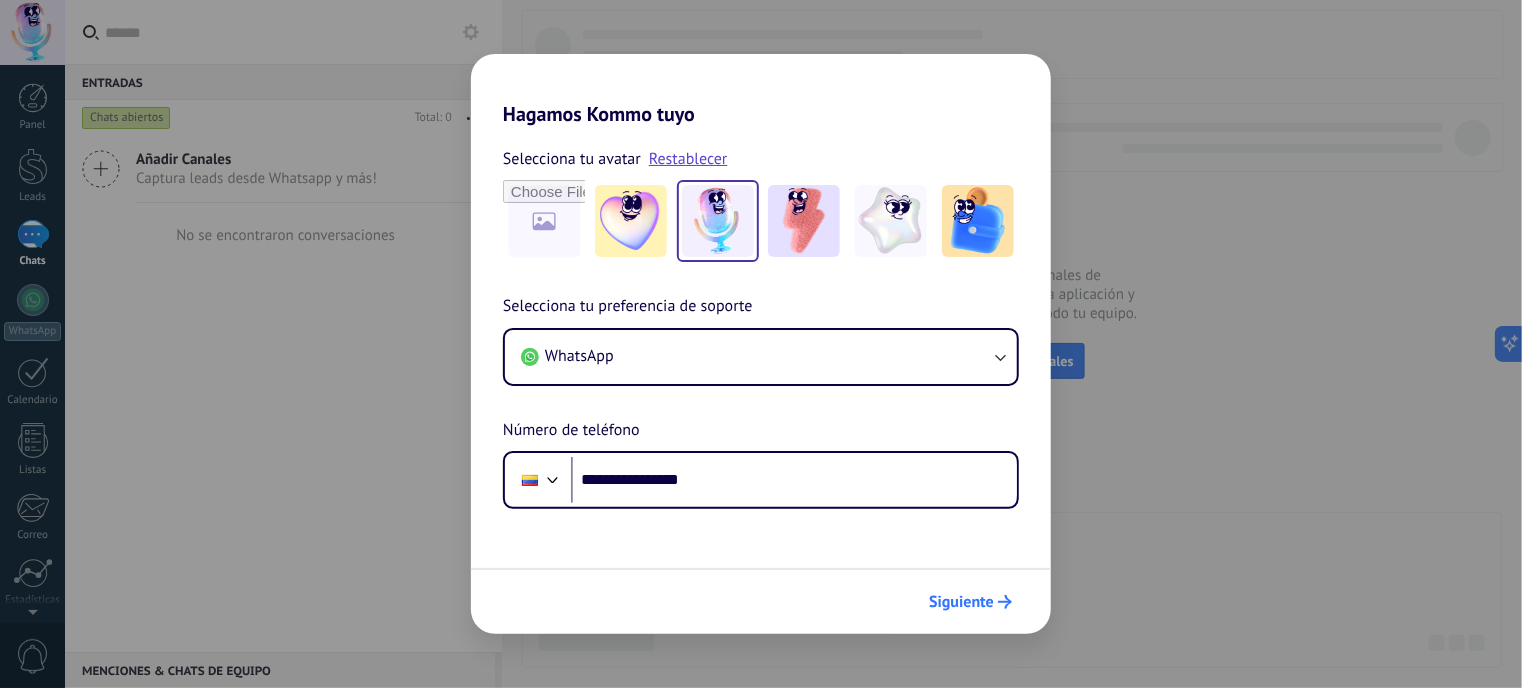 click on "Siguiente" at bounding box center [961, 602] 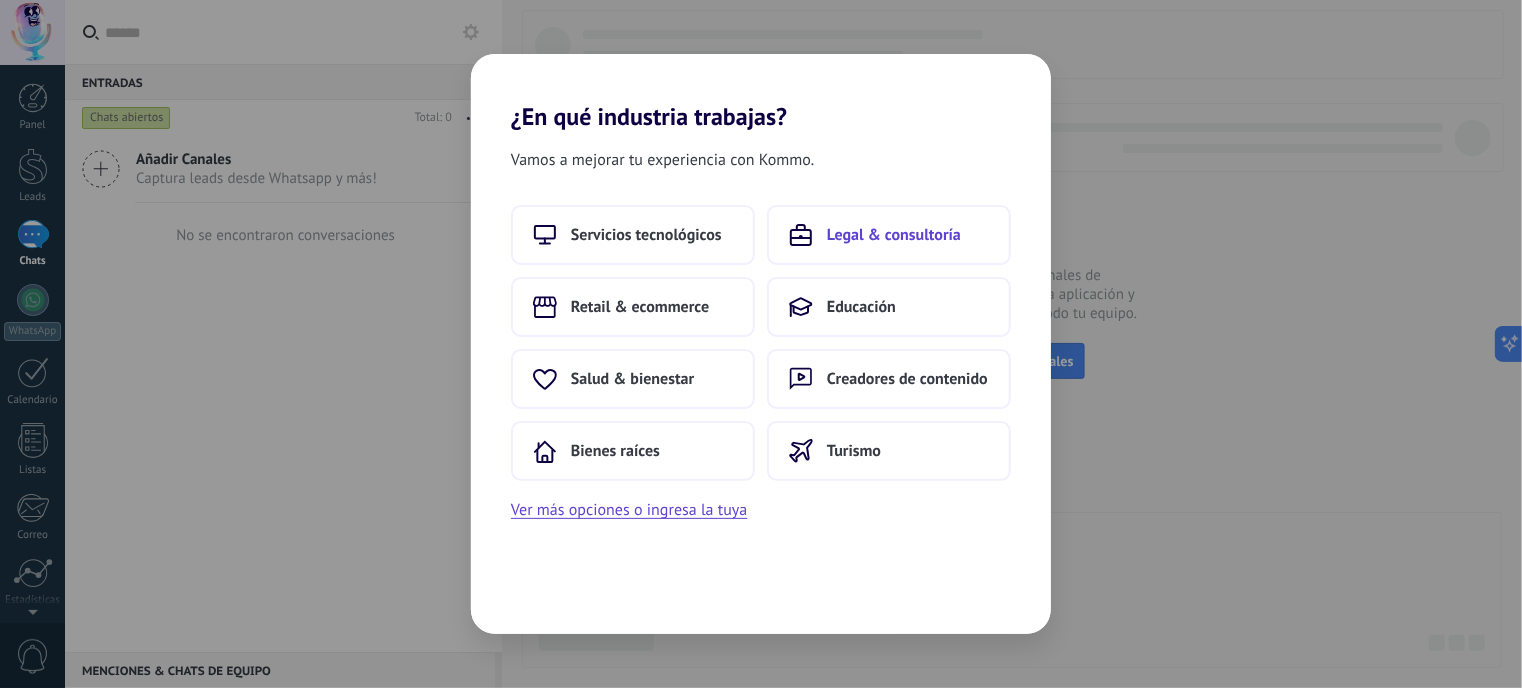 click on "Legal & consultoría" at bounding box center (894, 235) 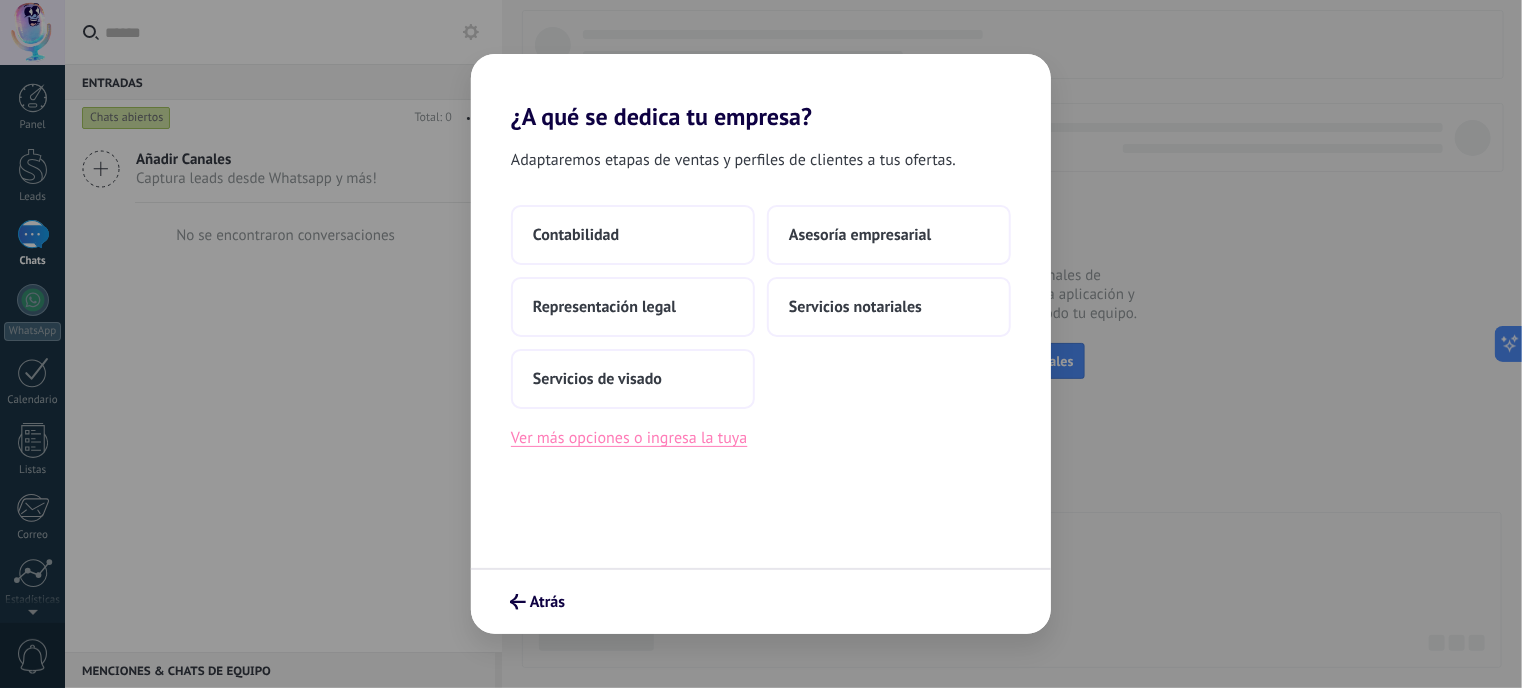 click on "Ver más opciones o ingresa la tuya" at bounding box center (629, 438) 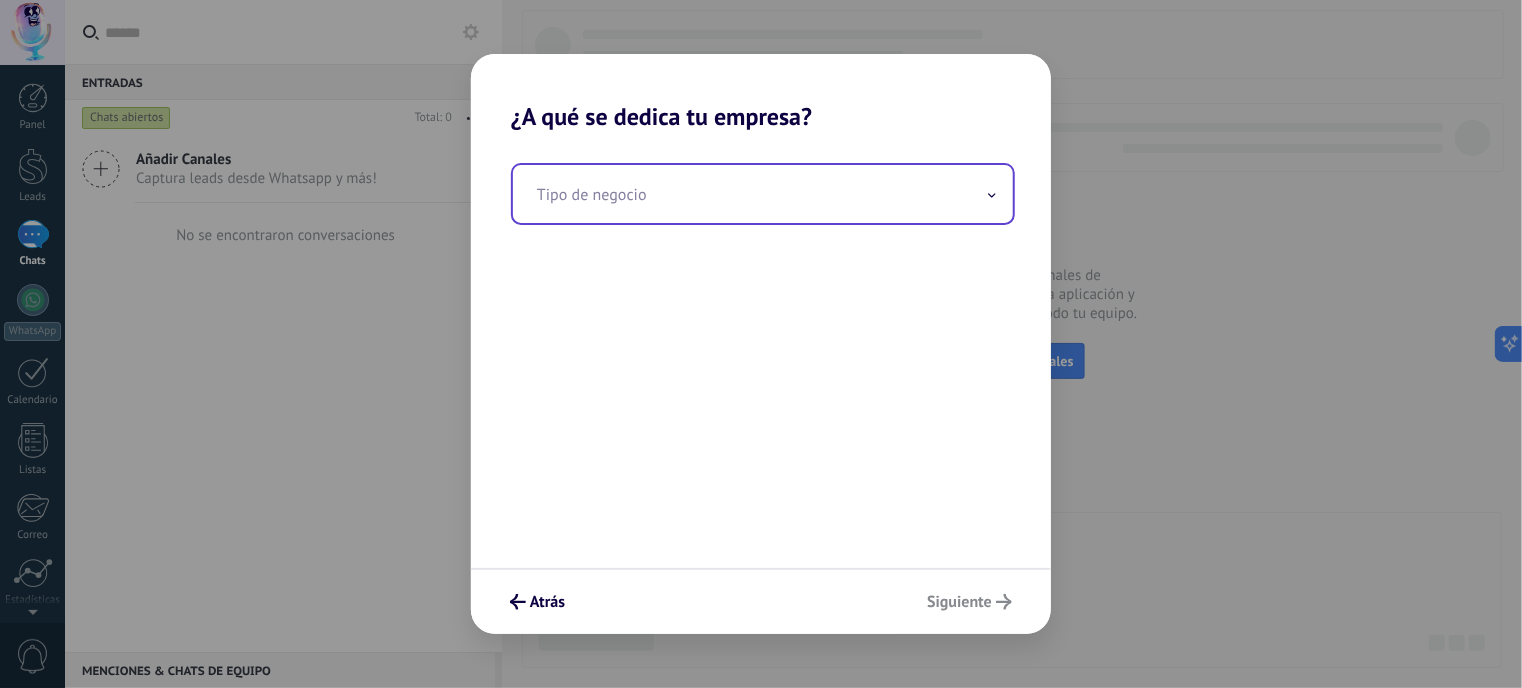 click at bounding box center [763, 194] 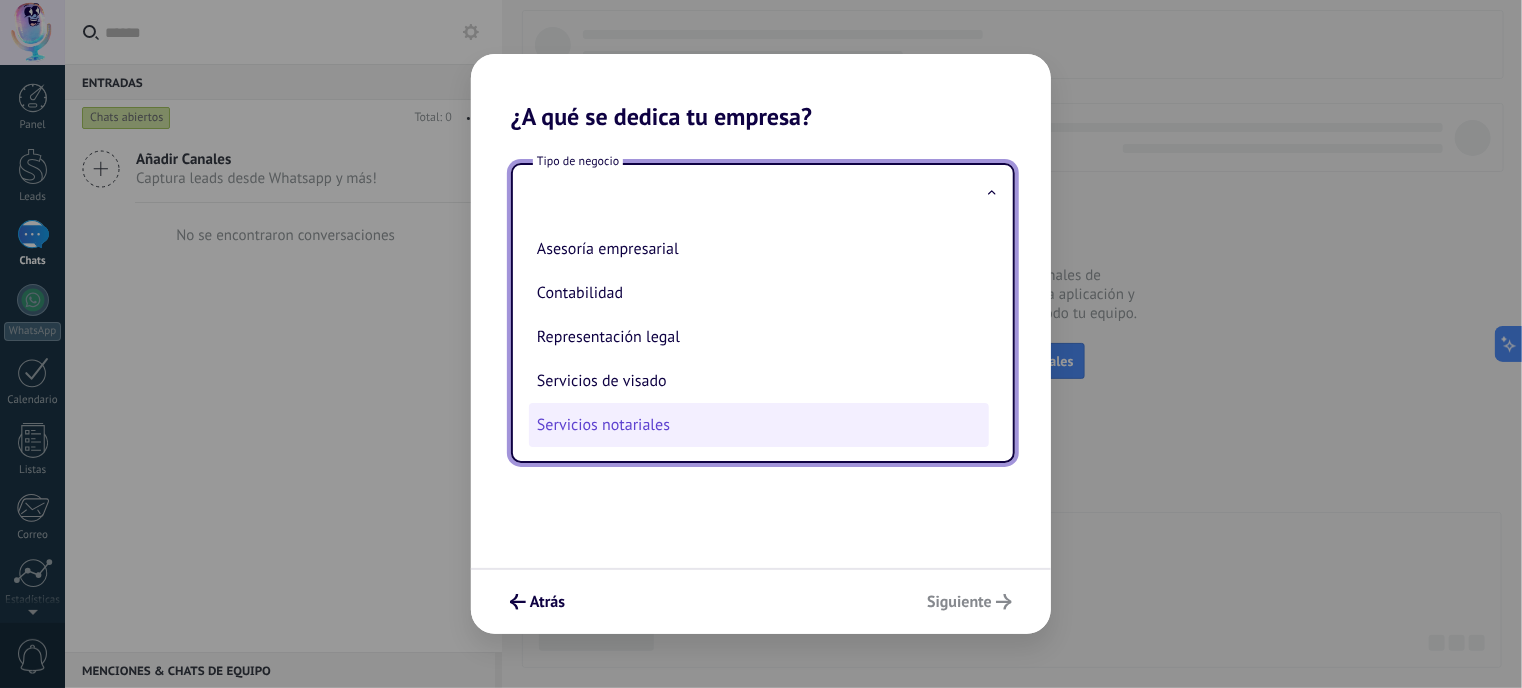 scroll, scrollTop: 0, scrollLeft: 0, axis: both 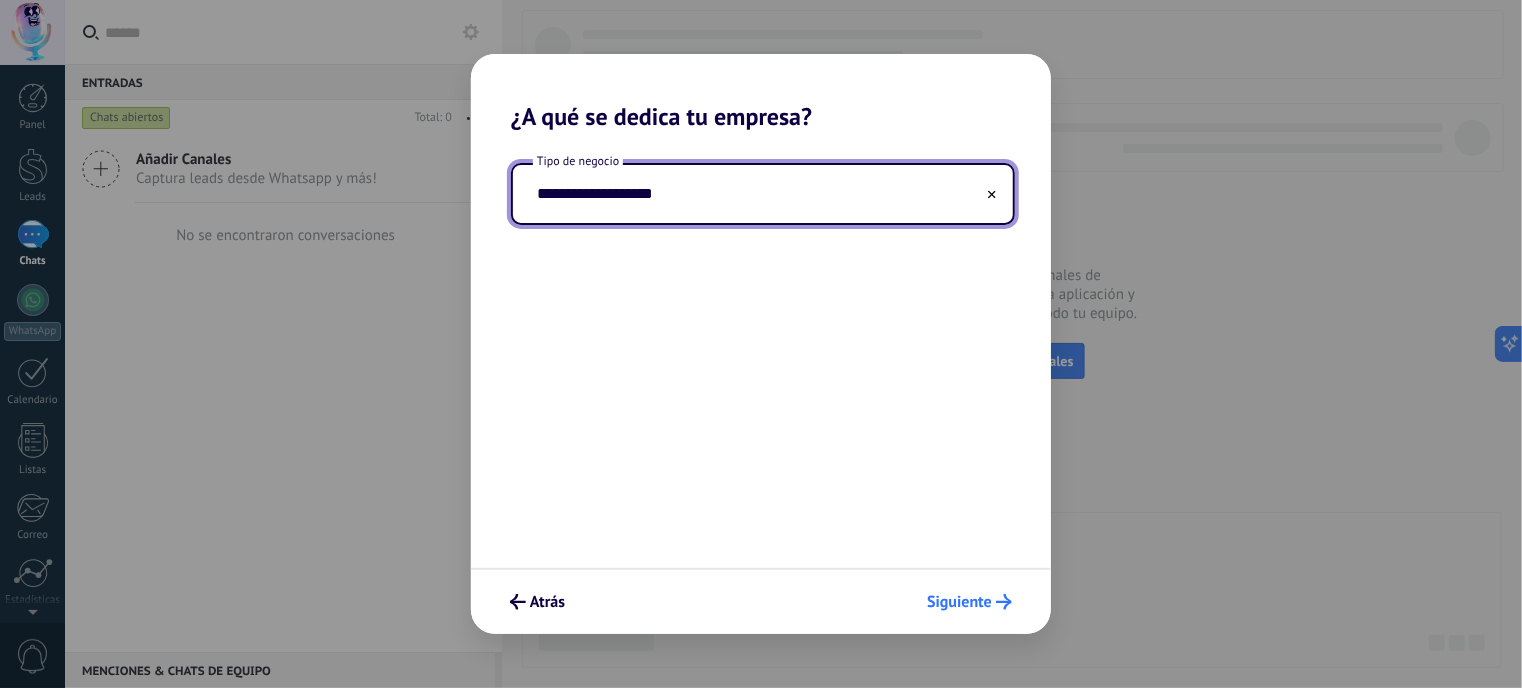 type on "**********" 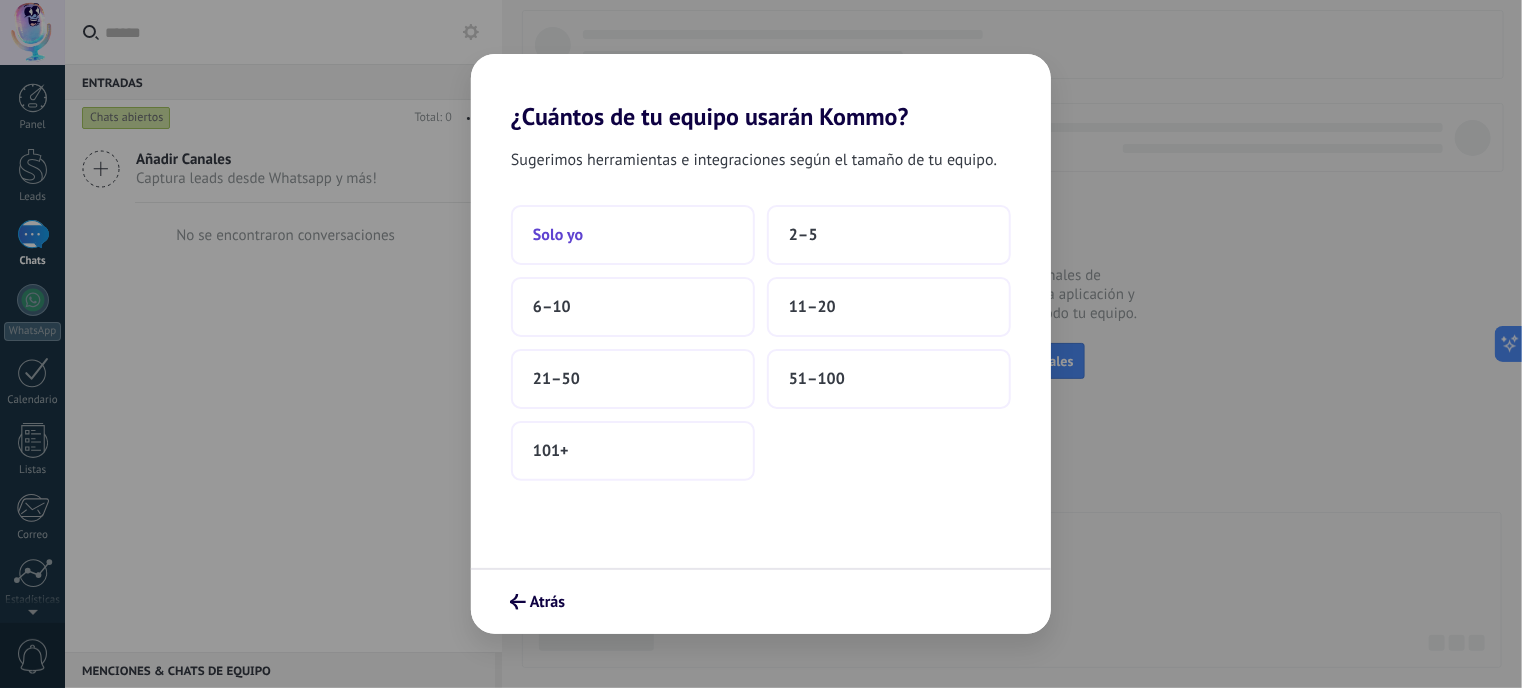 click on "Solo yo" at bounding box center [633, 235] 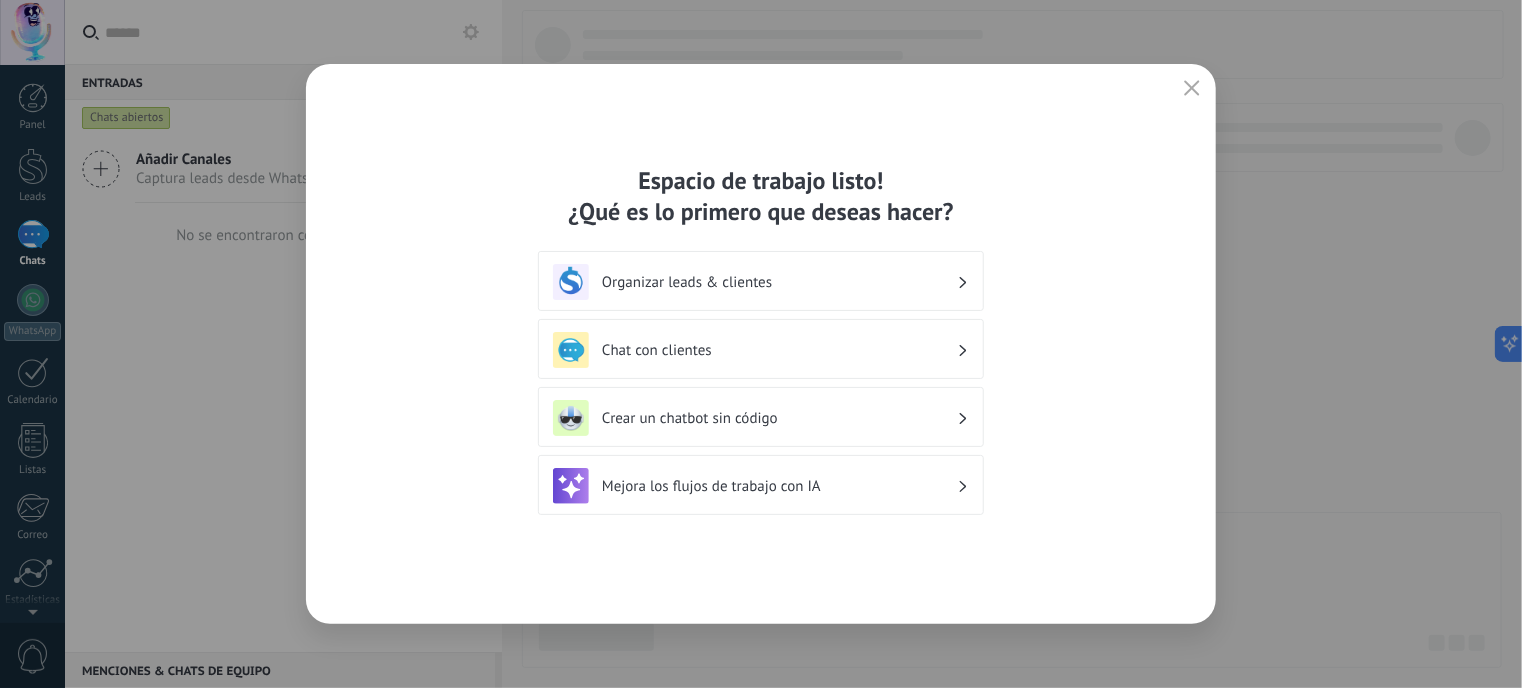 click on "Chat con clientes" at bounding box center [779, 350] 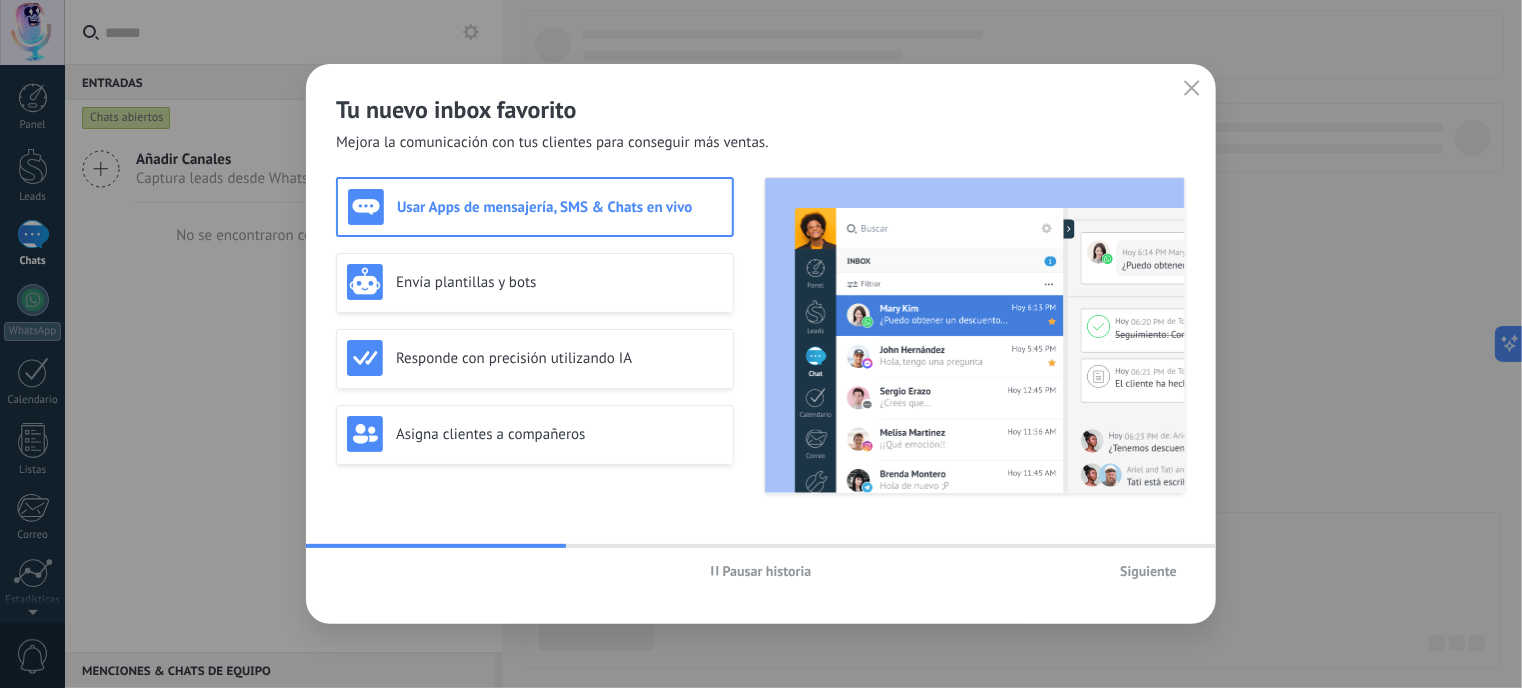 click 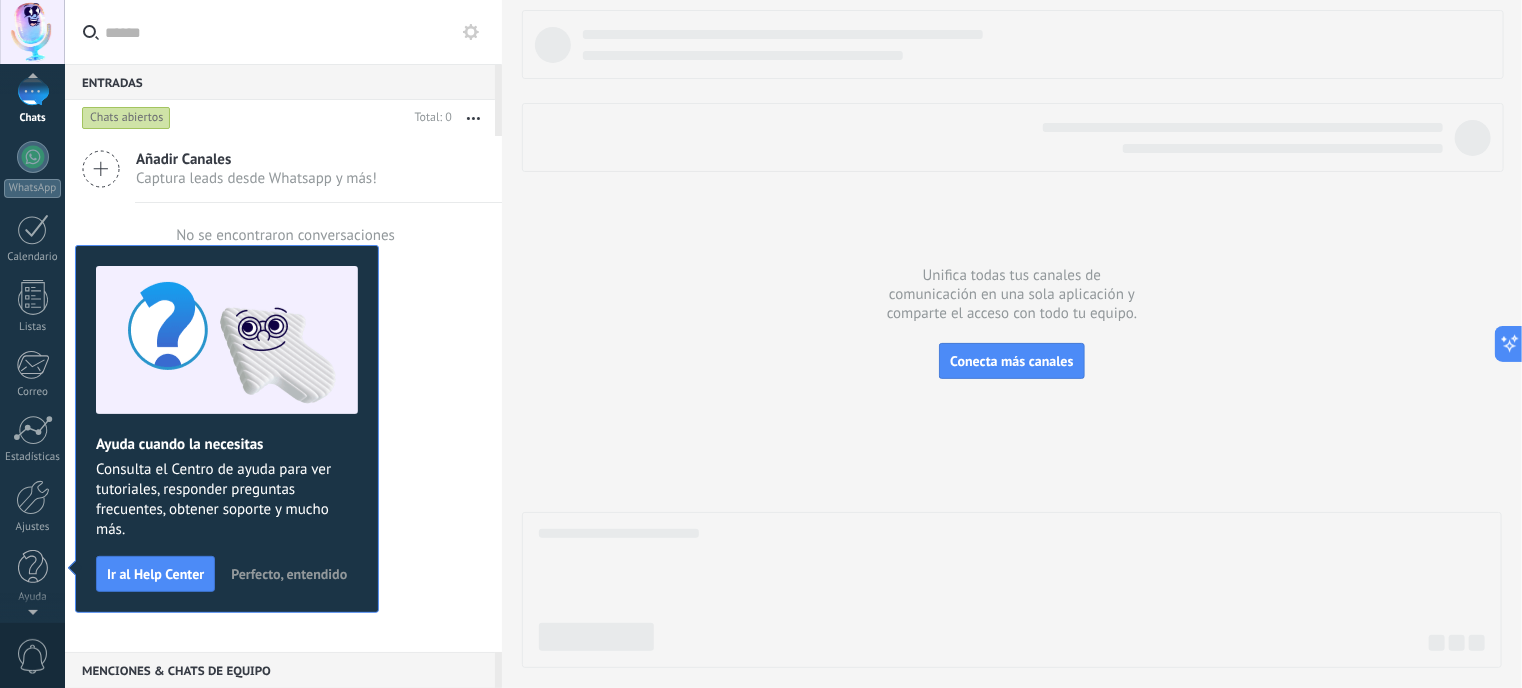 scroll, scrollTop: 0, scrollLeft: 0, axis: both 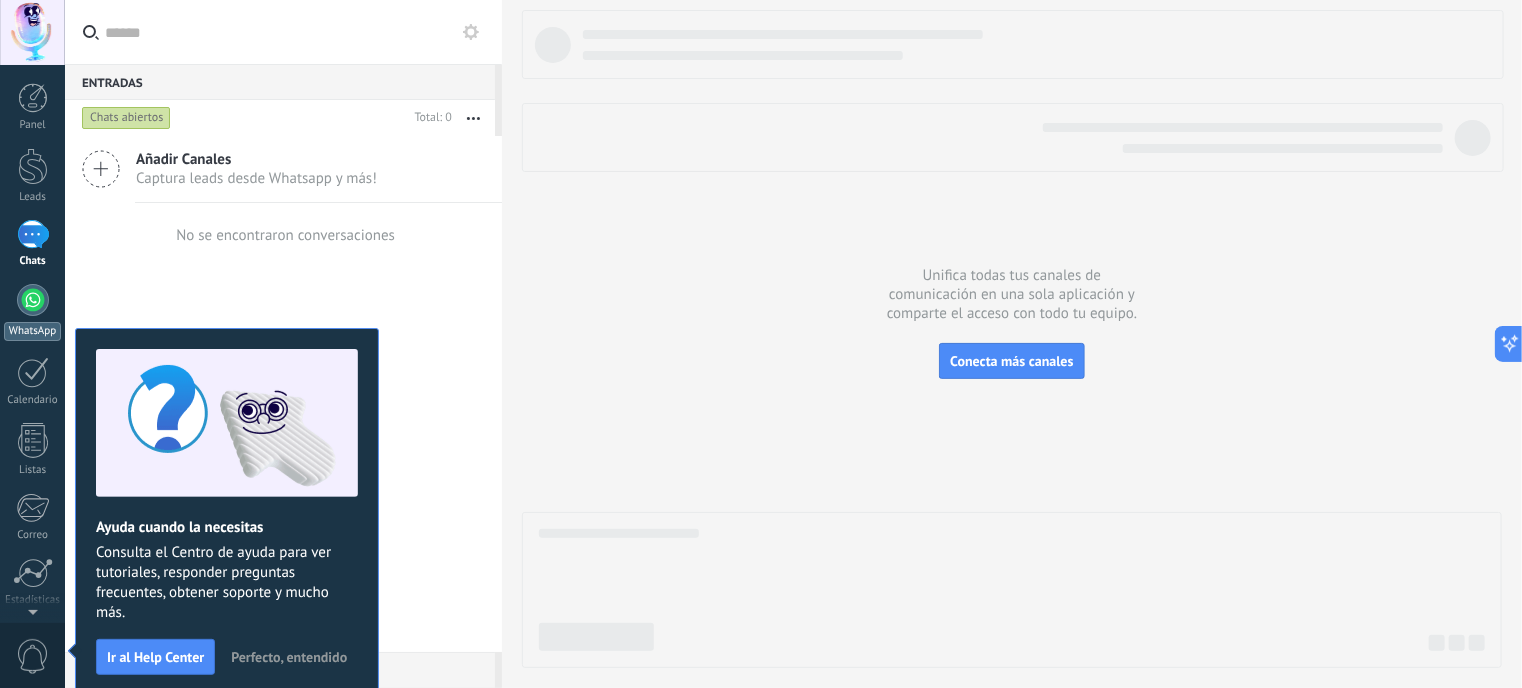 click at bounding box center [33, 300] 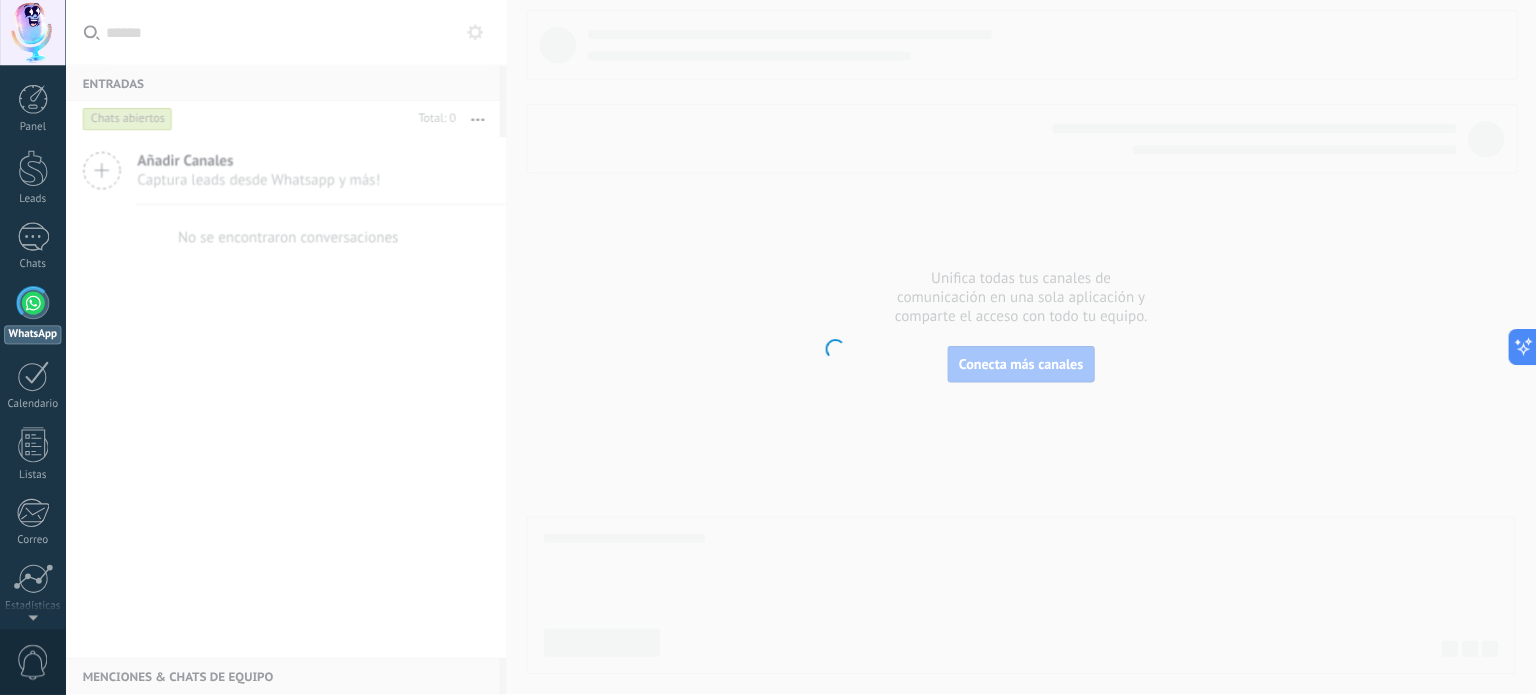 scroll, scrollTop: 0, scrollLeft: 0, axis: both 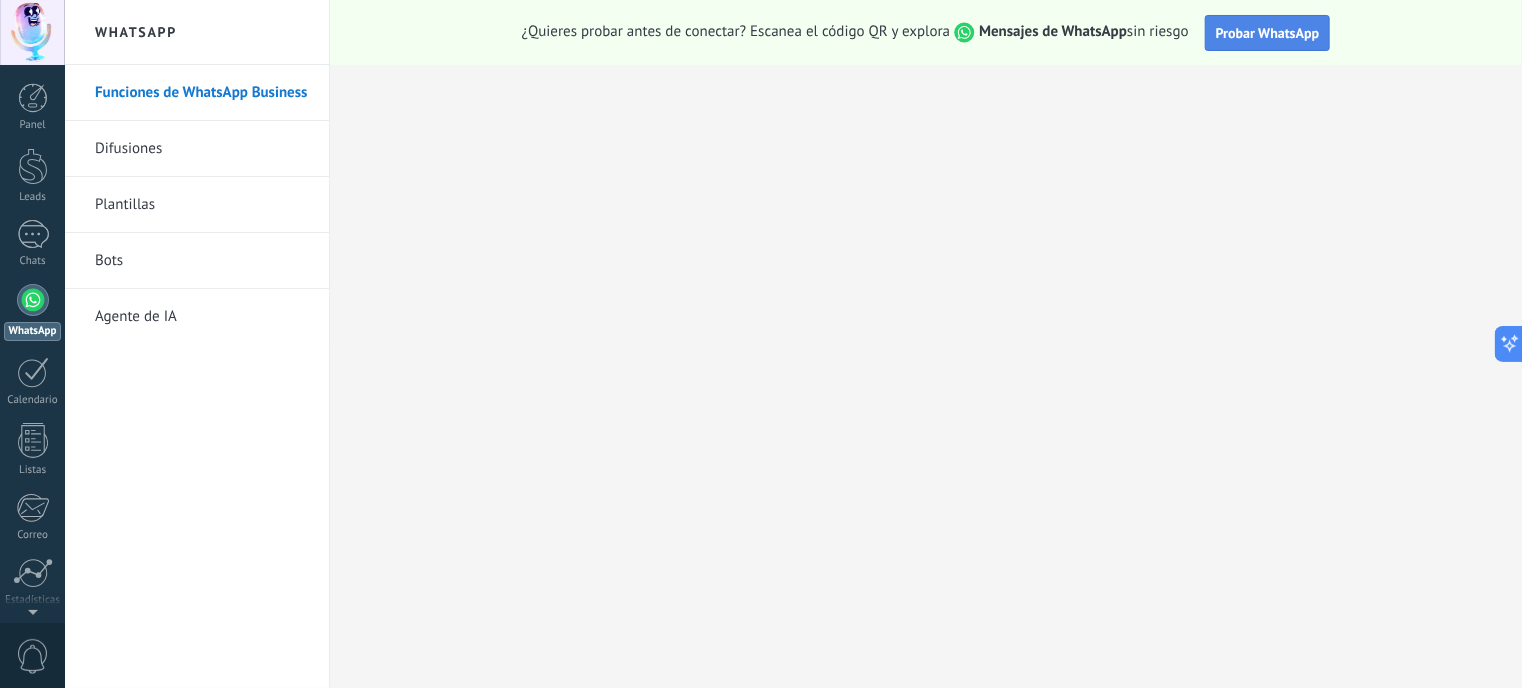 click on "Probar WhatsApp" at bounding box center (1268, 33) 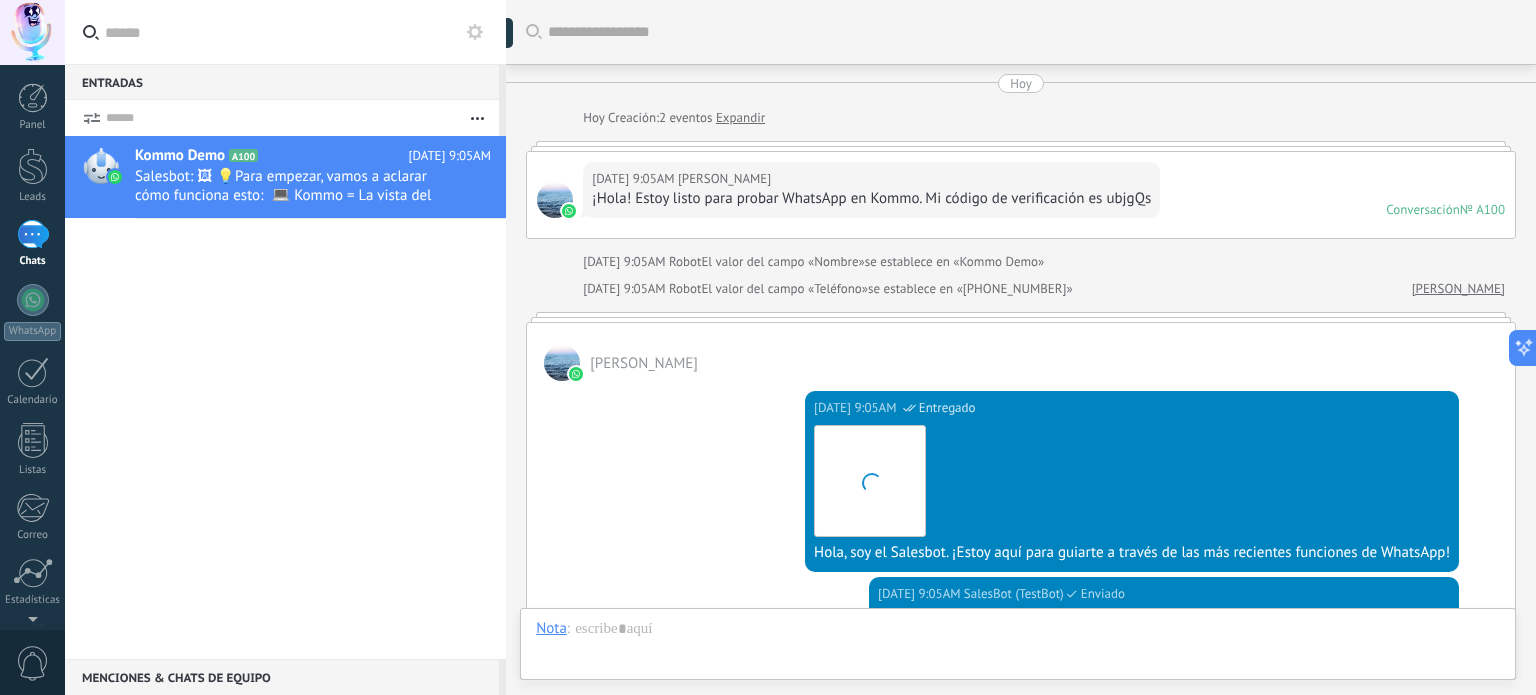 scroll, scrollTop: 627, scrollLeft: 0, axis: vertical 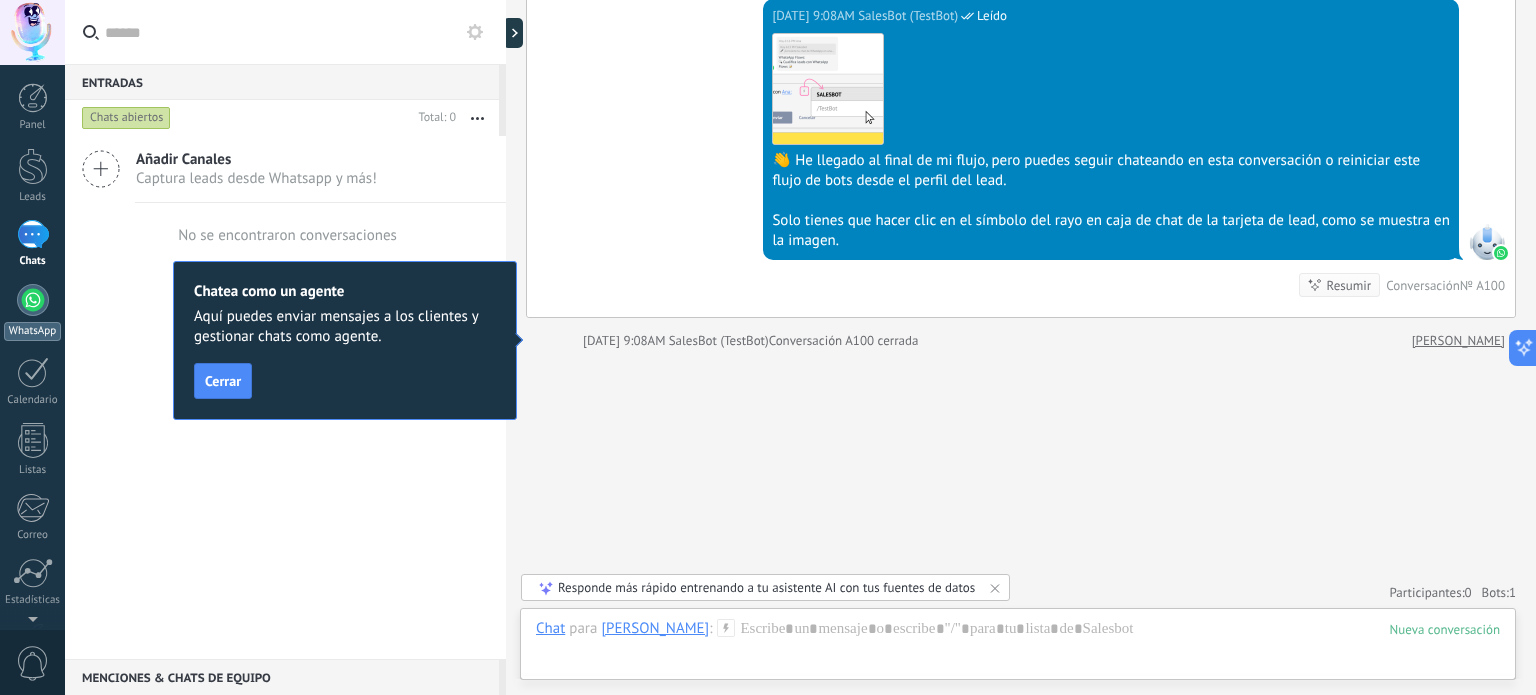click at bounding box center (33, 300) 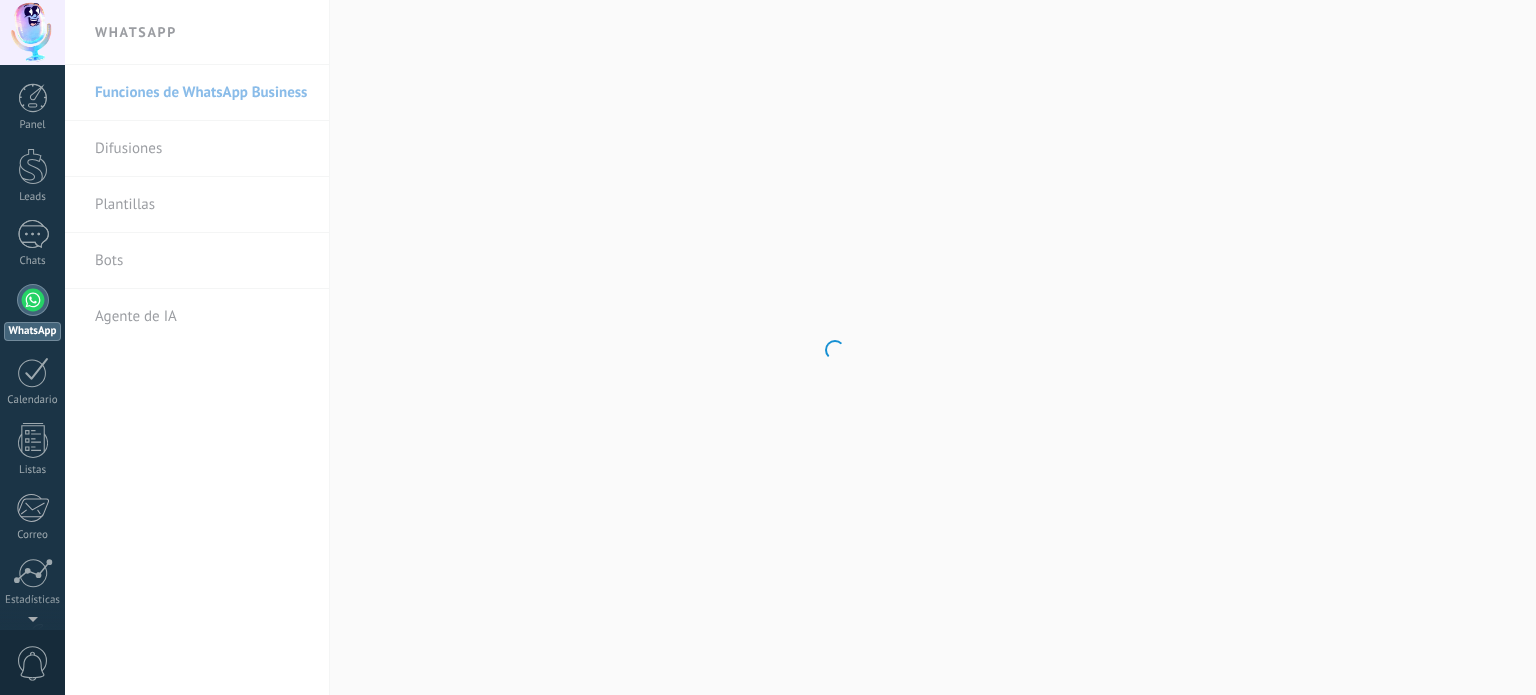 scroll, scrollTop: 0, scrollLeft: 0, axis: both 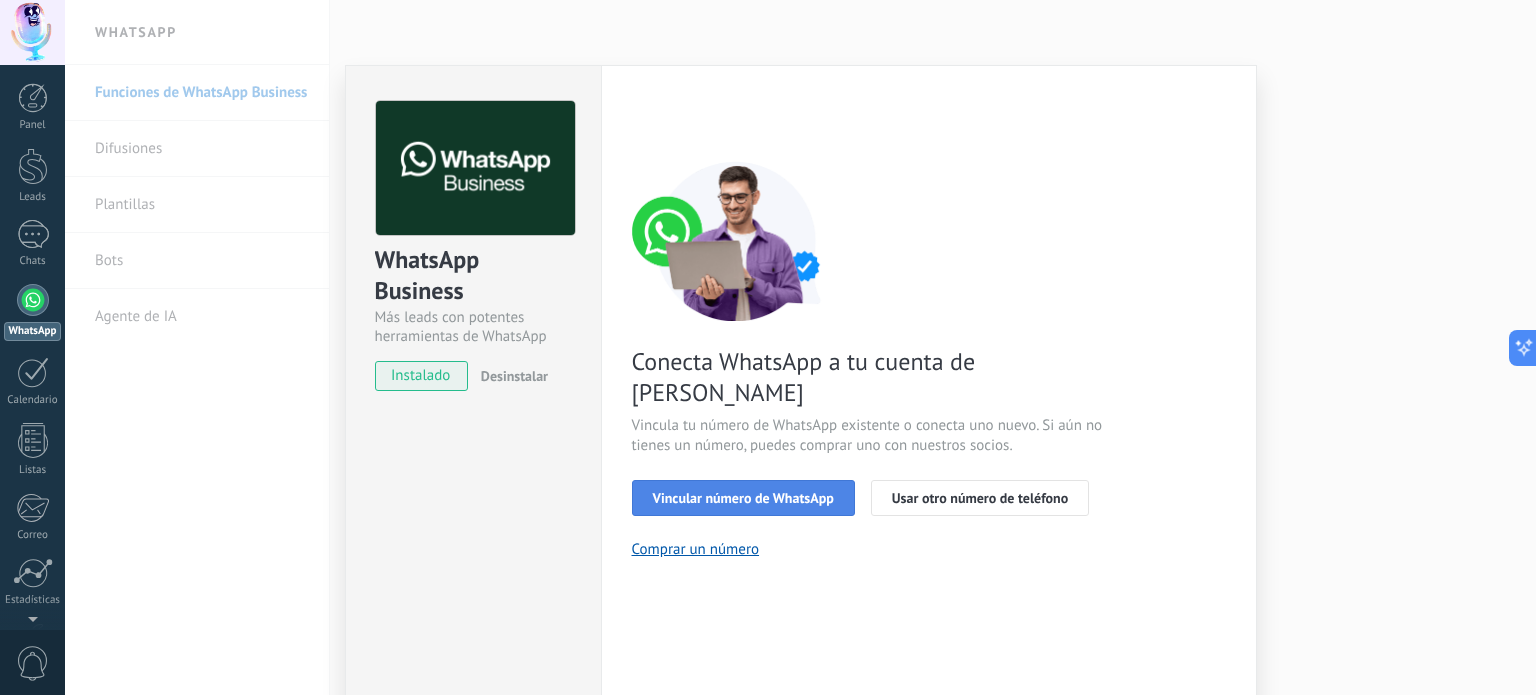 click on "Vincular número de WhatsApp" at bounding box center [743, 498] 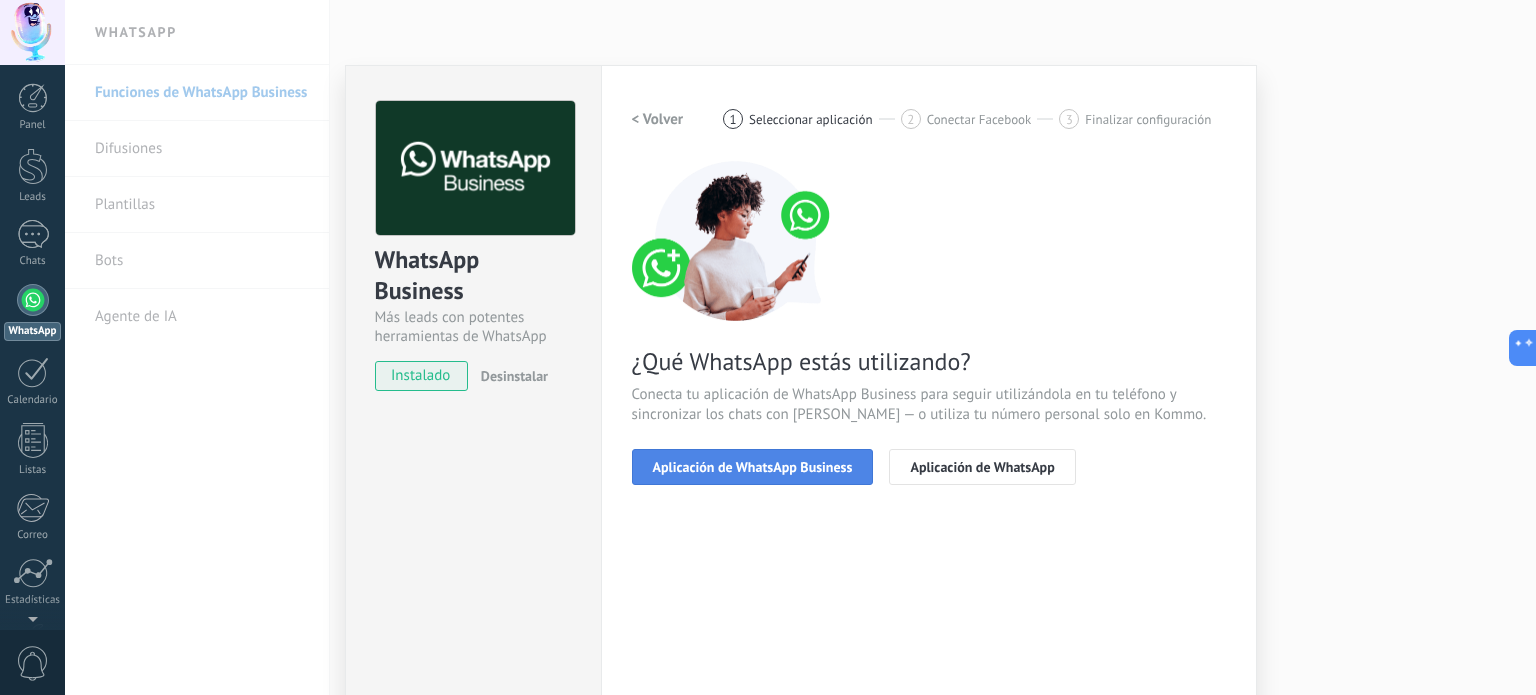 click on "Aplicación de WhatsApp Business" at bounding box center (753, 467) 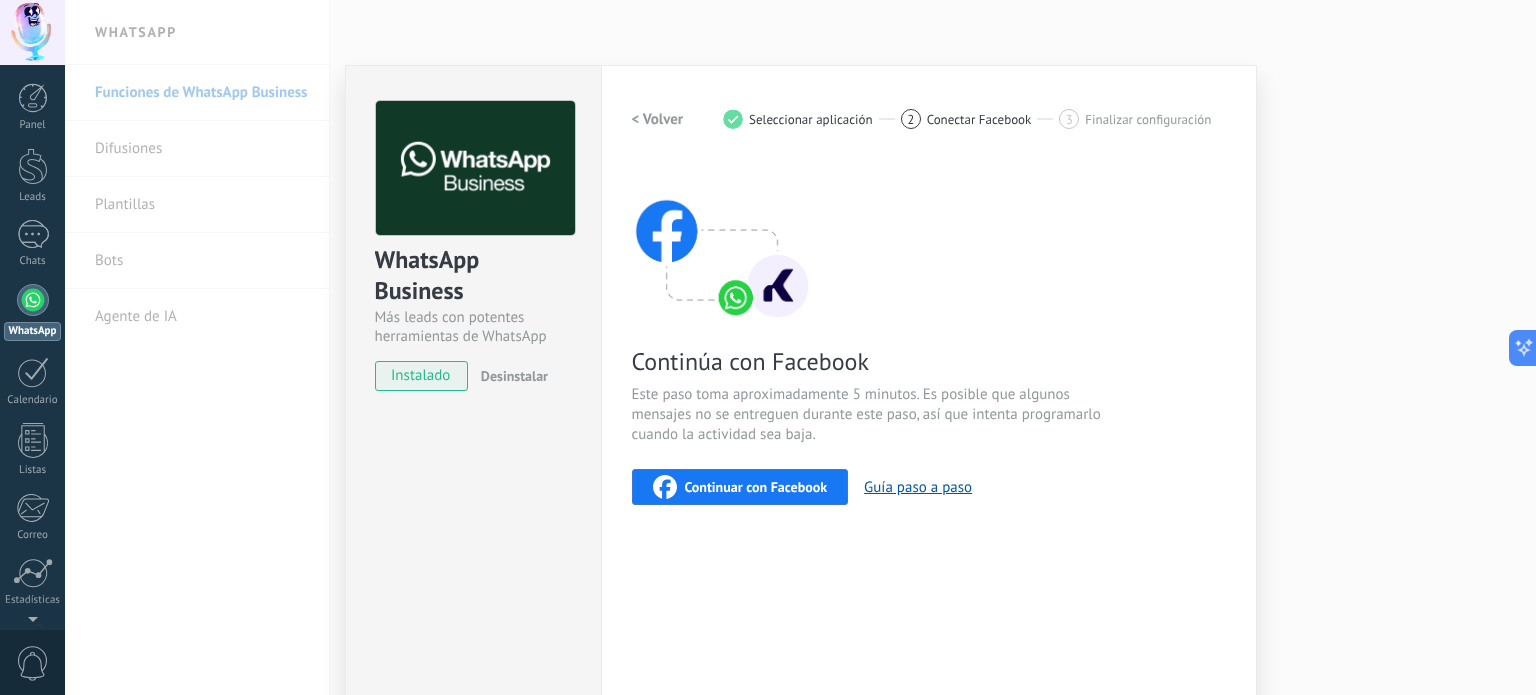 click on "Continuar con Facebook" at bounding box center (756, 487) 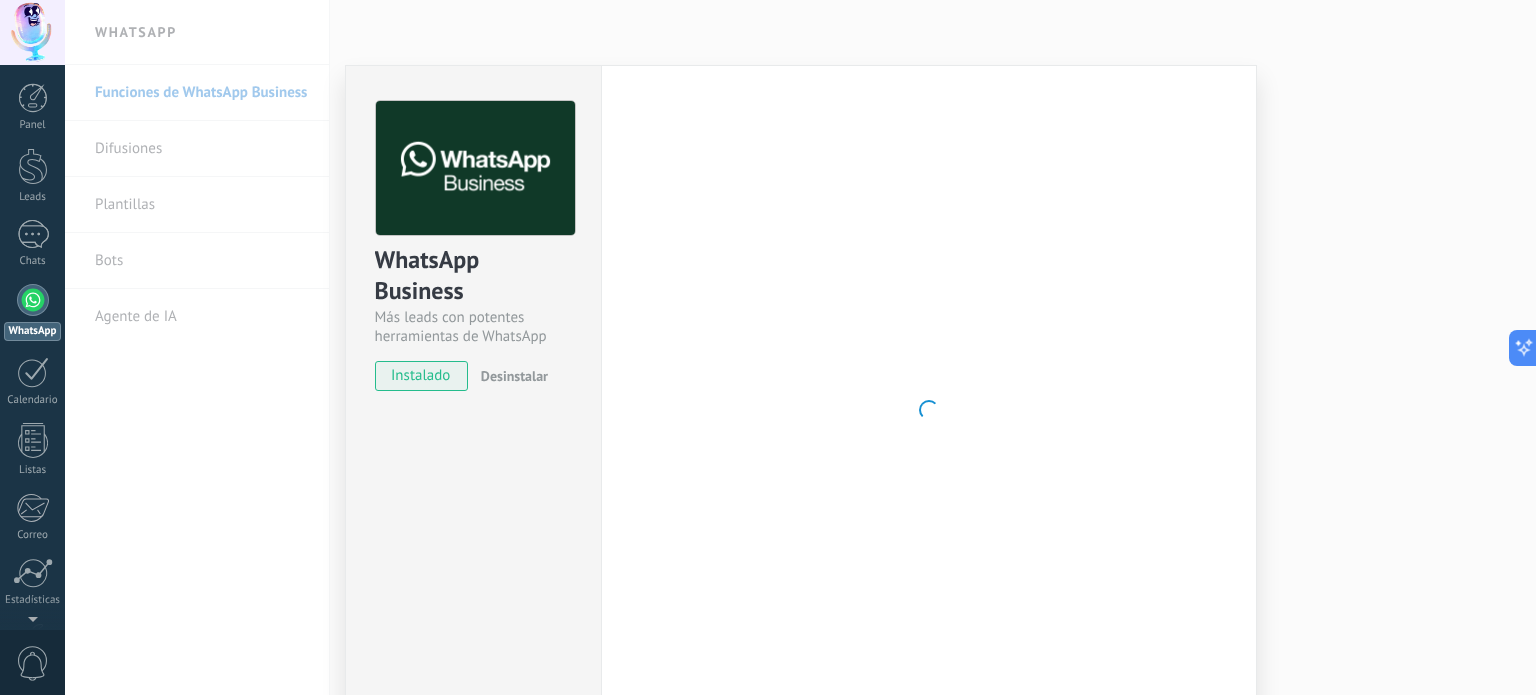 scroll, scrollTop: 0, scrollLeft: 0, axis: both 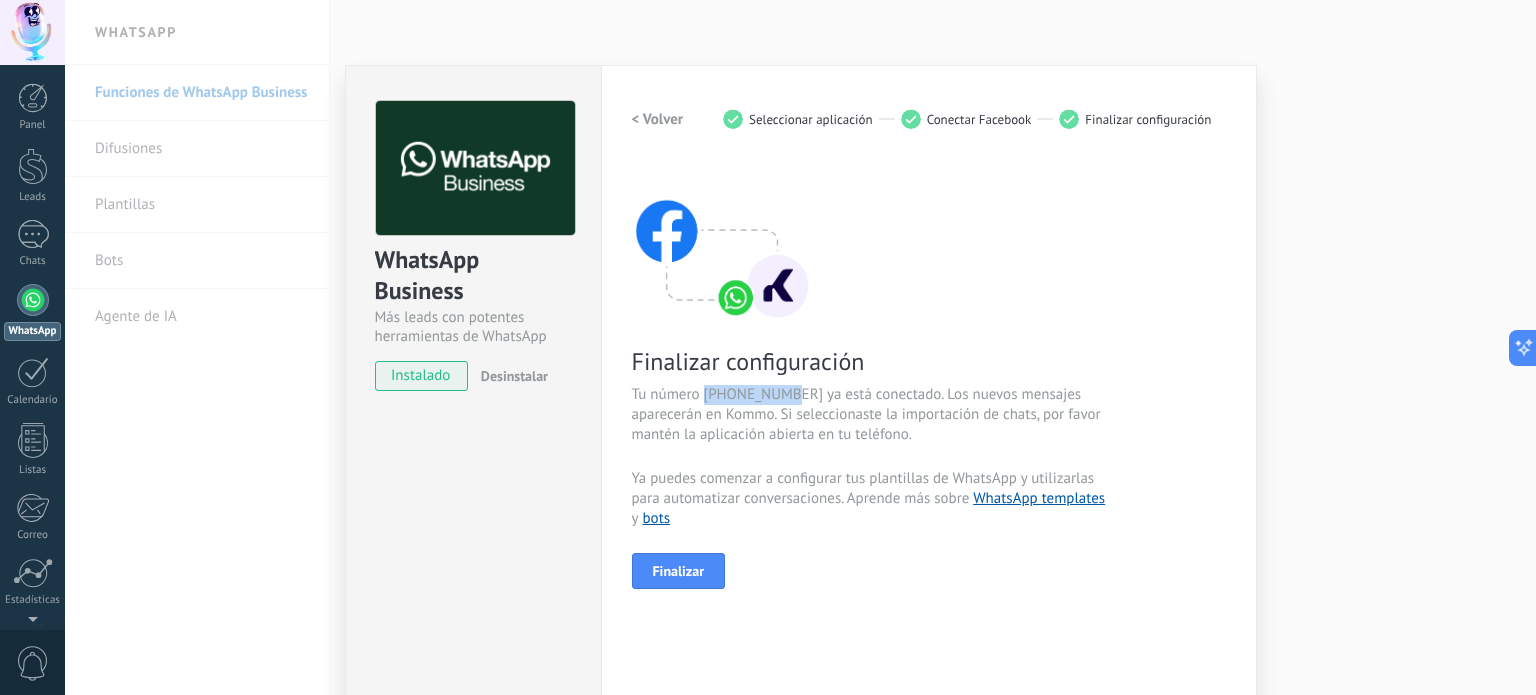drag, startPoint x: 788, startPoint y: 397, endPoint x: 698, endPoint y: 403, distance: 90.199776 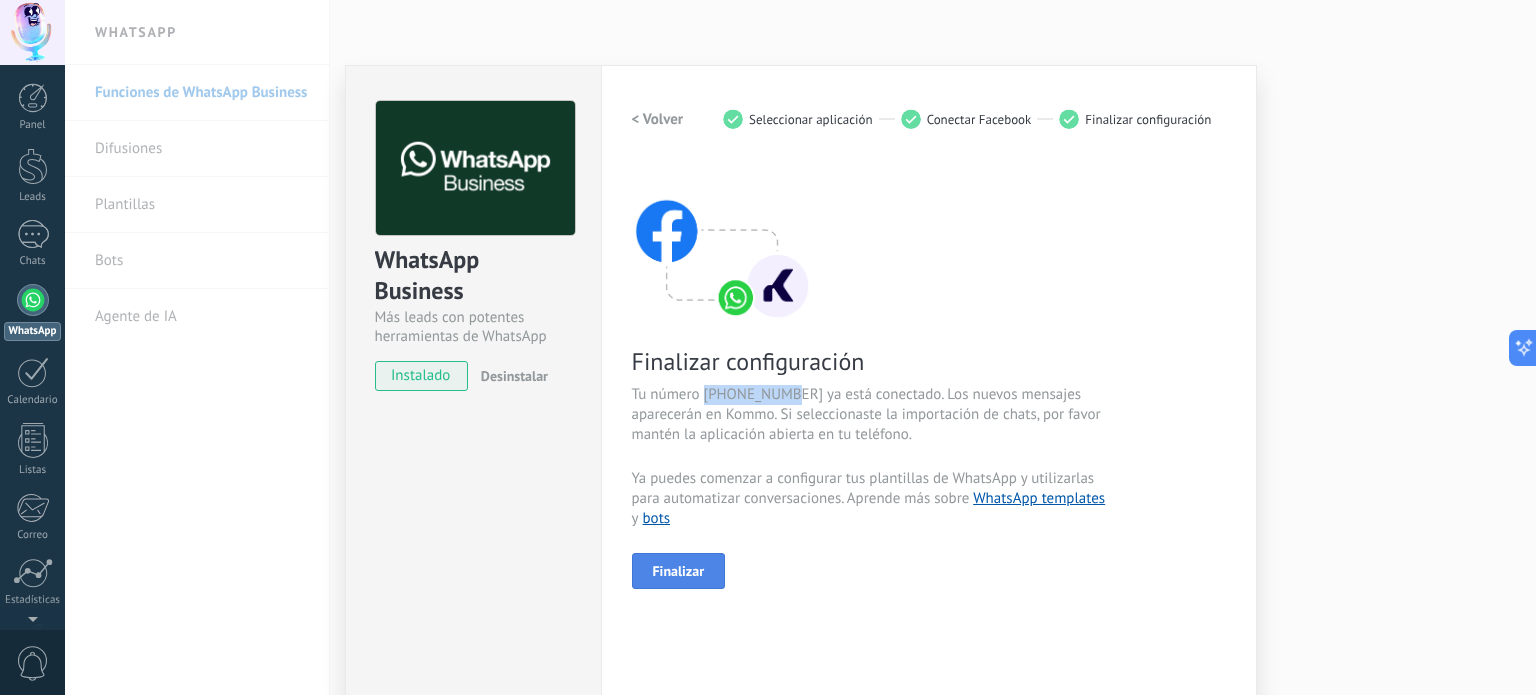 click on "Finalizar" at bounding box center [679, 571] 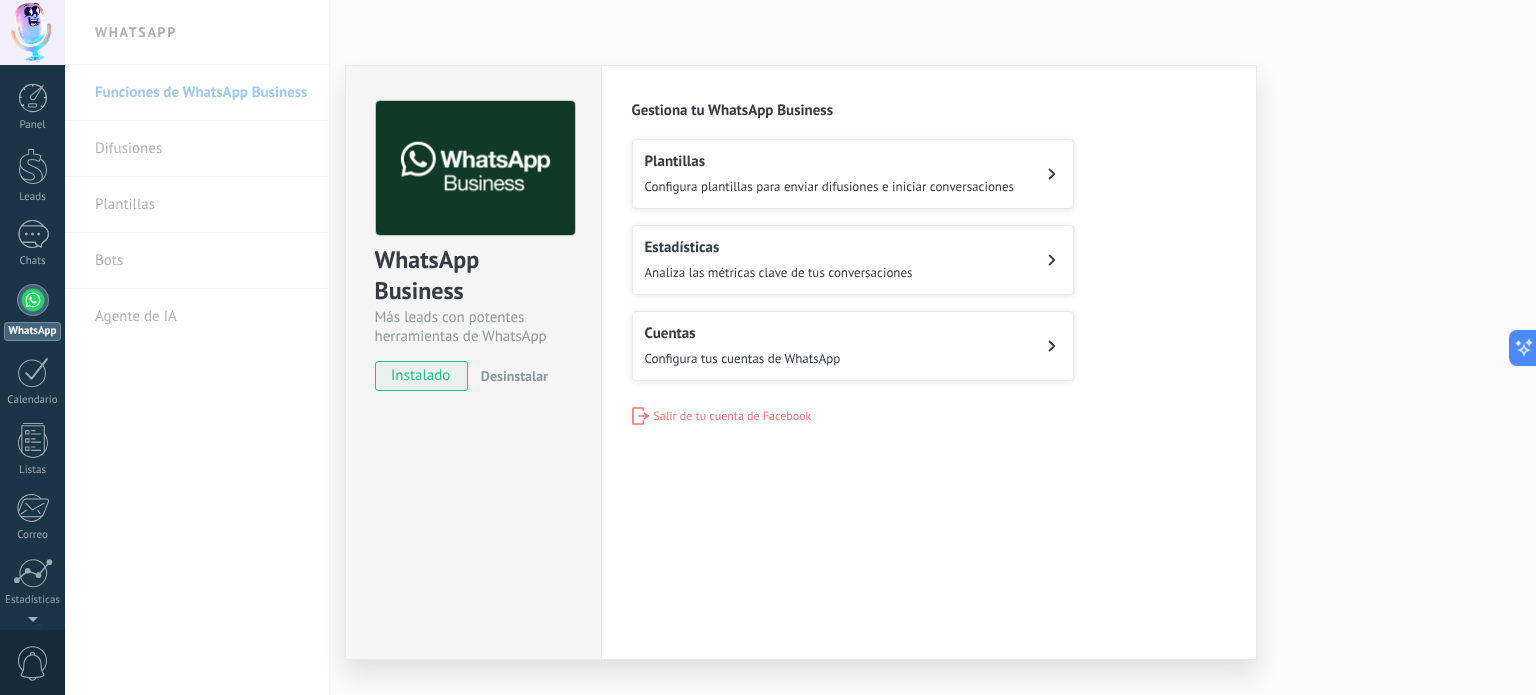 click on "Configura plantillas para enviar difusiones e iniciar conversaciones" at bounding box center [830, 186] 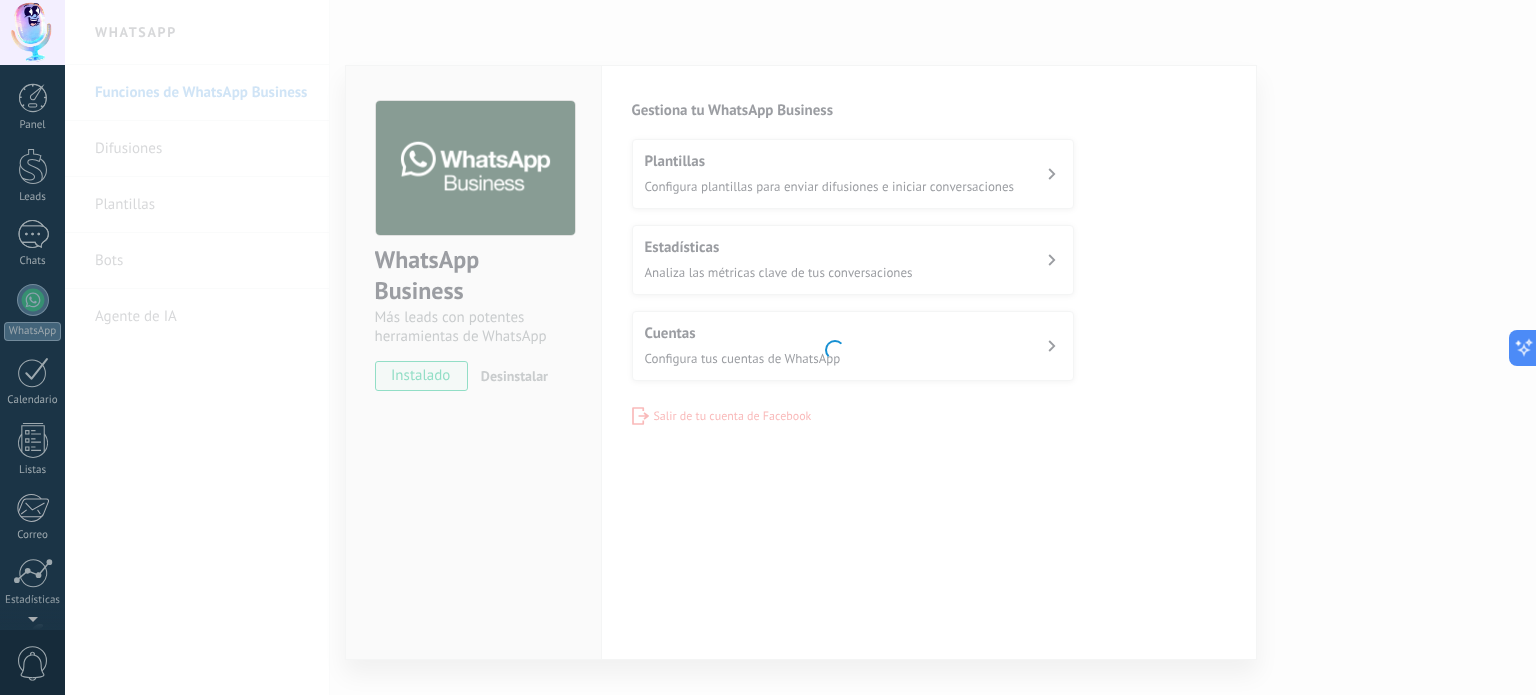 scroll, scrollTop: 136, scrollLeft: 0, axis: vertical 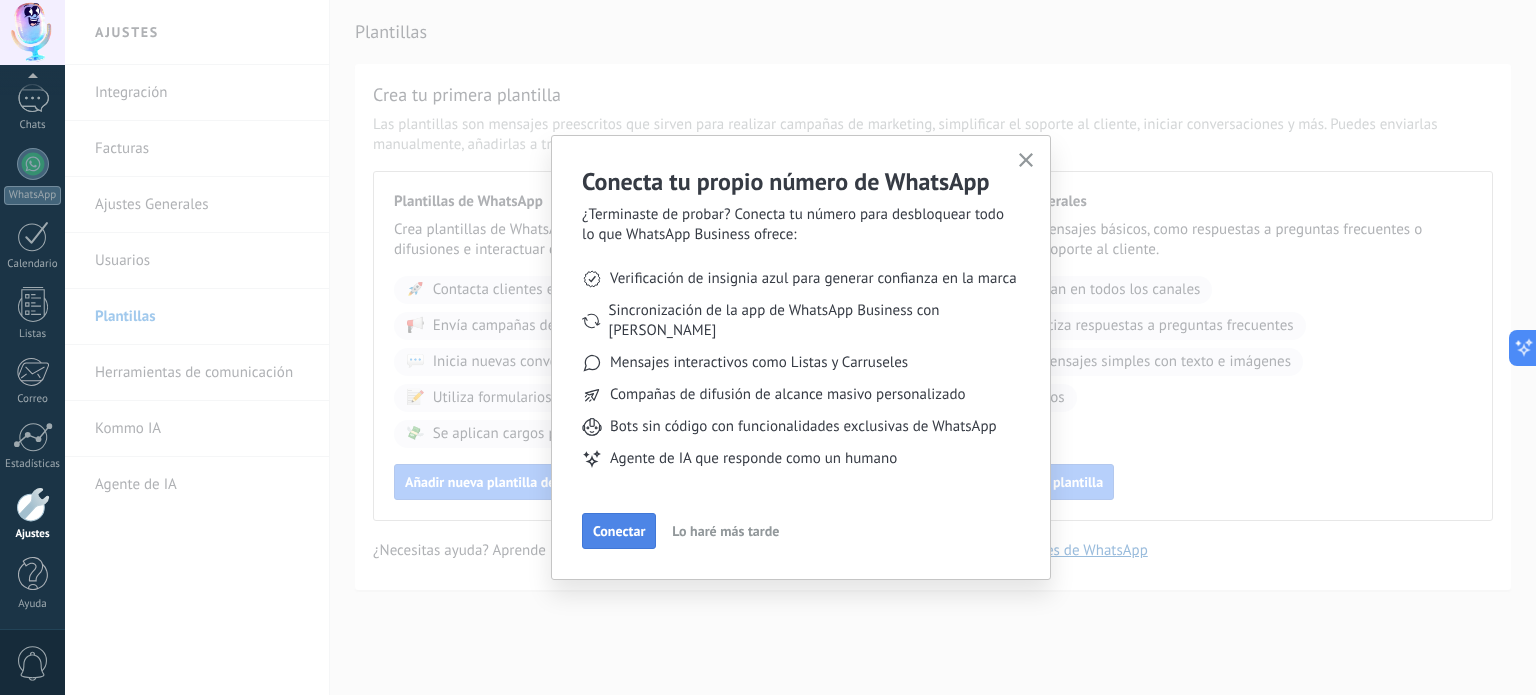 click on "Conectar" at bounding box center [619, 531] 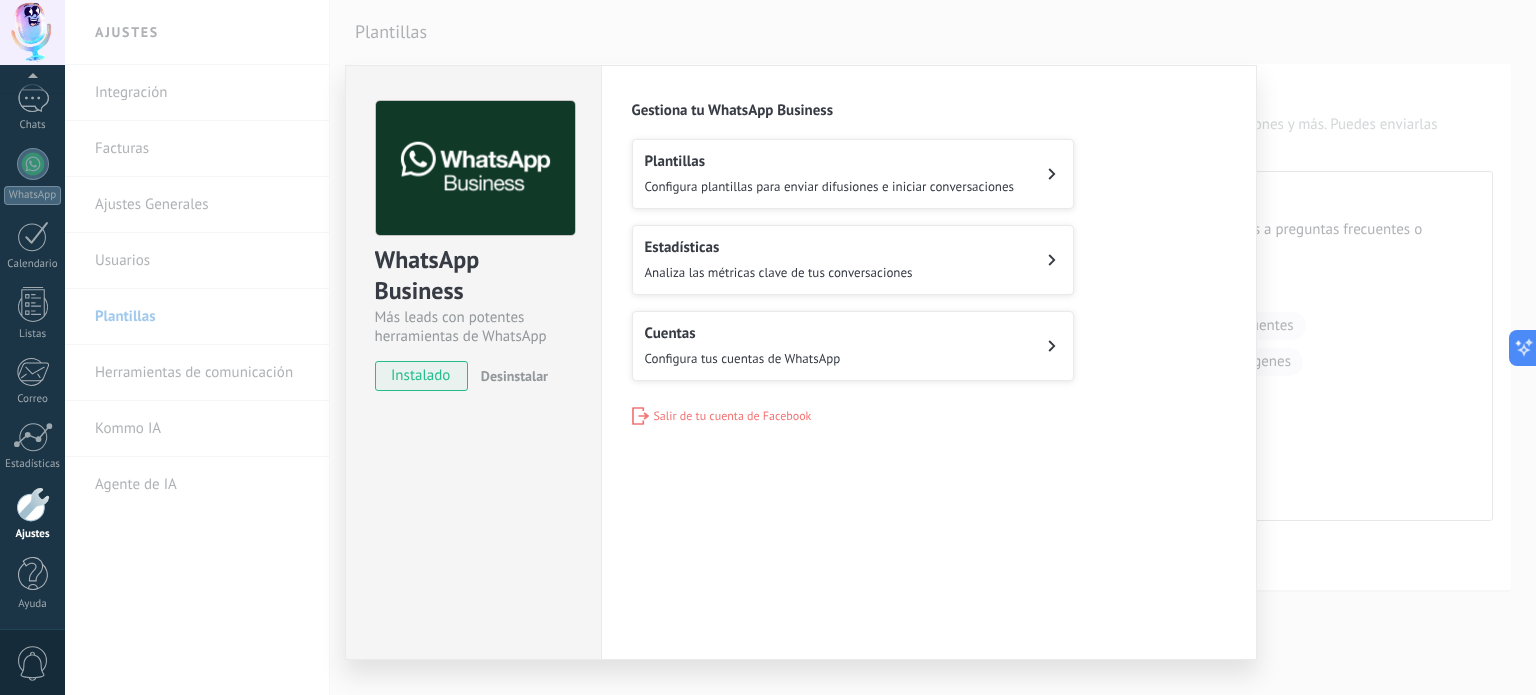 click on "Plantillas Configura plantillas para enviar difusiones e iniciar conversaciones" at bounding box center [830, 174] 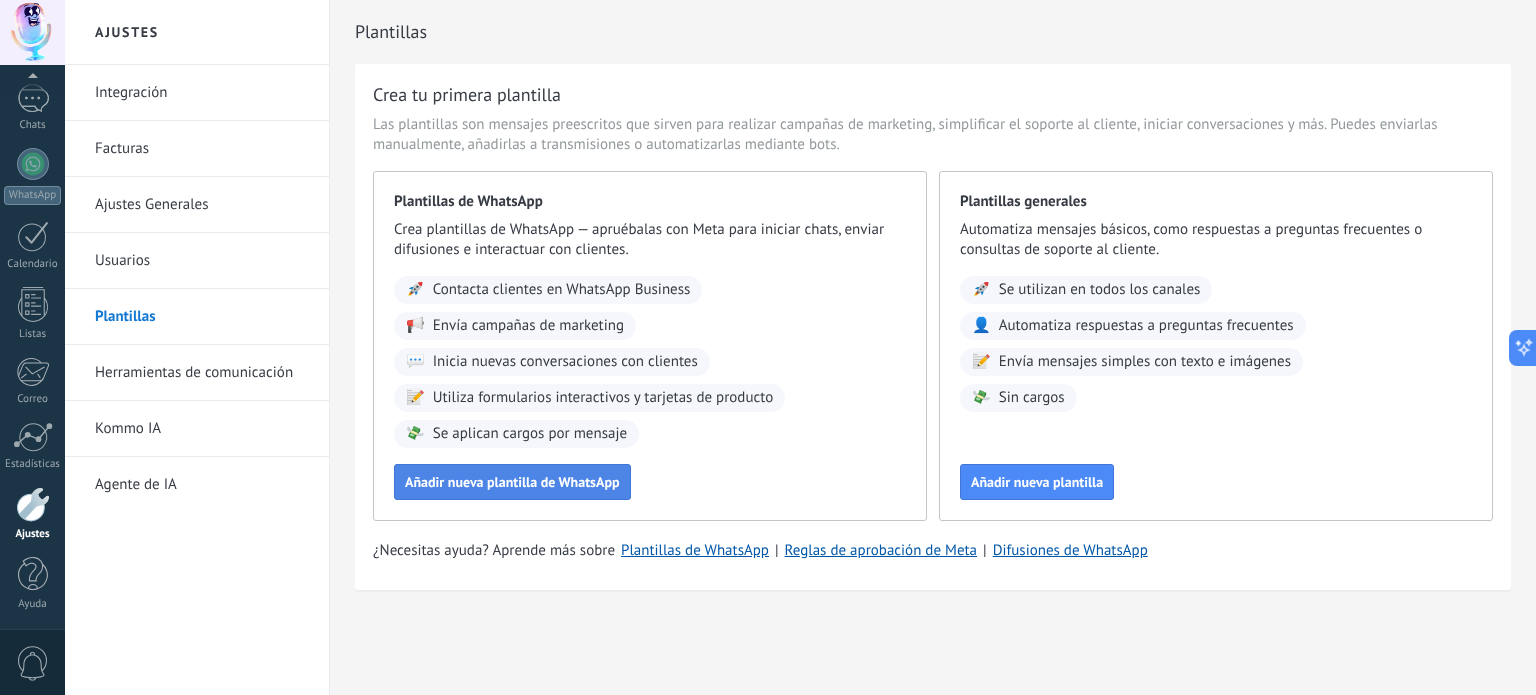 click on "Añadir nueva plantilla de WhatsApp" at bounding box center [512, 482] 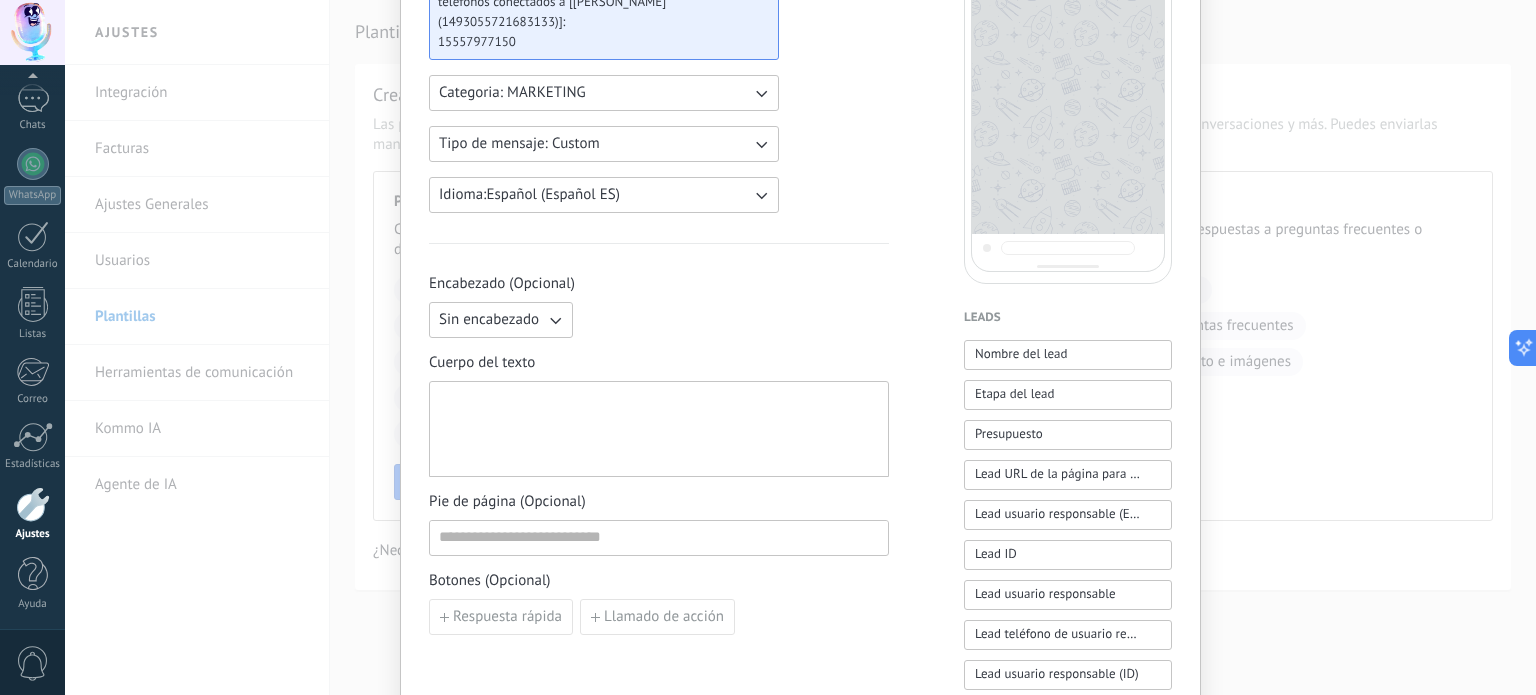 scroll, scrollTop: 0, scrollLeft: 0, axis: both 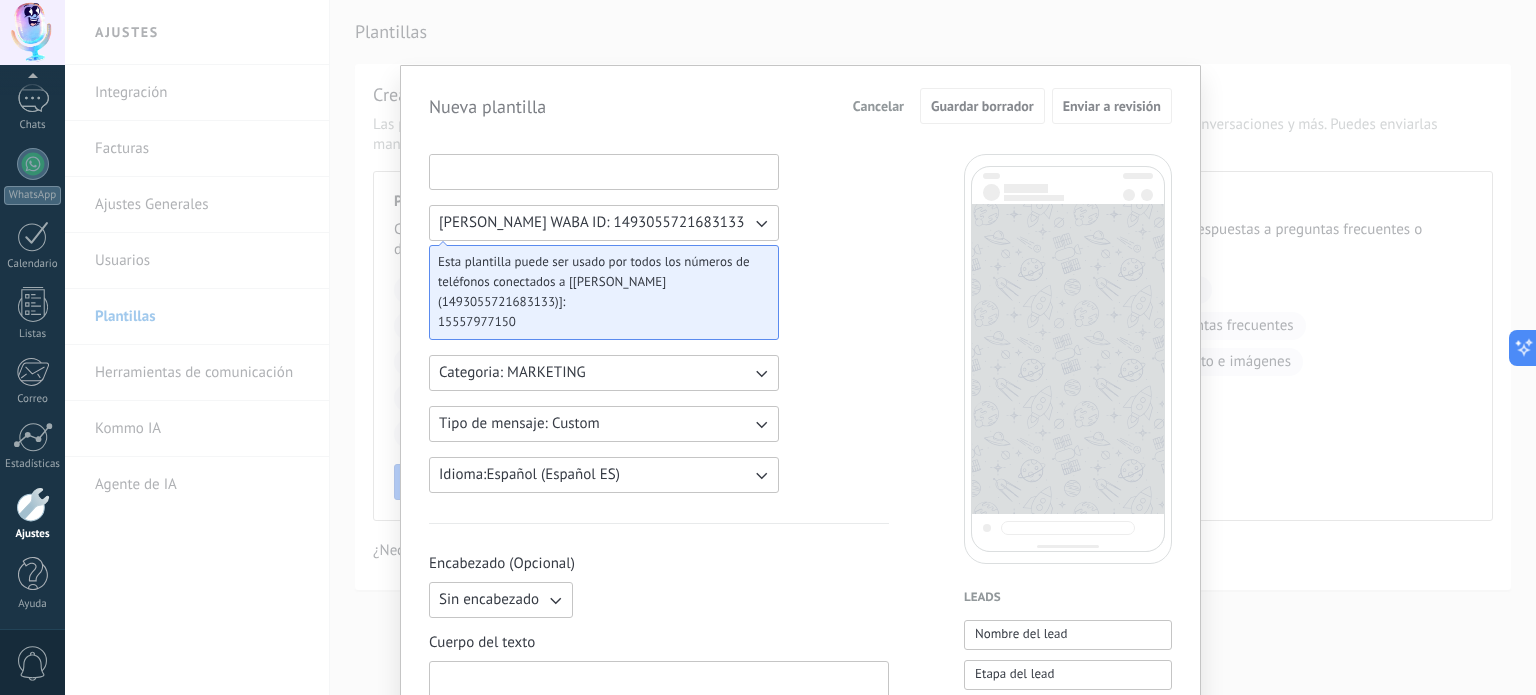 click at bounding box center [604, 171] 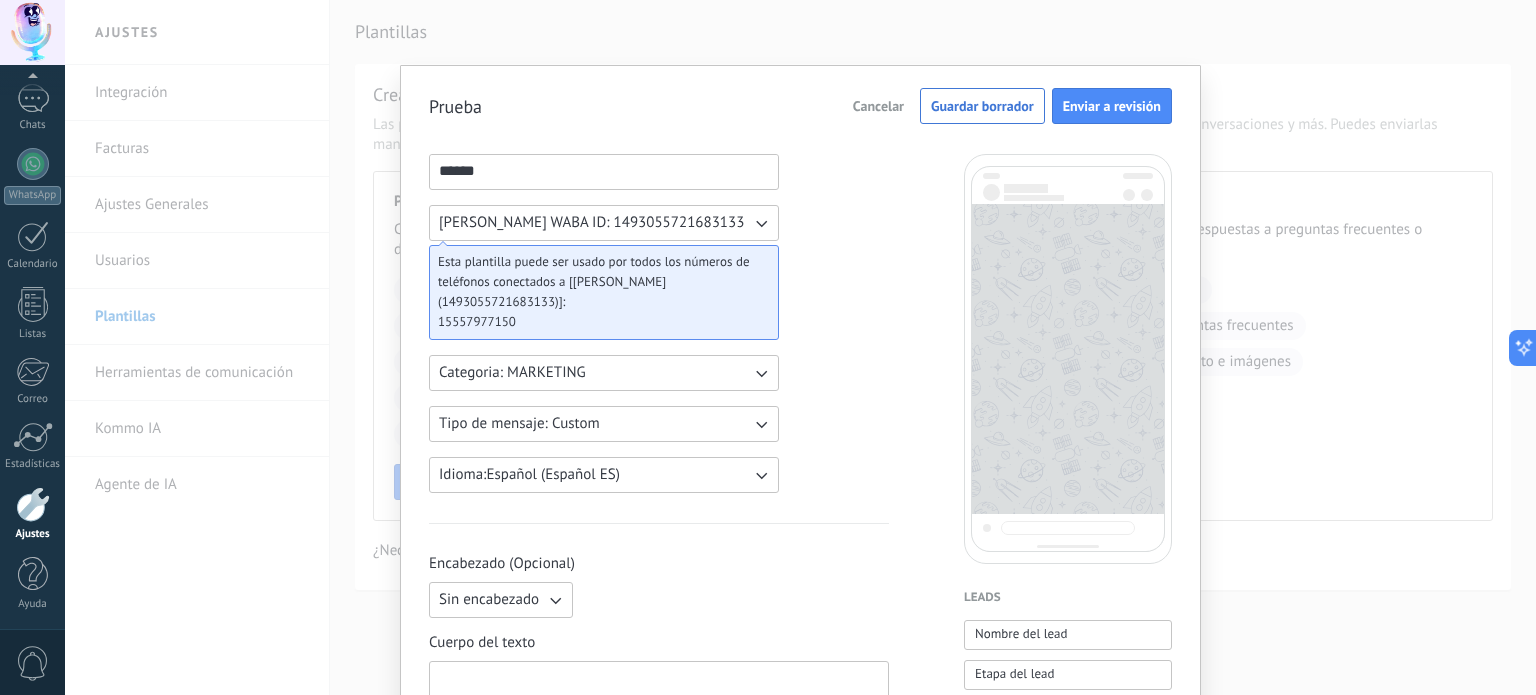 type on "******" 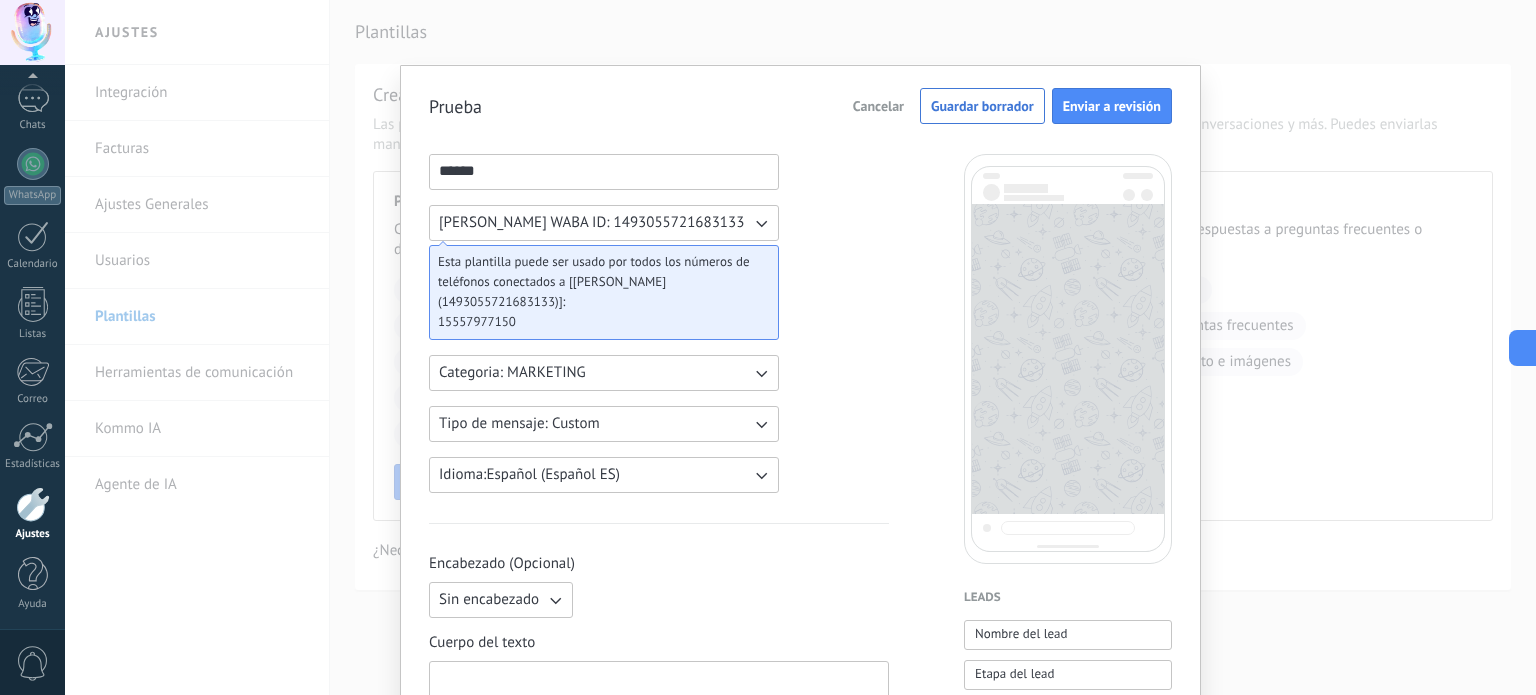 click on "Prueba Cancelar Guardar borrador Enviar a revisión ****** [PERSON_NAME] WABA ID: 1493055721683133 Esta plantilla puede ser usado por todos los números de teléfonos conectados a [[PERSON_NAME] (1493055721683133)]: 15557977150 Categoria: MARKETING Tipo de mensaje: Custom Idioma:  Español (Español ES) Encabezado (Opcional) Sin encabezado Cuerpo del texto Pie de página (Opcional) Botones (Opcional) Respuesta rápida Llamado de acción Leads Nombre del lead Etapa del lead Presupuesto Lead URL de la página para compartir con los clientes Lead usuario responsable (Email) Lead ID Lead usuario responsable Lead teléfono de usuario responsable Lead usuario responsable (ID) Lead utm_content Lead utm_medium Lead utm_campaign Lead utm_source Lead utm_term Lead utm_referrer Lead referrer Lead gclientid Lead gclid Lead fbclid Contactos Nombre del contacto Nombre Apellido Contacto ID Contacto usuario responsable Contacto teléfono de usuario responsable Contacto usuario responsable (ID) Contacto teléfono (Celular)" at bounding box center (800, 347) 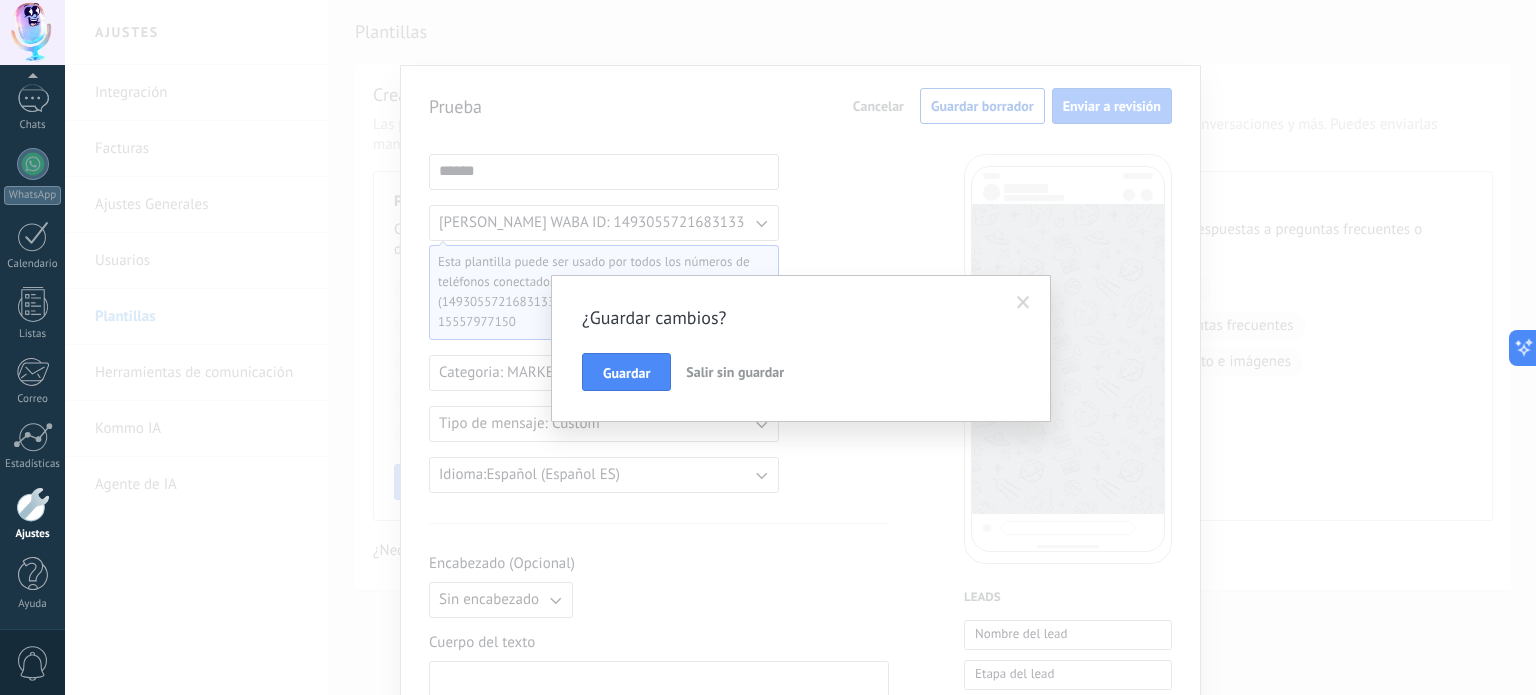 click on "Salir sin guardar" at bounding box center (735, 372) 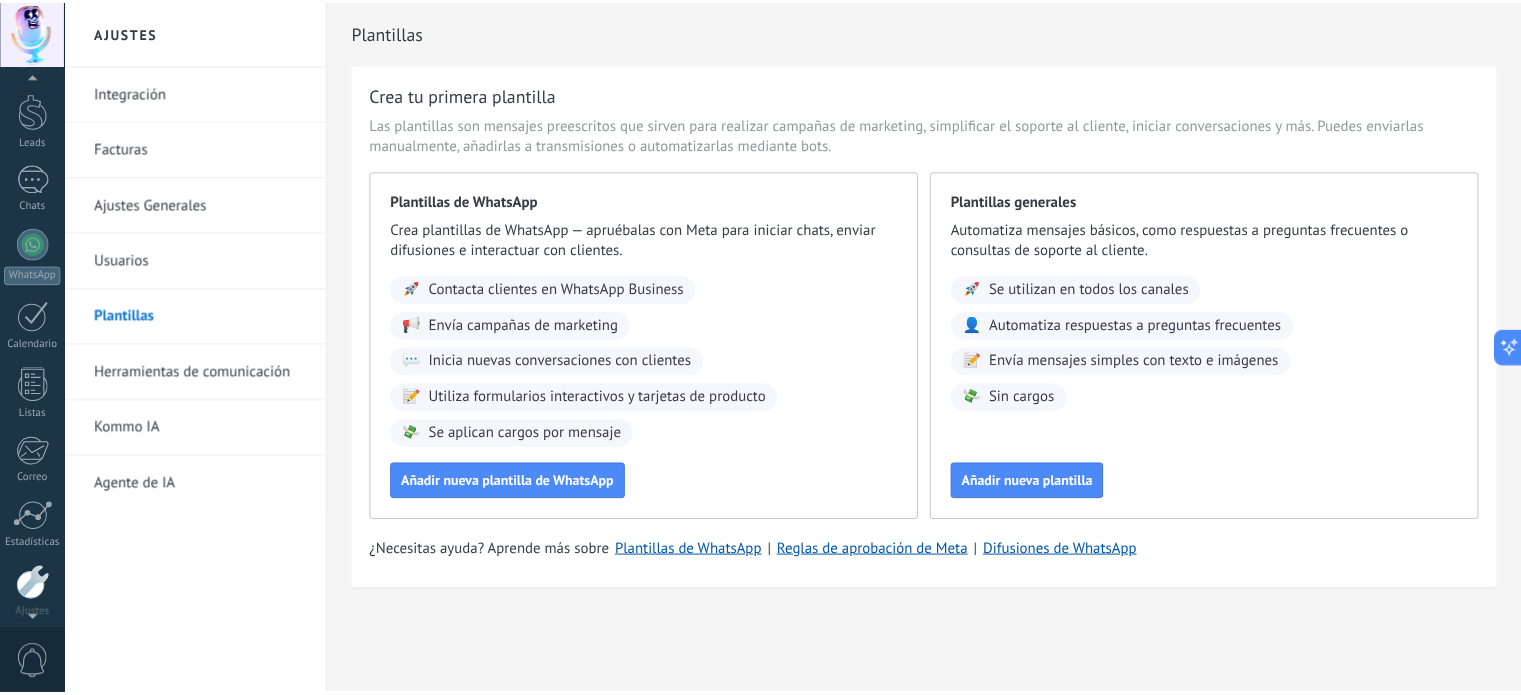 scroll, scrollTop: 0, scrollLeft: 0, axis: both 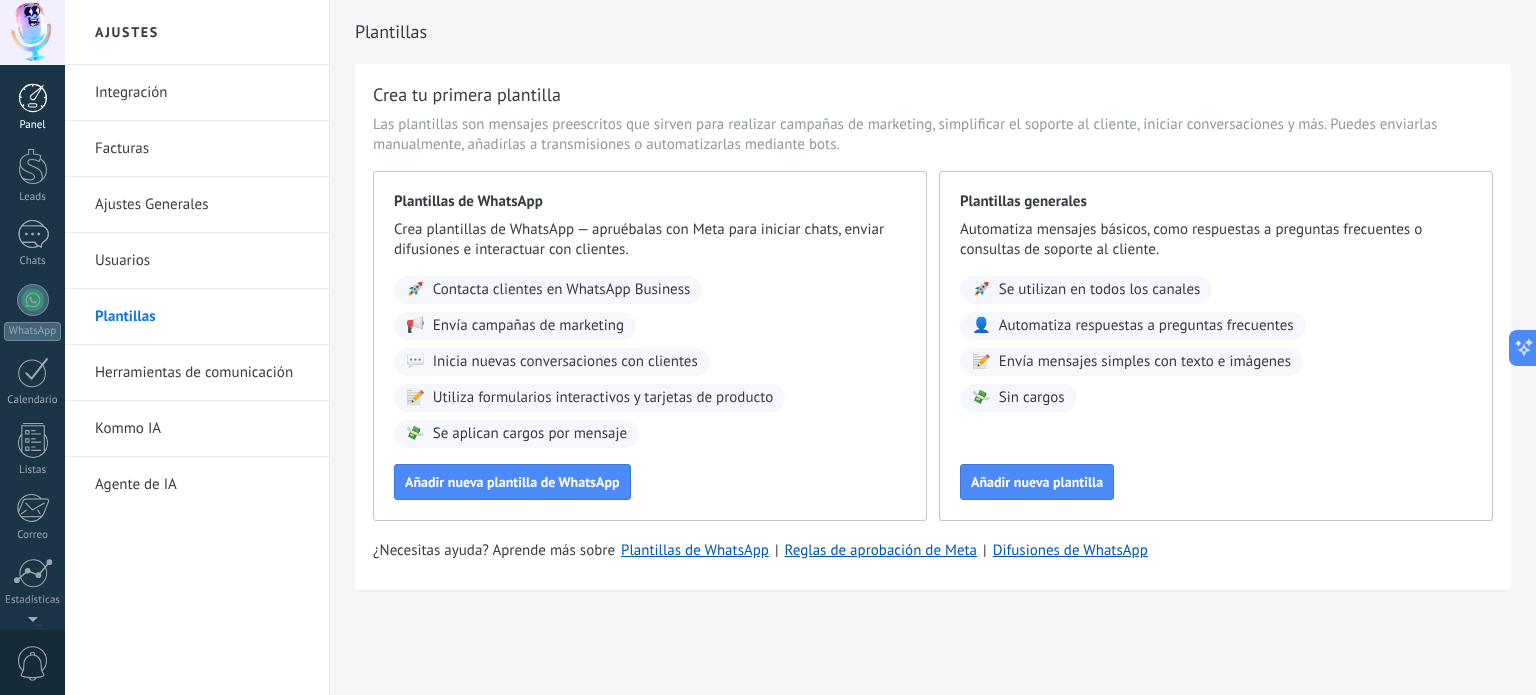click on "Panel" at bounding box center (33, 125) 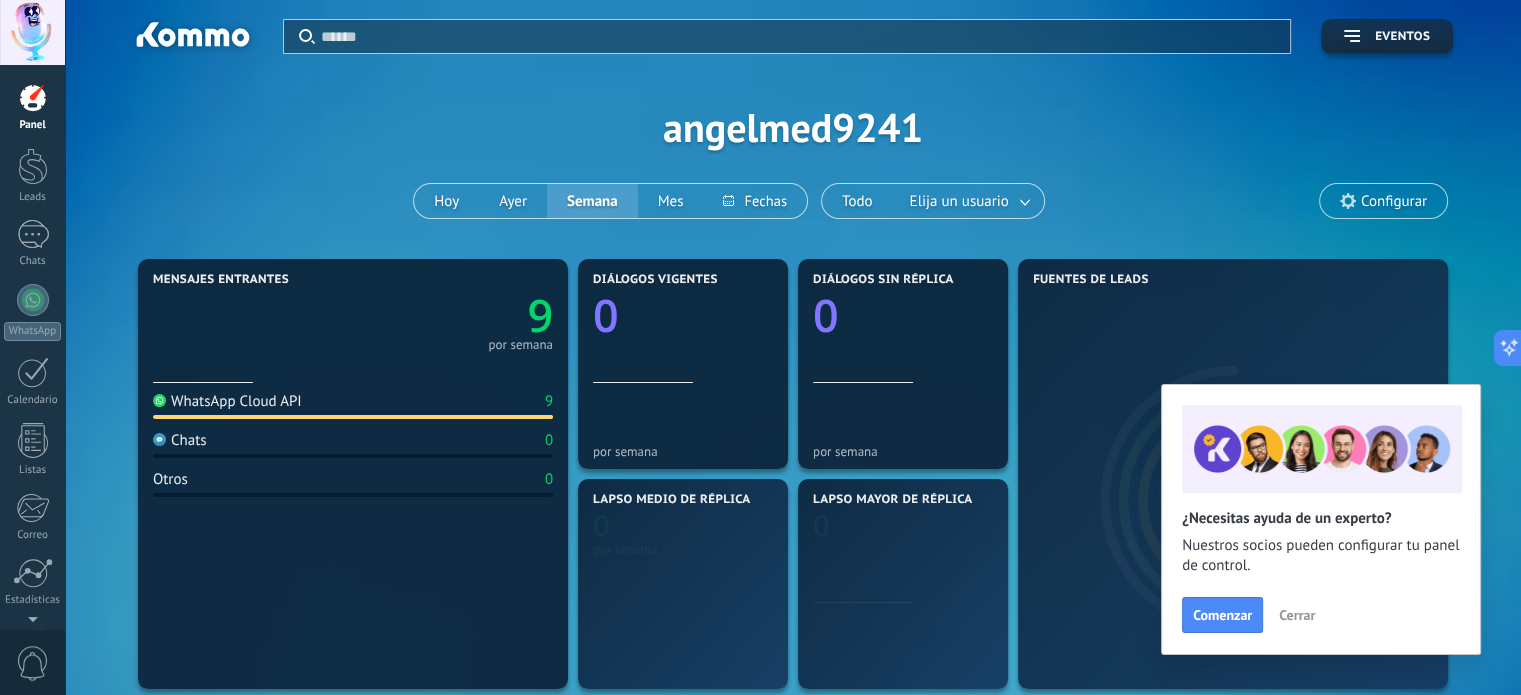 scroll, scrollTop: 0, scrollLeft: 0, axis: both 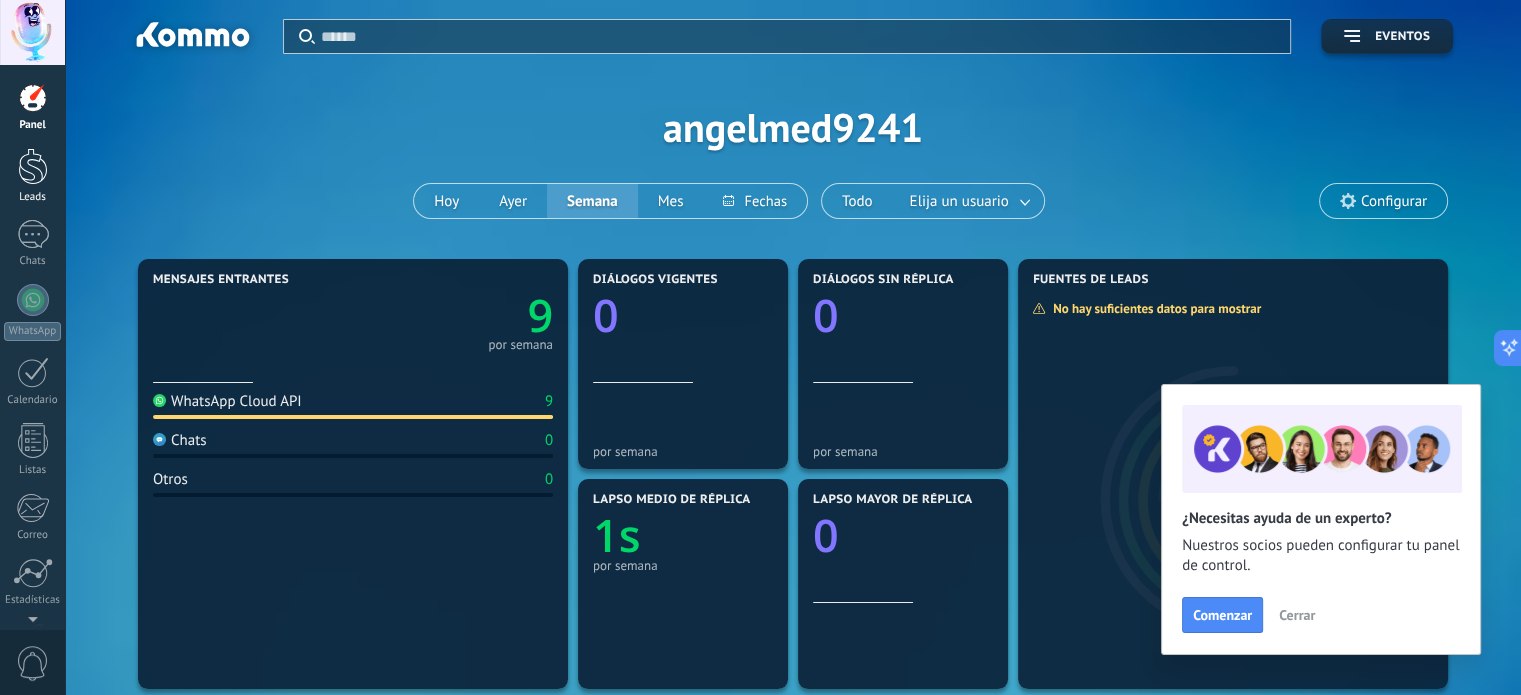 click at bounding box center [33, 166] 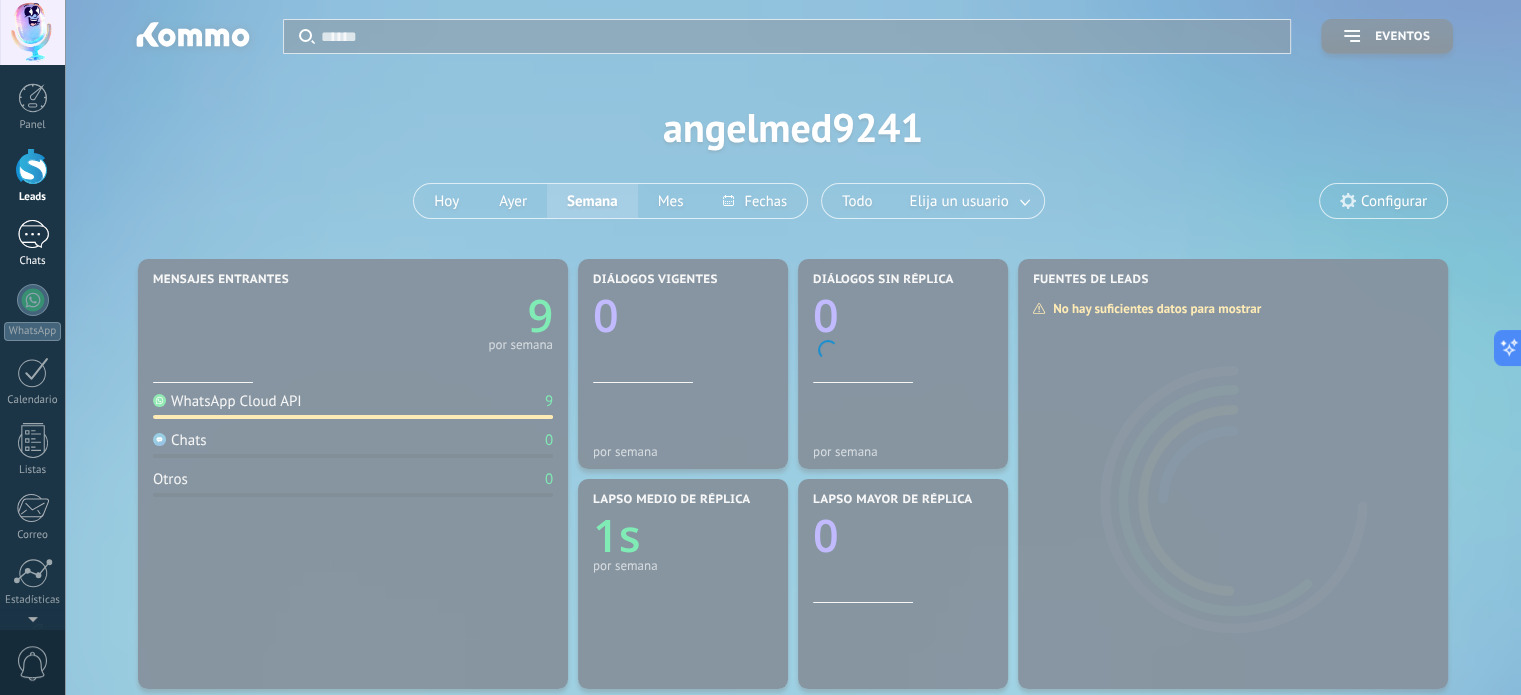 scroll, scrollTop: 0, scrollLeft: 0, axis: both 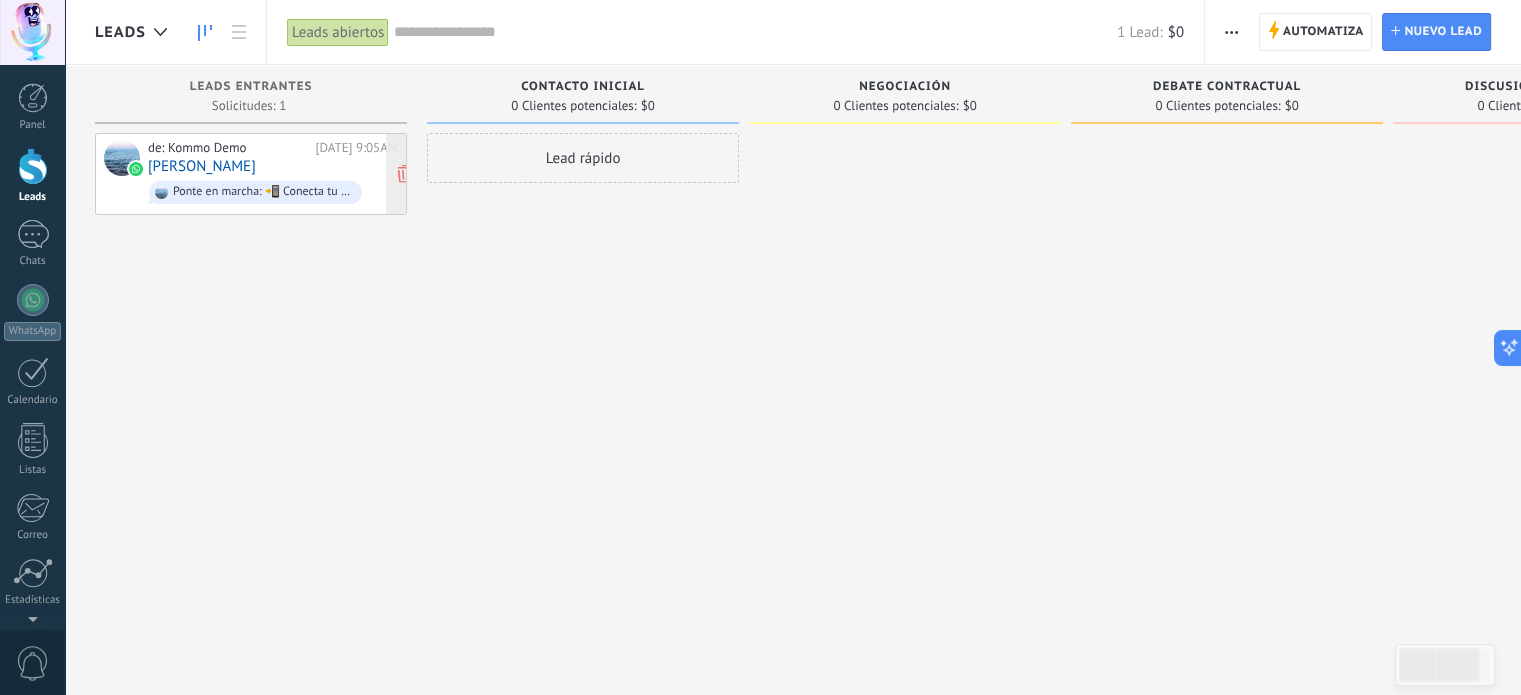 click on "Ponte en marcha:
📲 Conecta tu número de WhatsApp 💬" at bounding box center [263, 192] 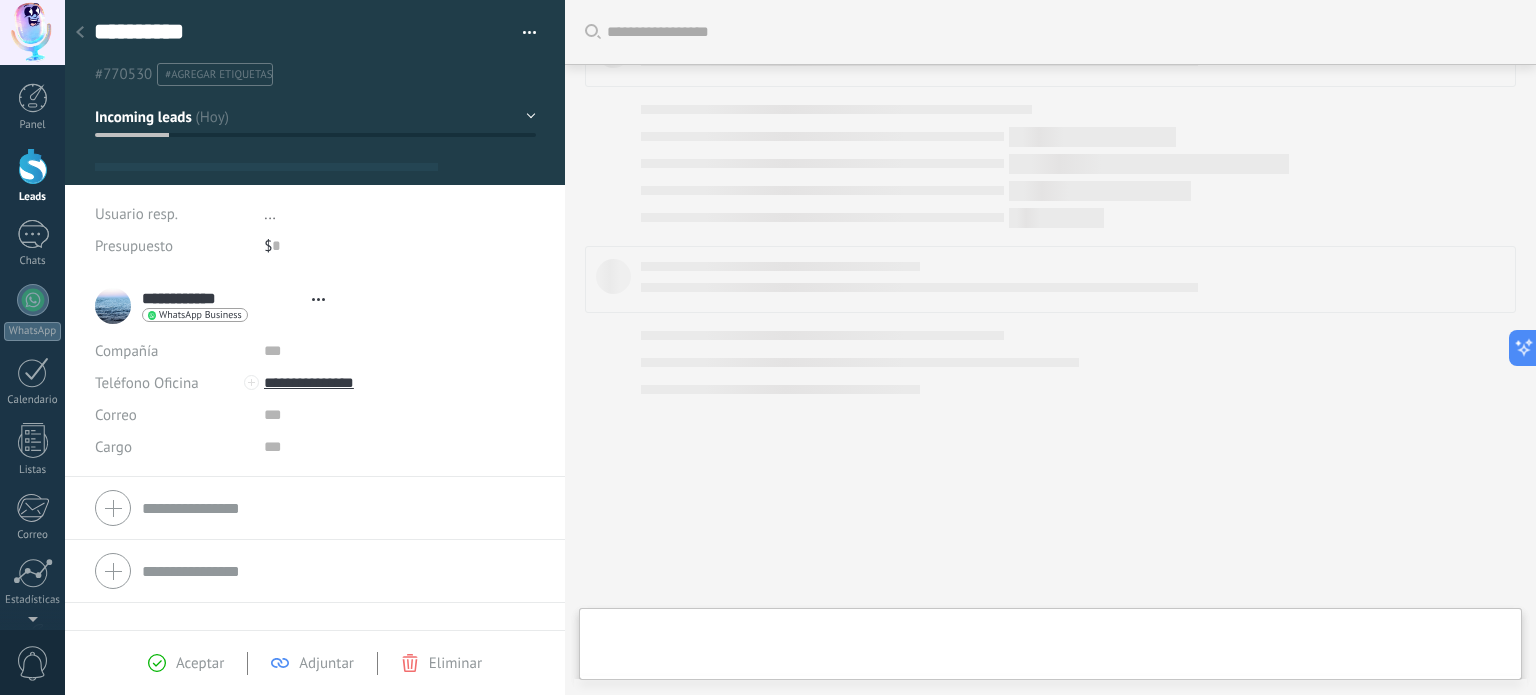 scroll, scrollTop: 0, scrollLeft: 0, axis: both 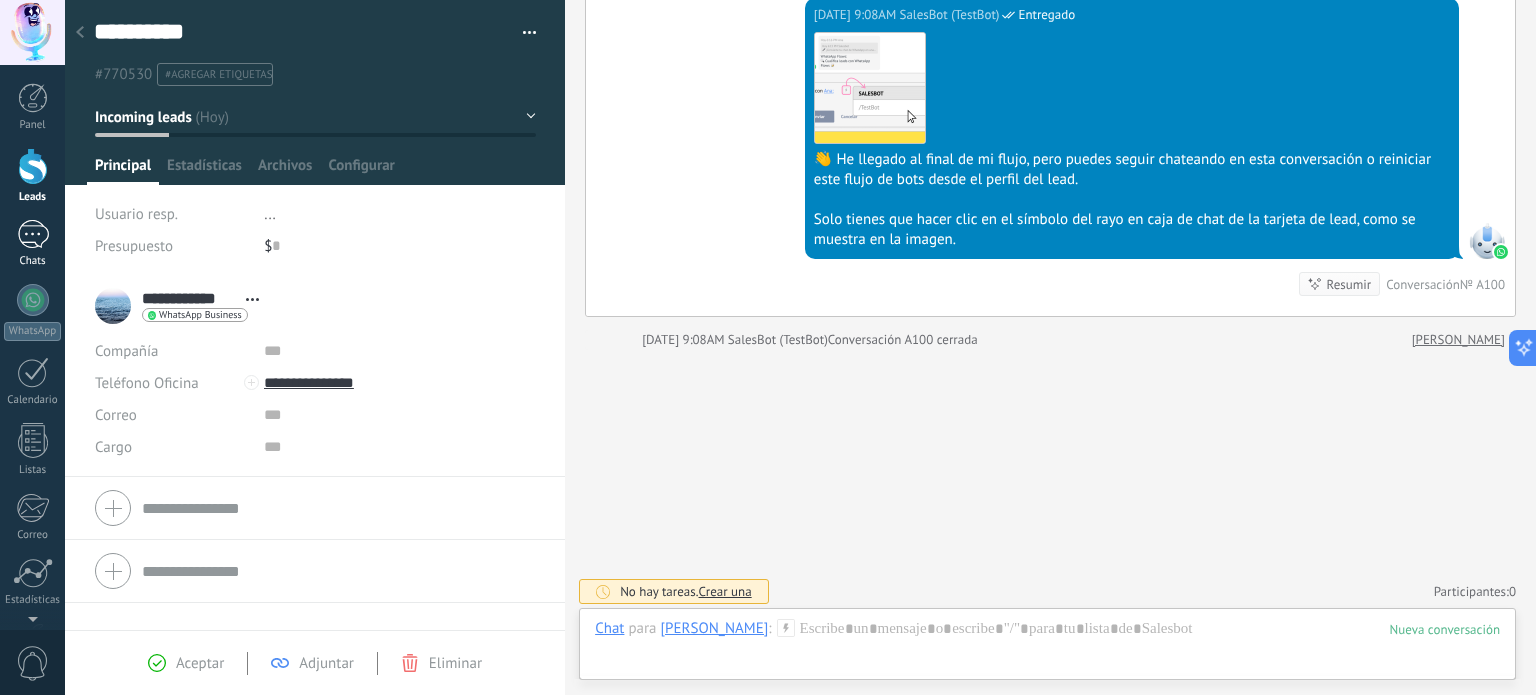 click at bounding box center [33, 234] 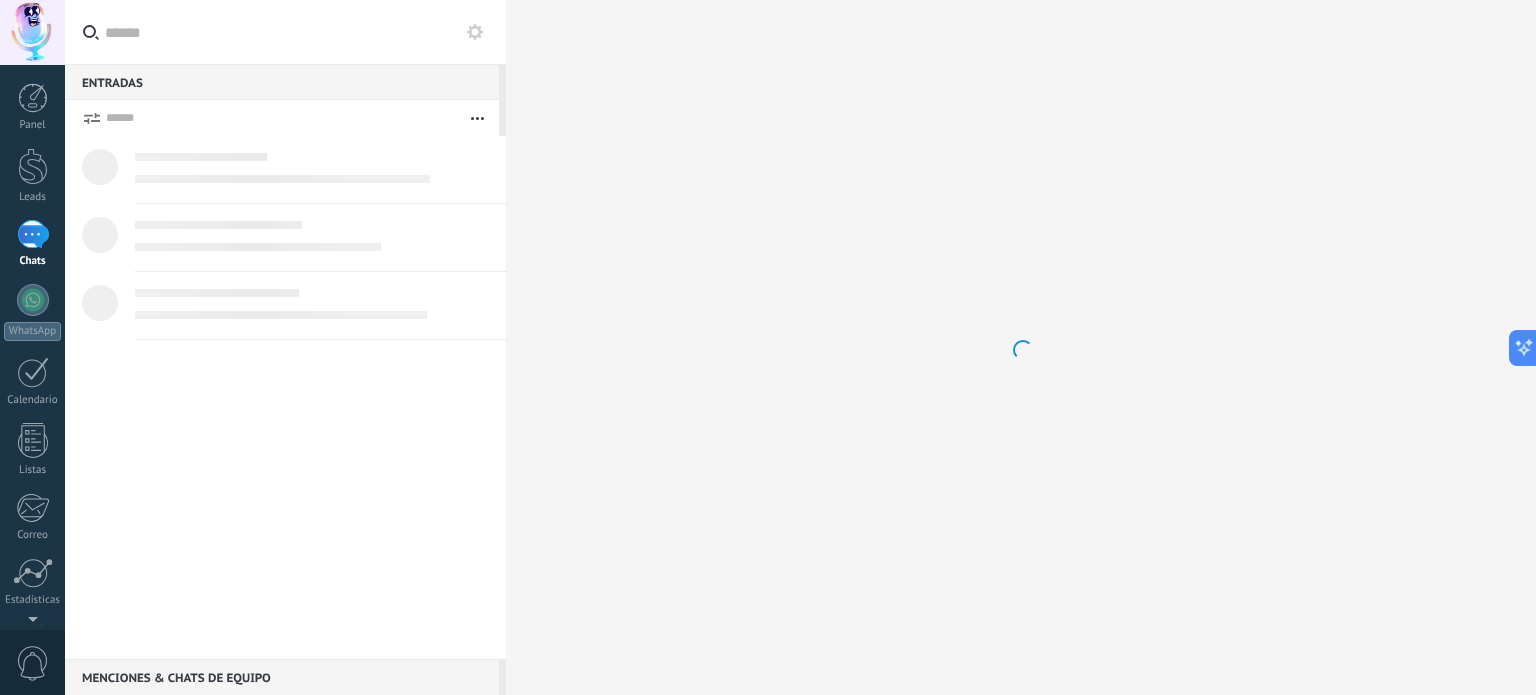 scroll, scrollTop: 0, scrollLeft: 0, axis: both 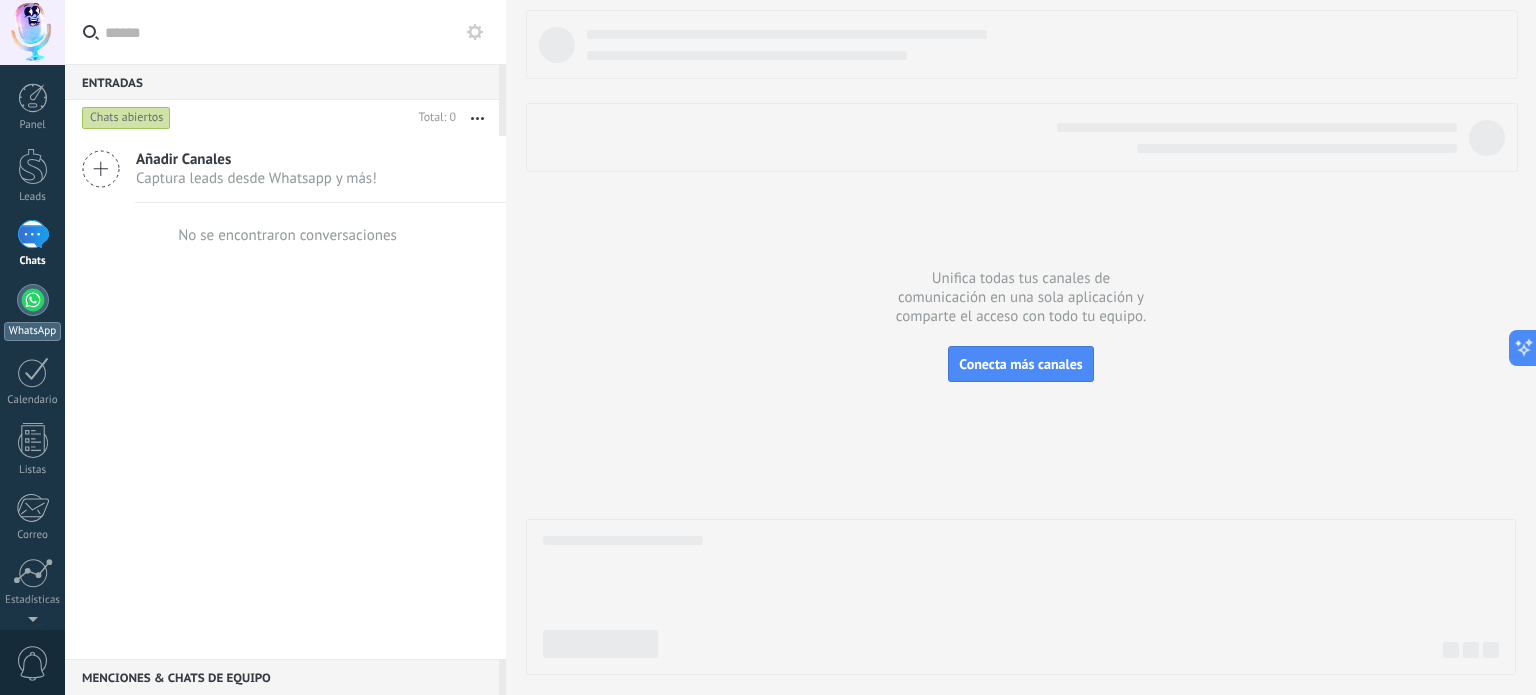 click at bounding box center (33, 300) 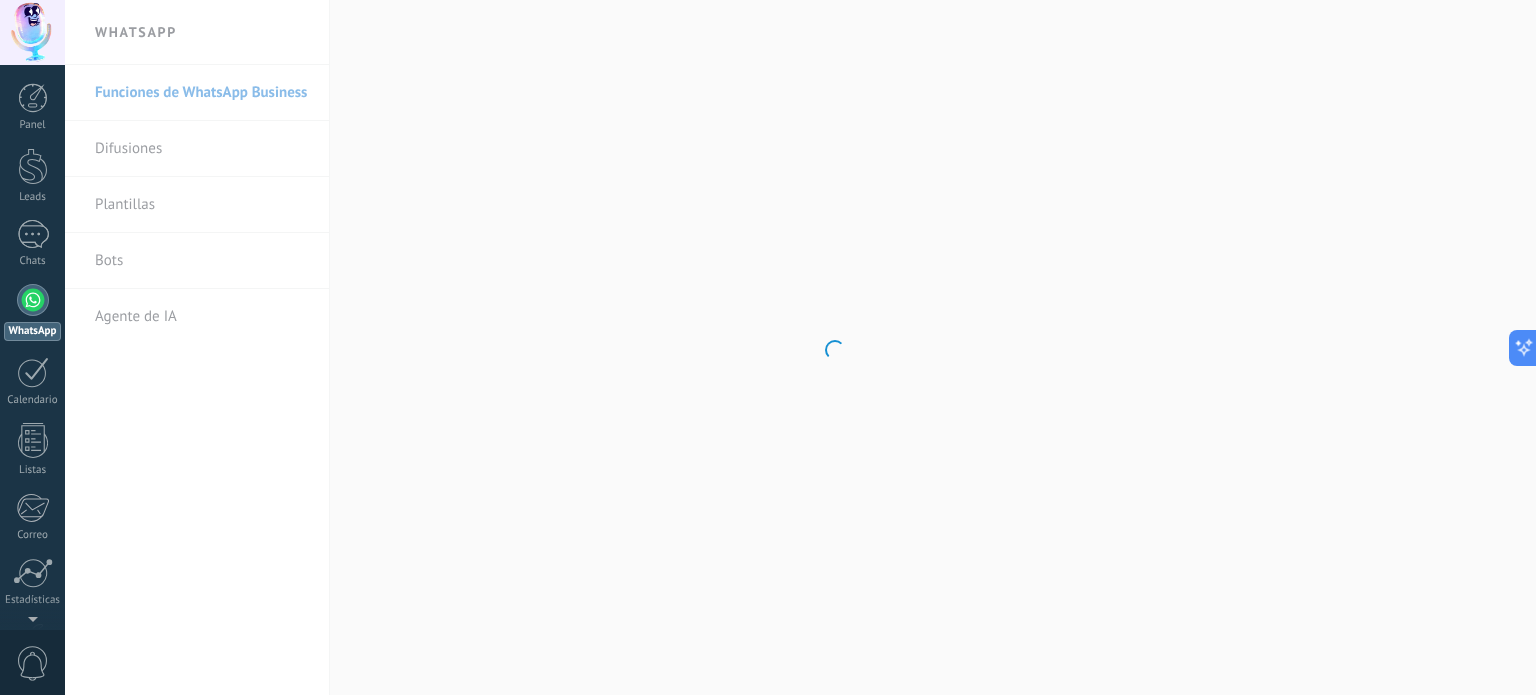 scroll, scrollTop: 0, scrollLeft: 0, axis: both 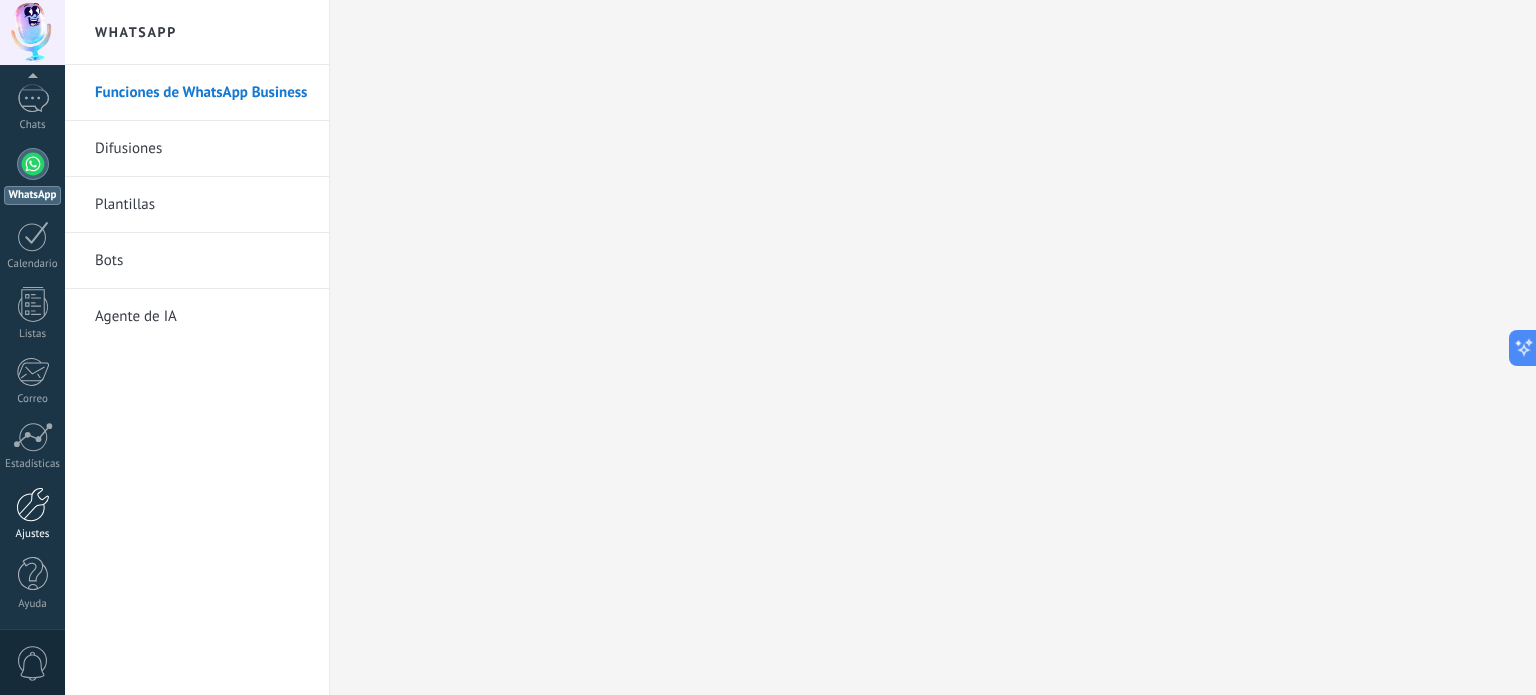 click at bounding box center [33, 504] 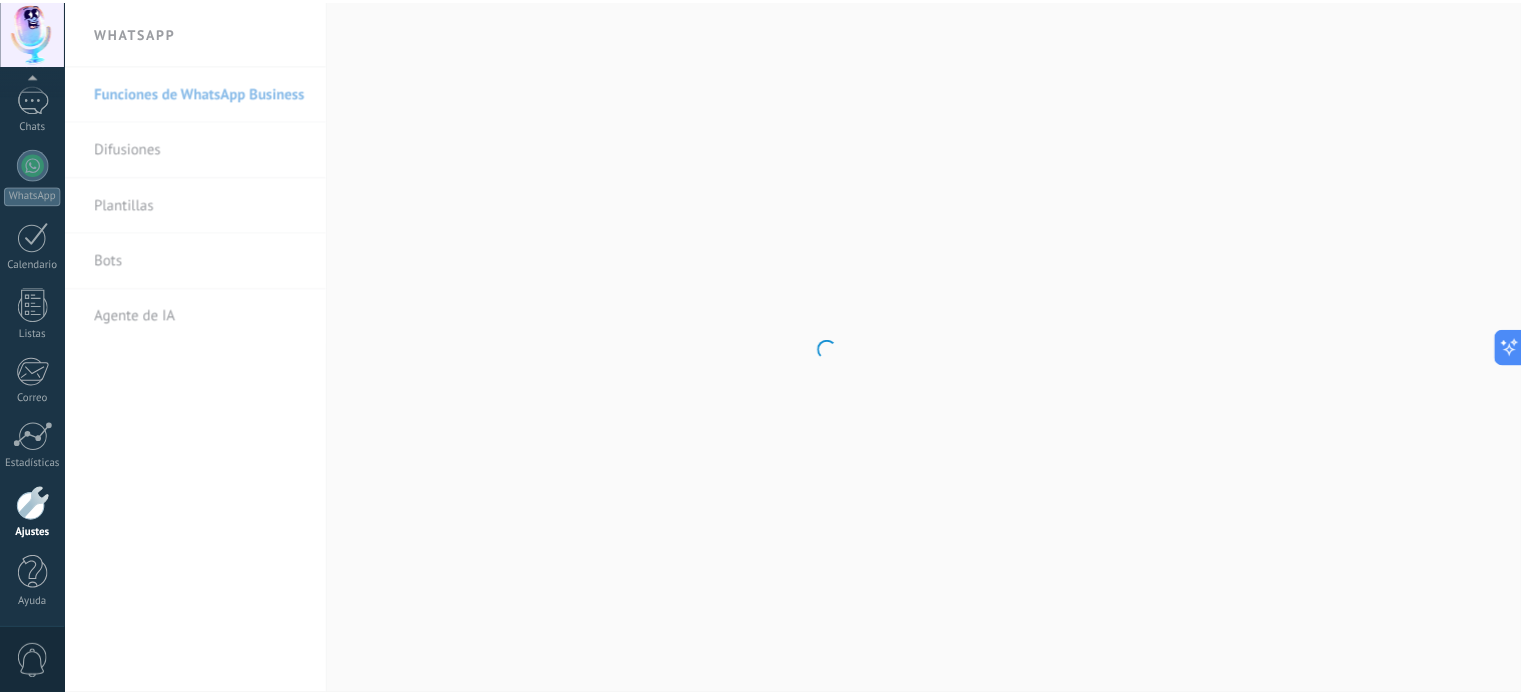 scroll, scrollTop: 0, scrollLeft: 0, axis: both 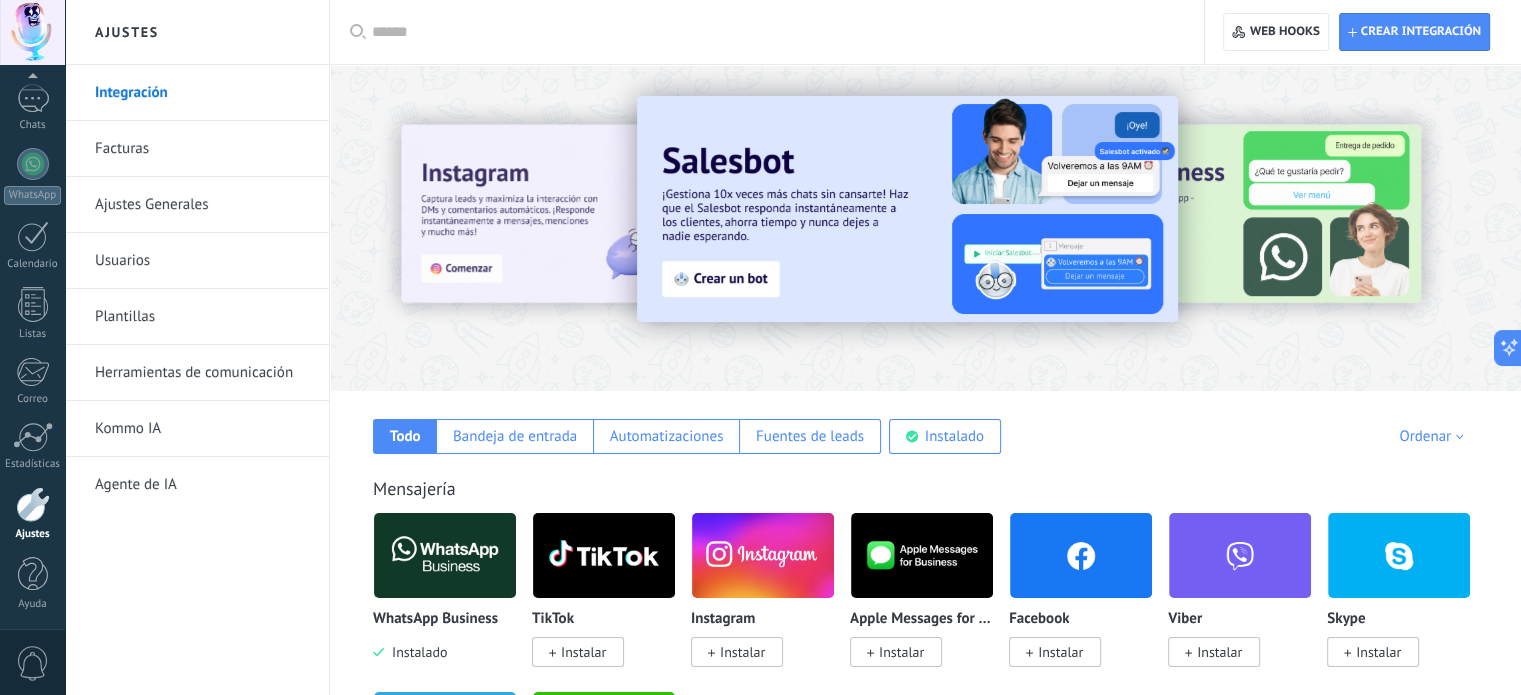 click at bounding box center [774, 32] 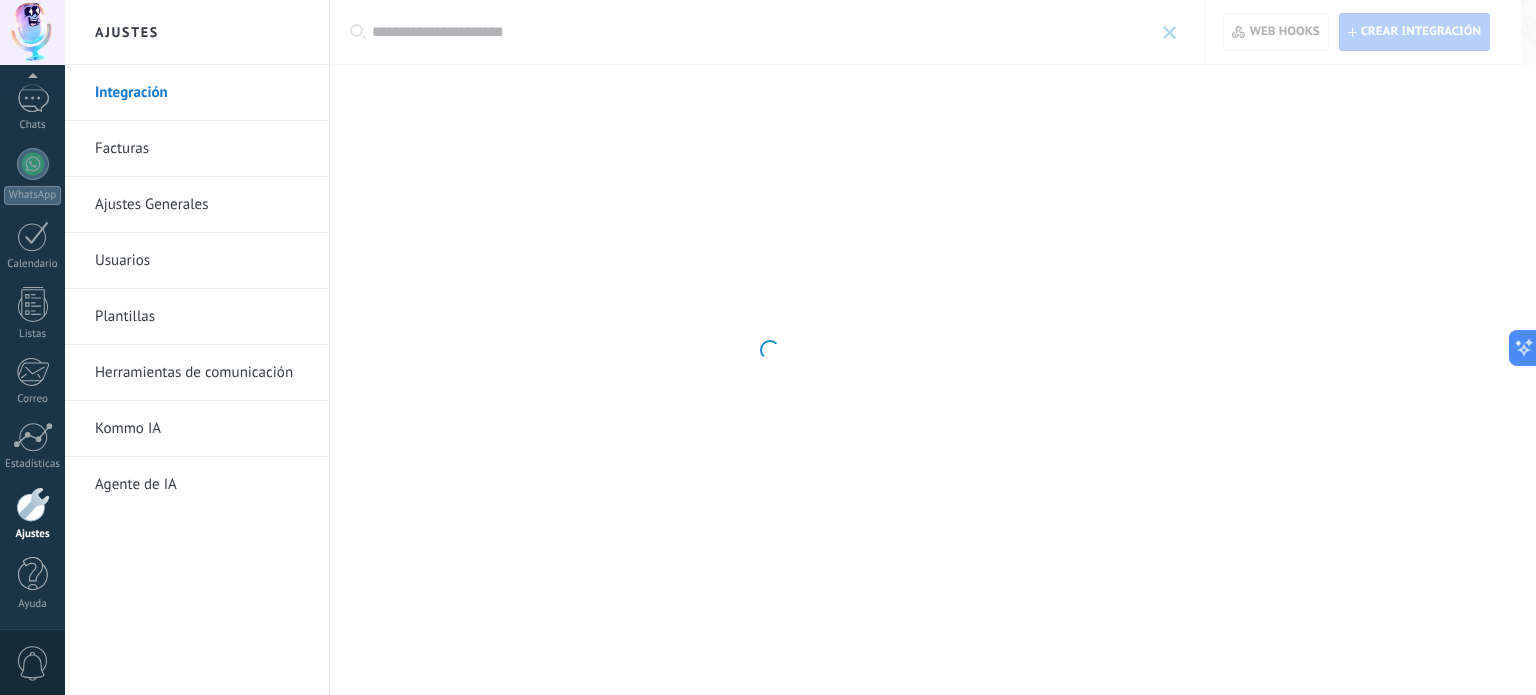 type on "**********" 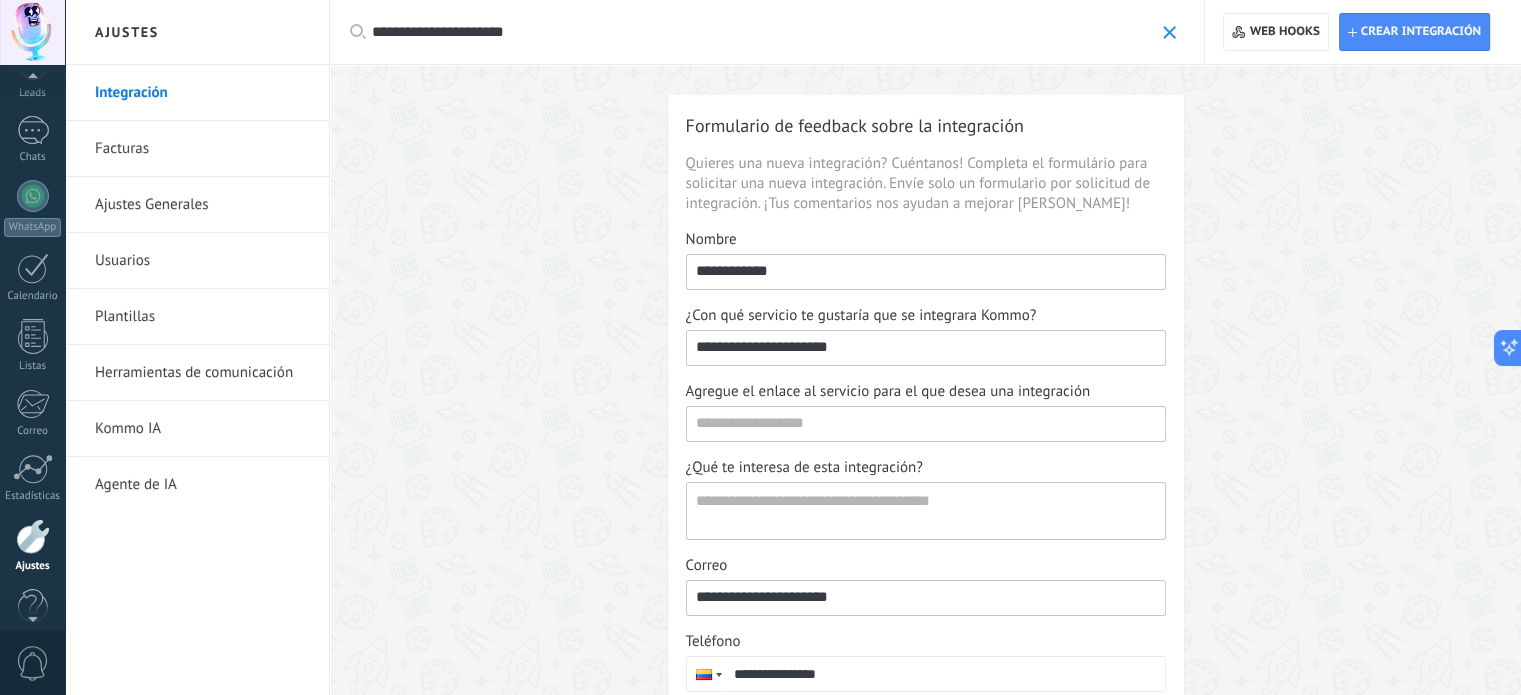 click at bounding box center [32, 80] 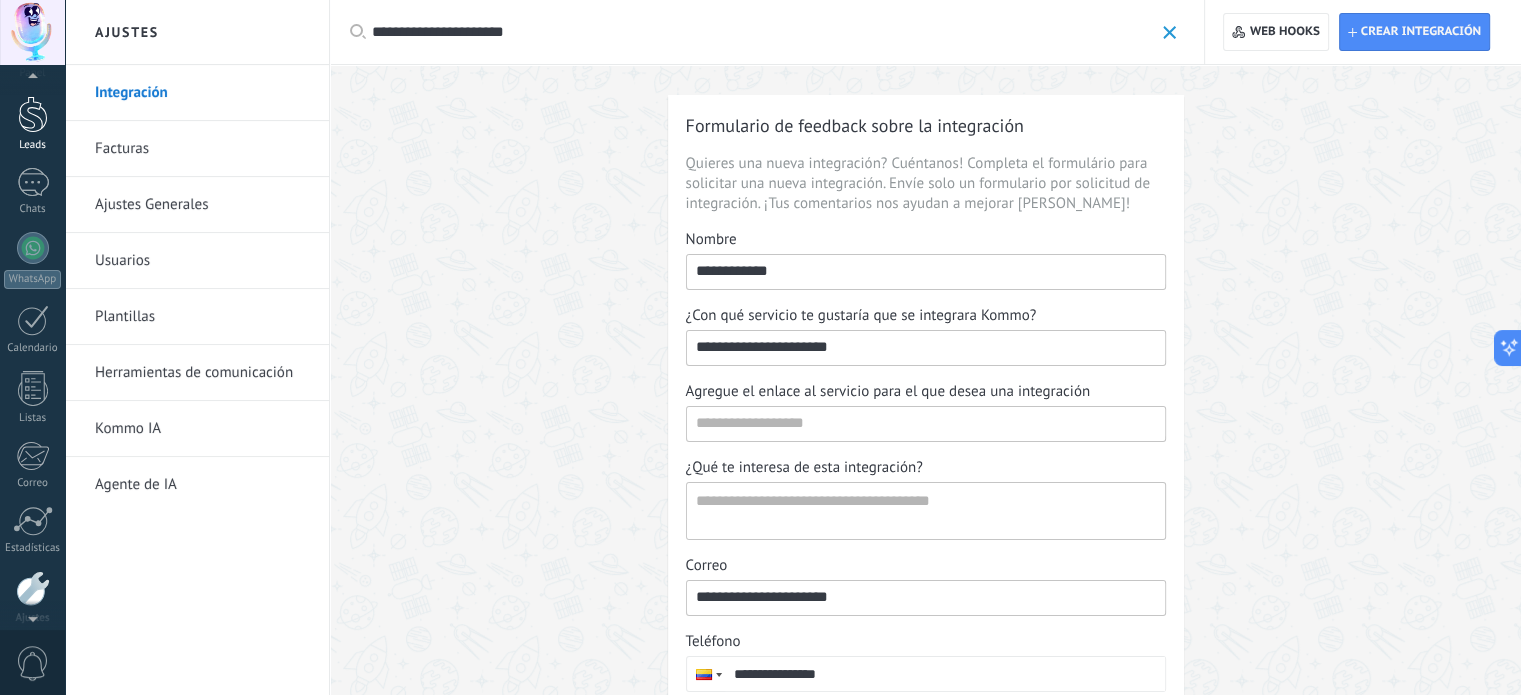 scroll, scrollTop: 0, scrollLeft: 0, axis: both 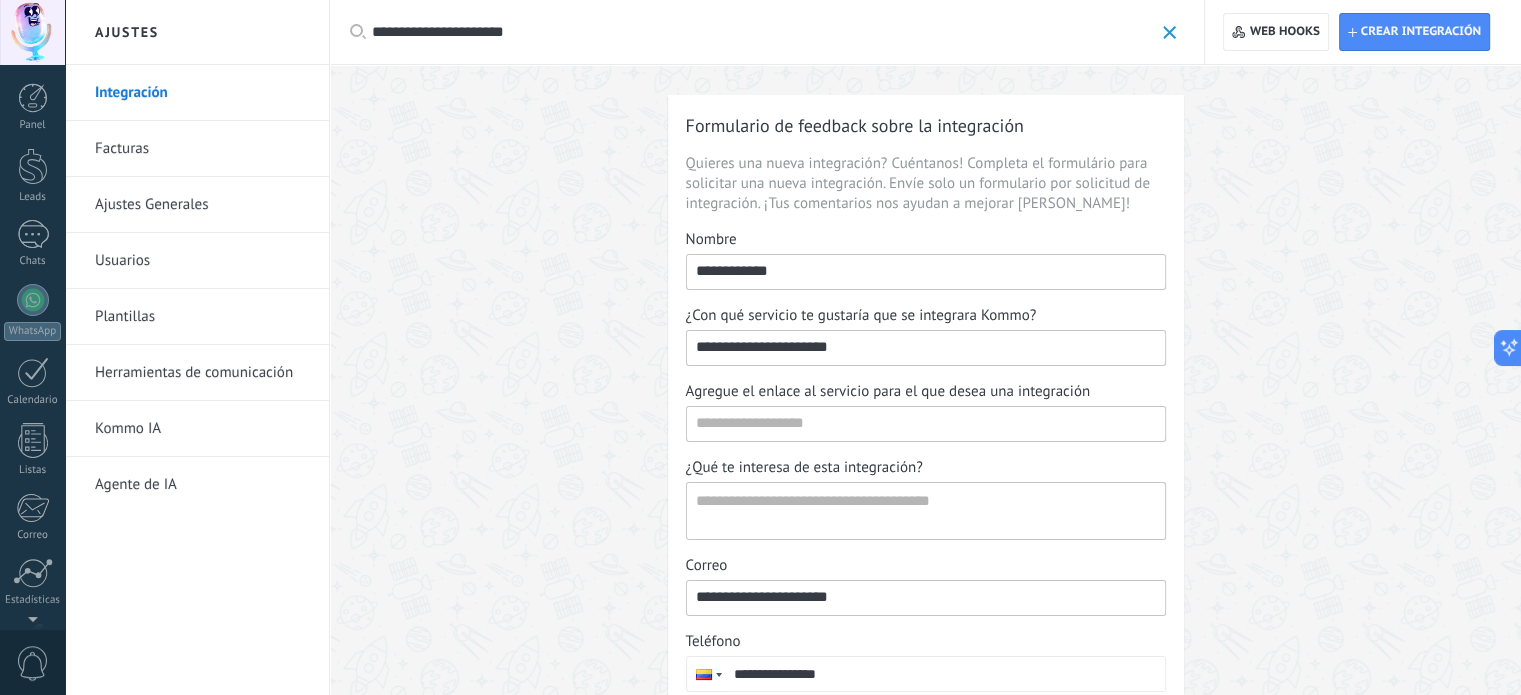 click at bounding box center [32, 32] 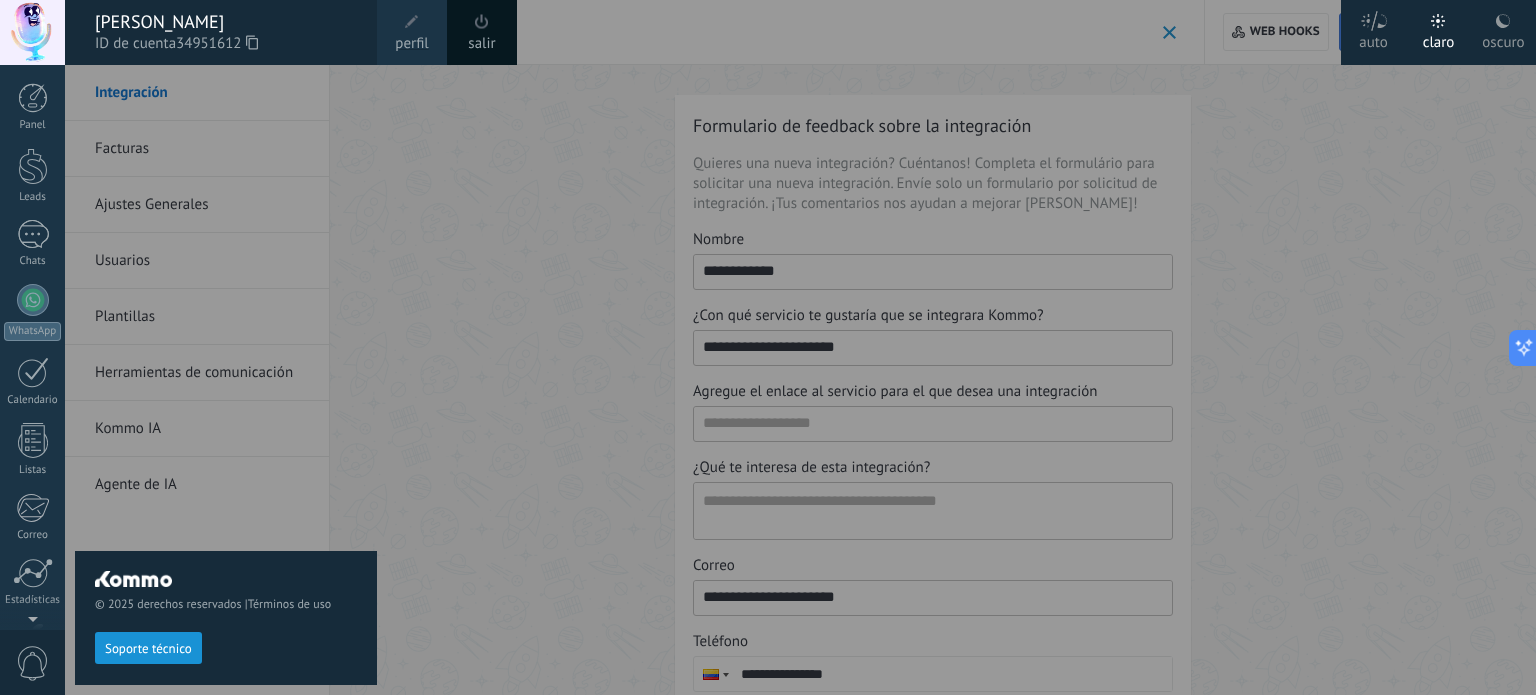 click at bounding box center [32, 32] 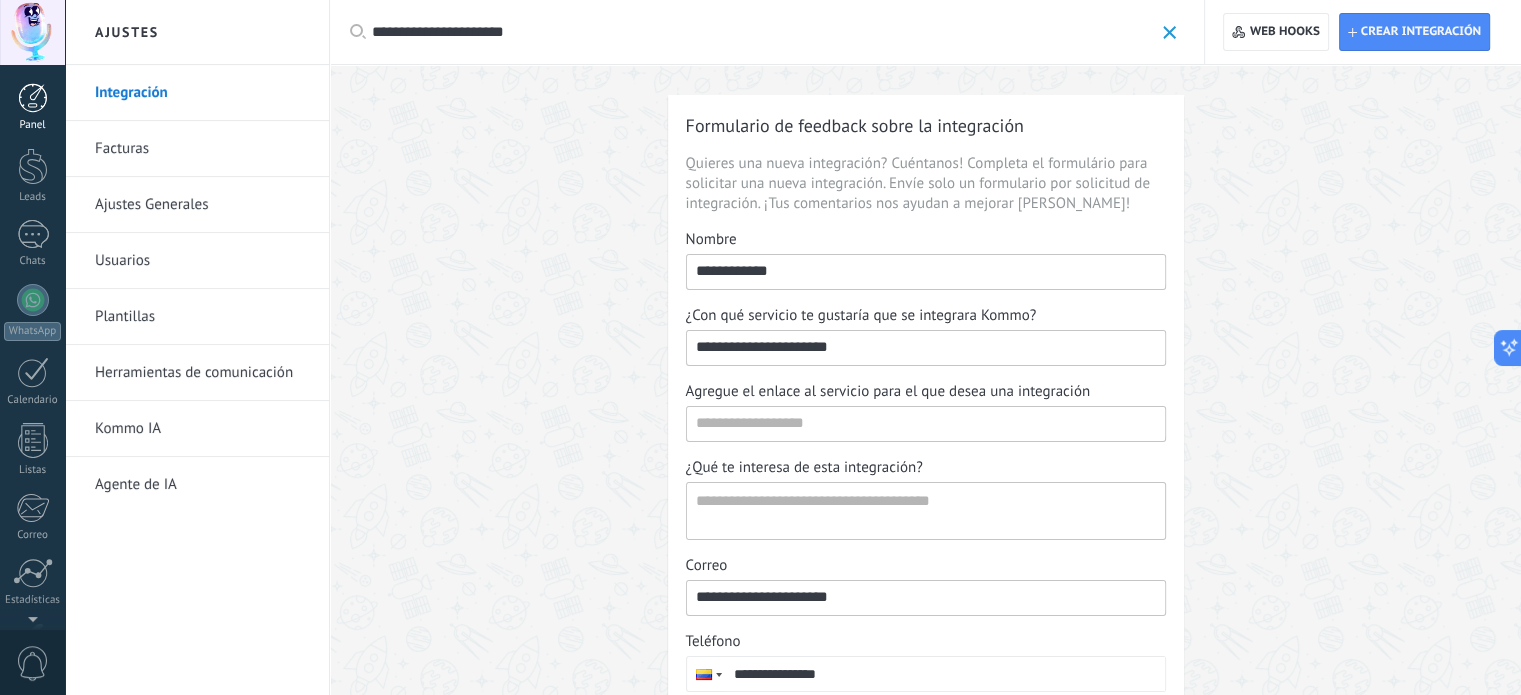 click on "Panel" at bounding box center (32, 107) 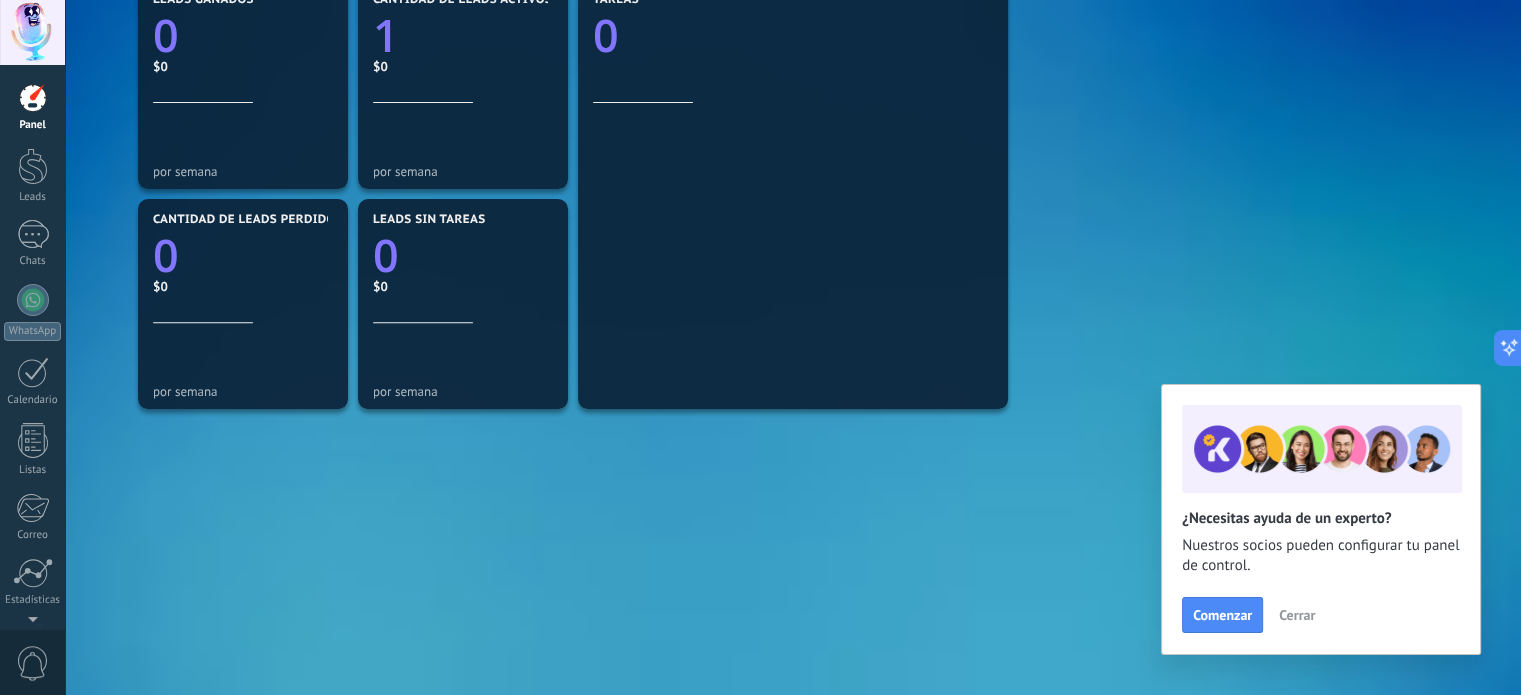 scroll, scrollTop: 0, scrollLeft: 0, axis: both 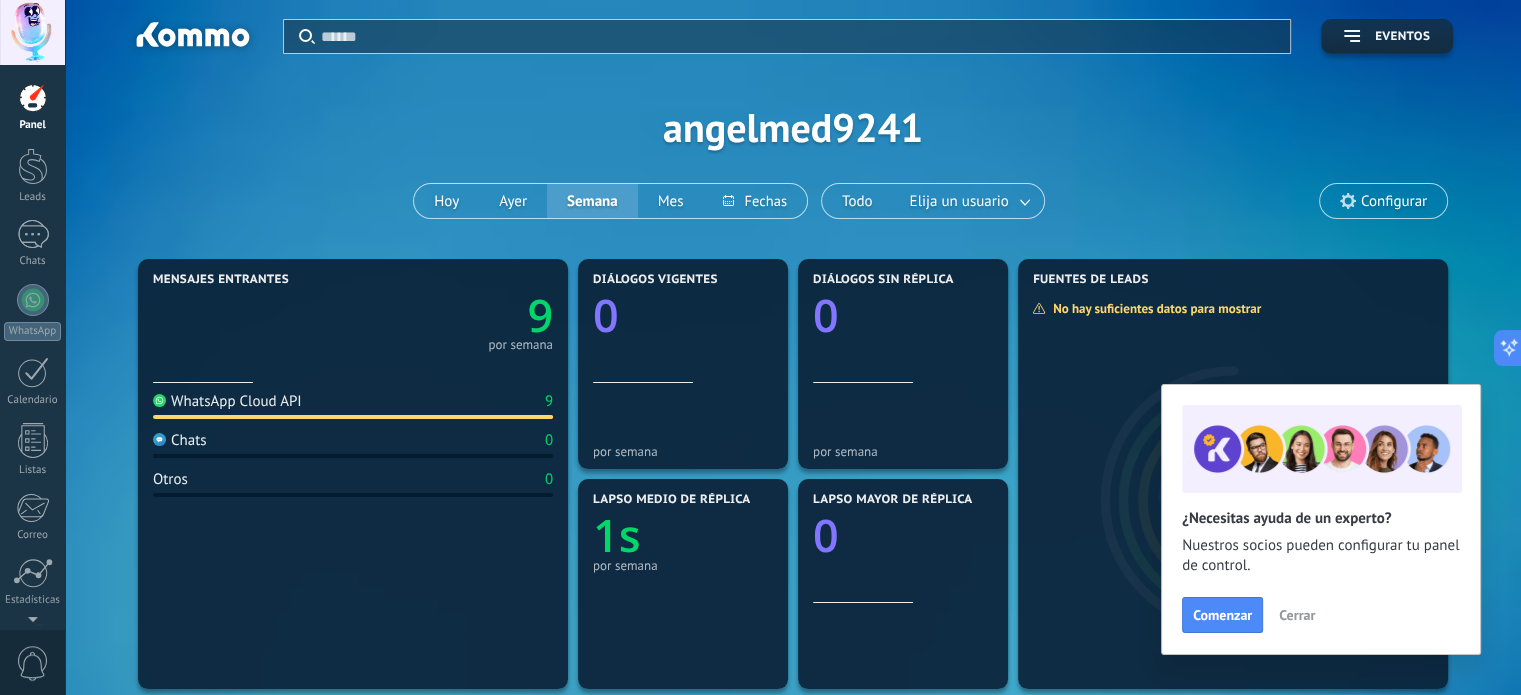 click on "Configurar" at bounding box center [1394, 201] 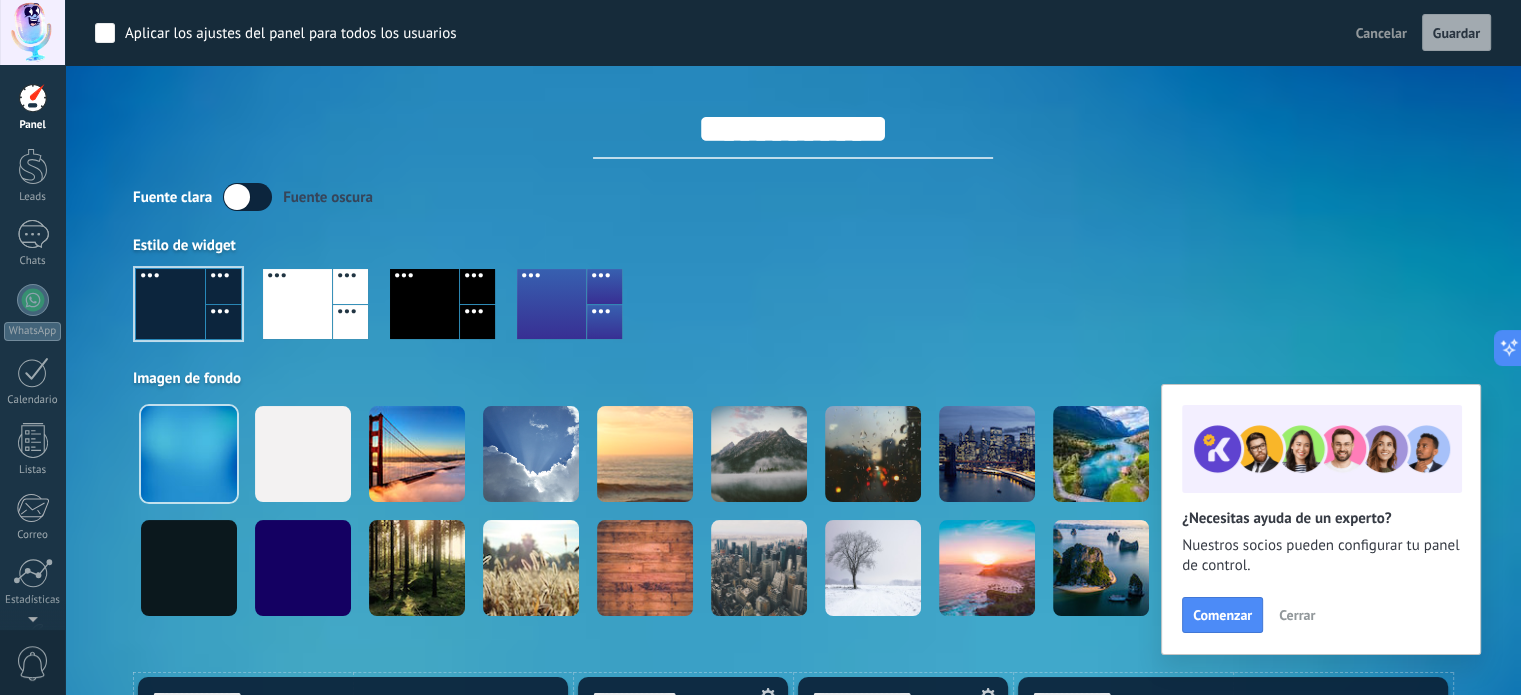 click at bounding box center (424, 304) 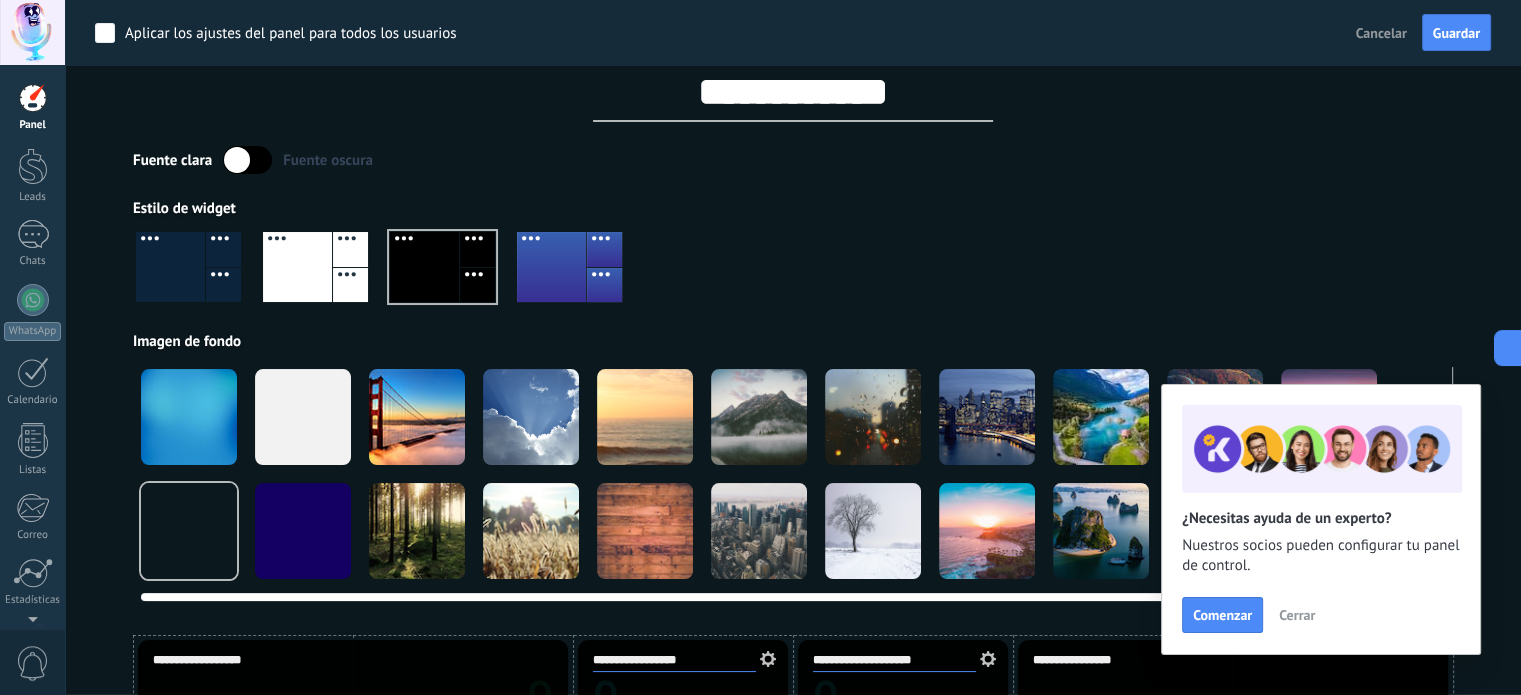 scroll, scrollTop: 0, scrollLeft: 0, axis: both 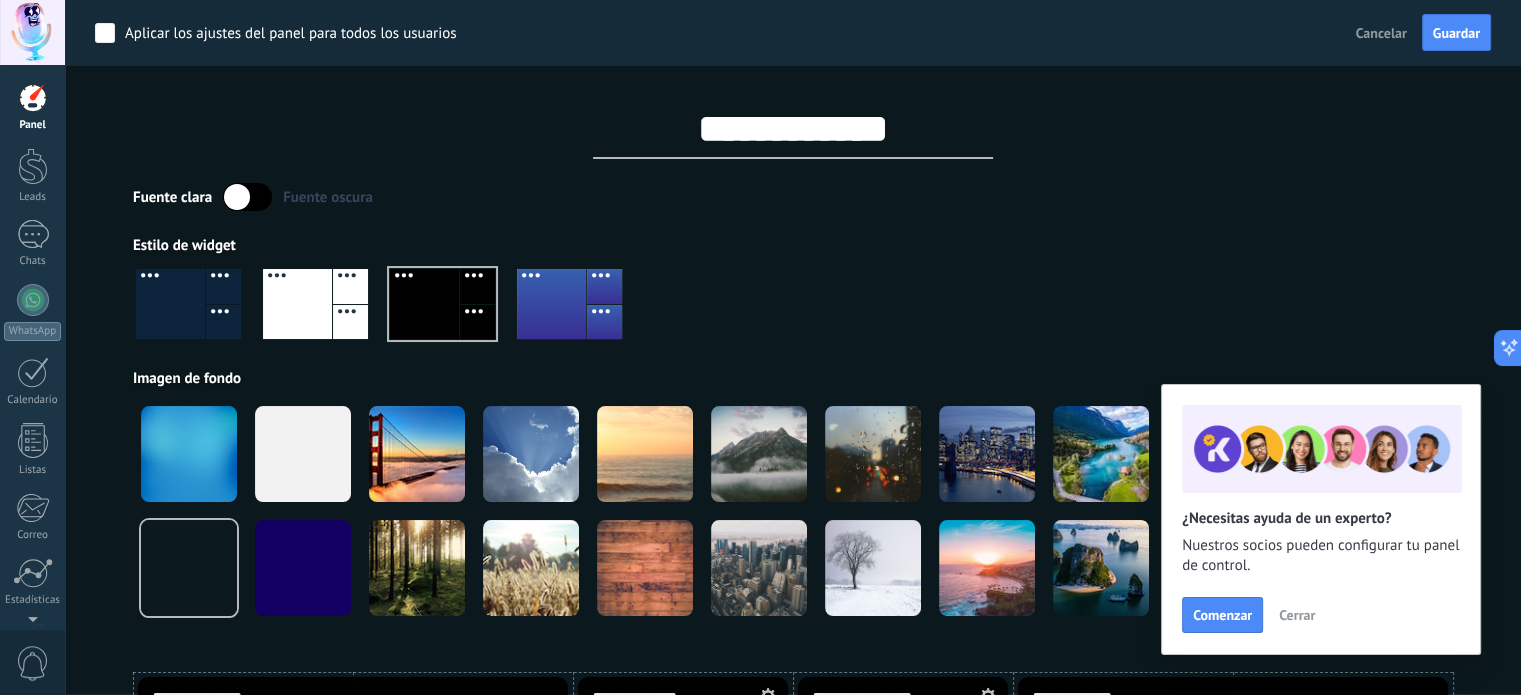 click at bounding box center (551, 304) 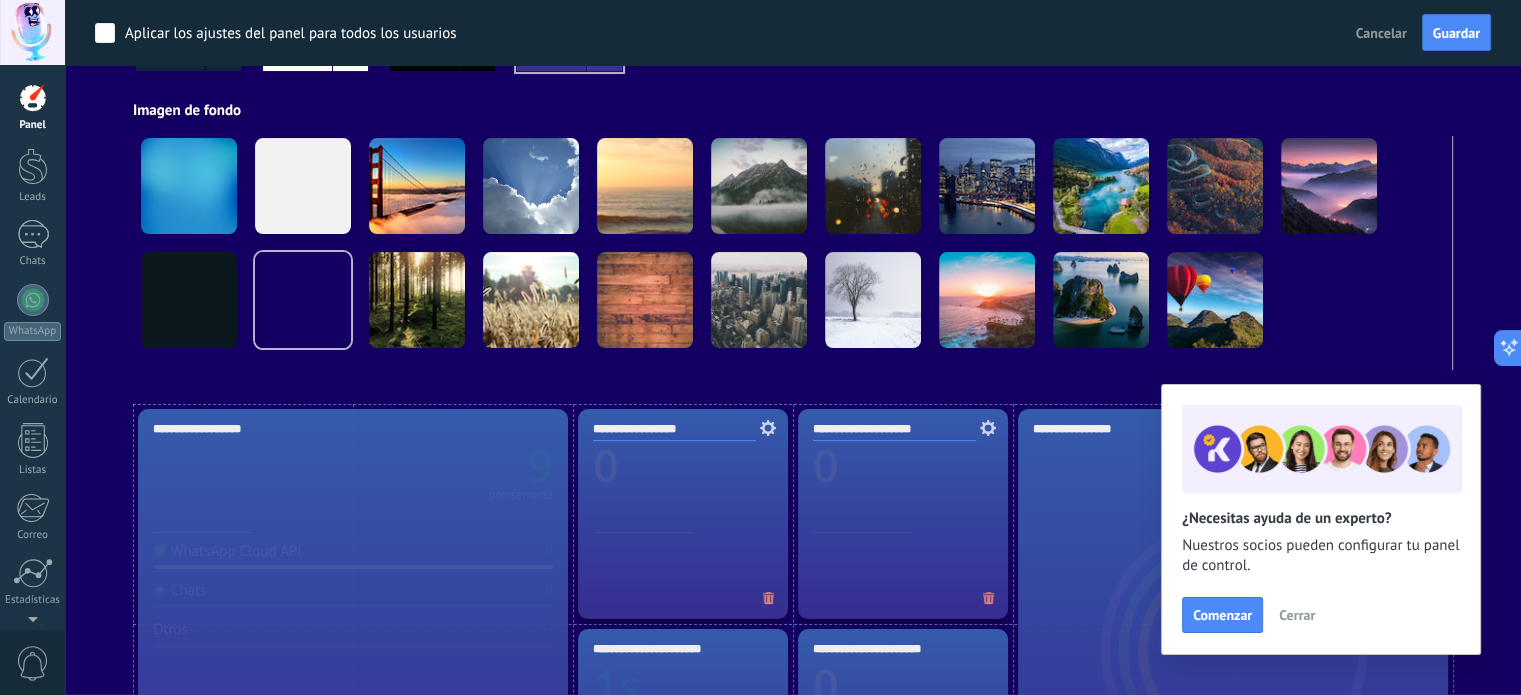 scroll, scrollTop: 166, scrollLeft: 0, axis: vertical 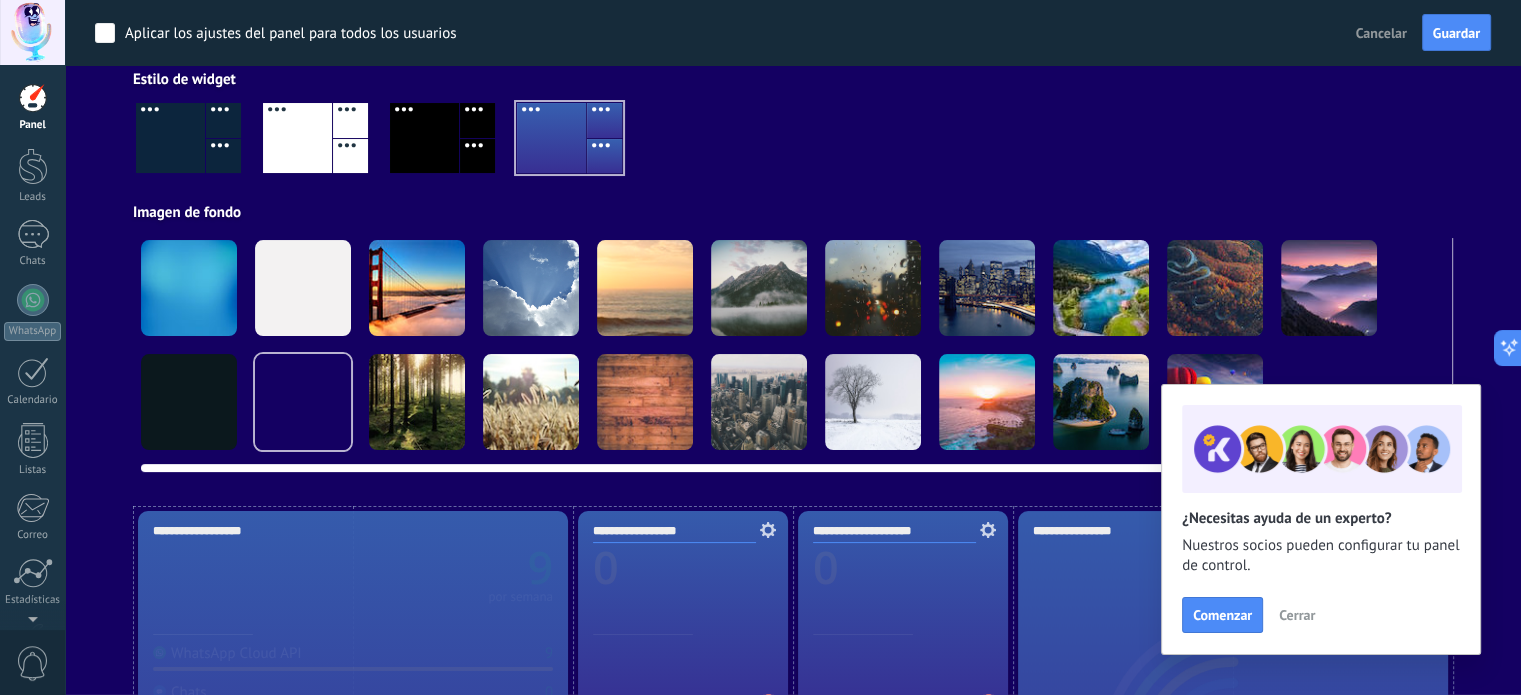 click at bounding box center (531, 288) 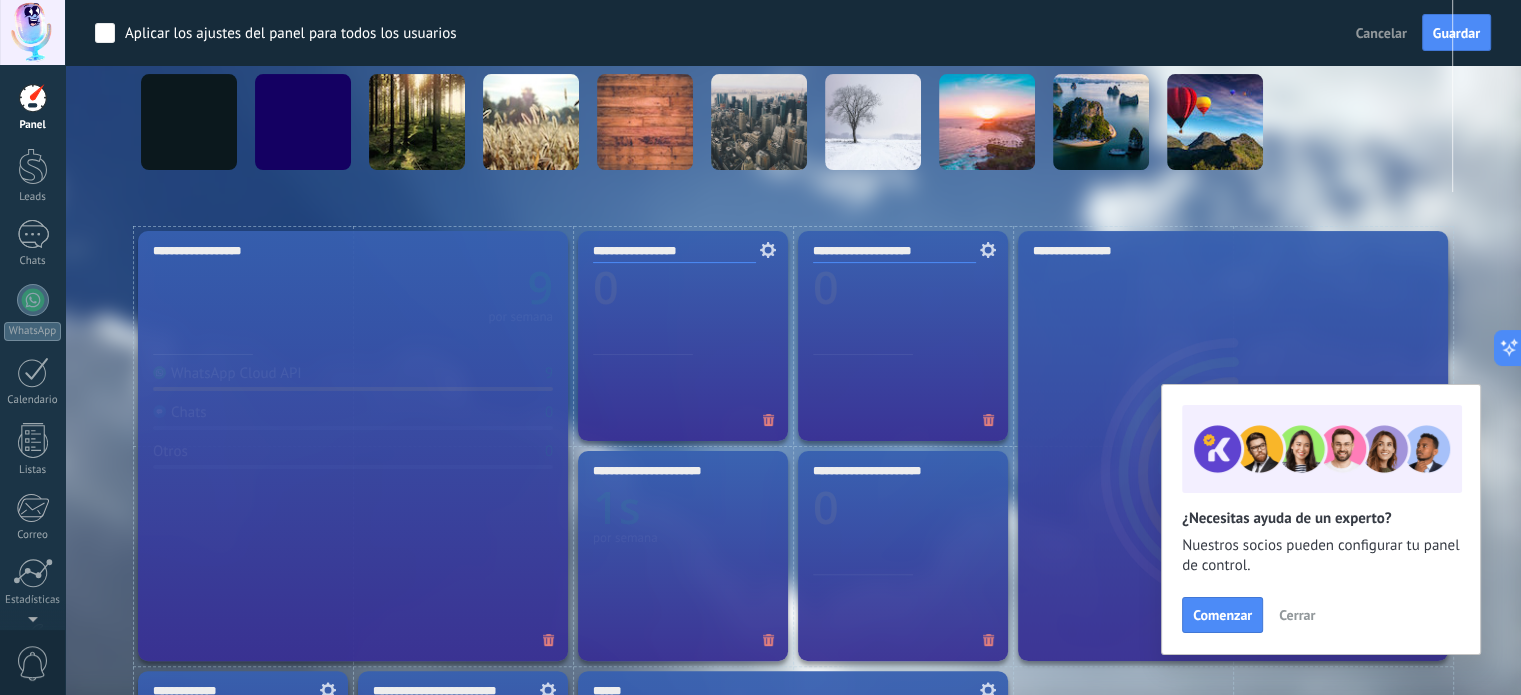 scroll, scrollTop: 333, scrollLeft: 0, axis: vertical 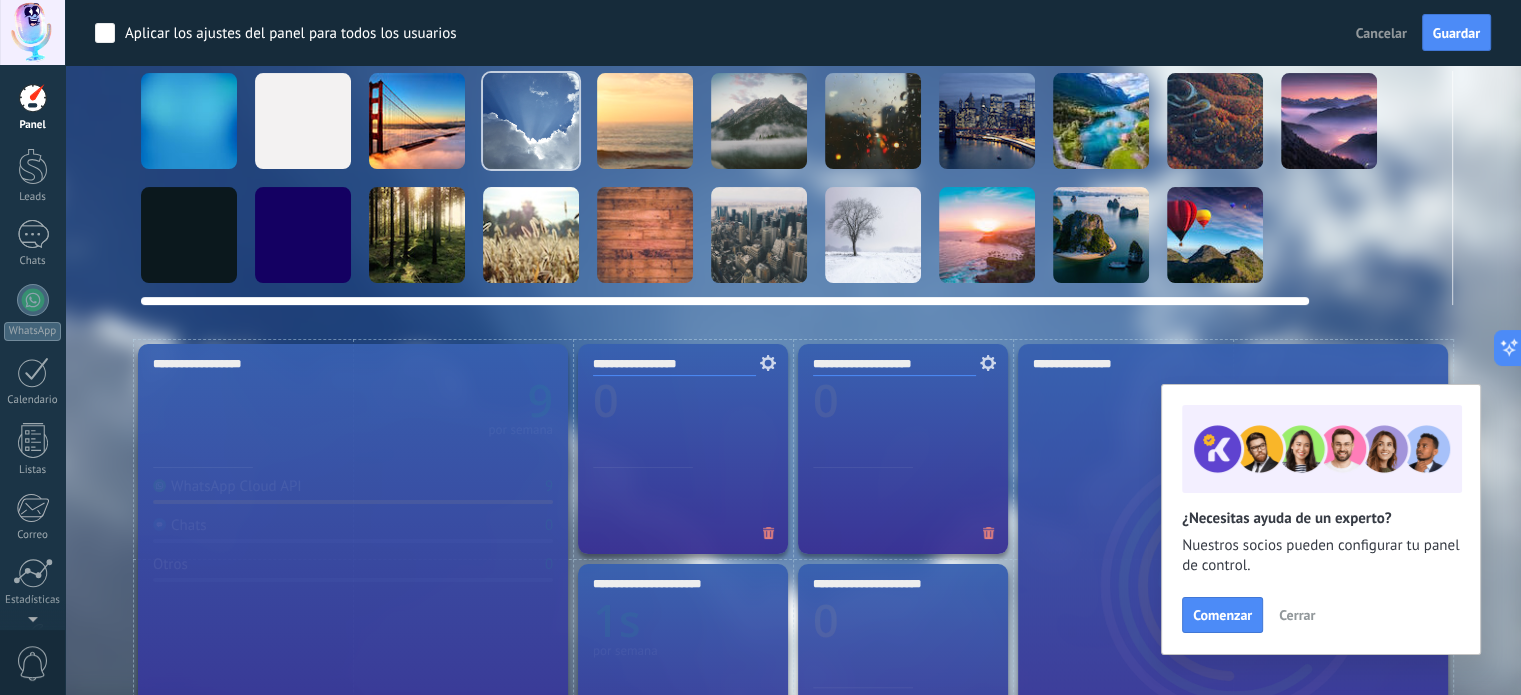 click at bounding box center (759, 235) 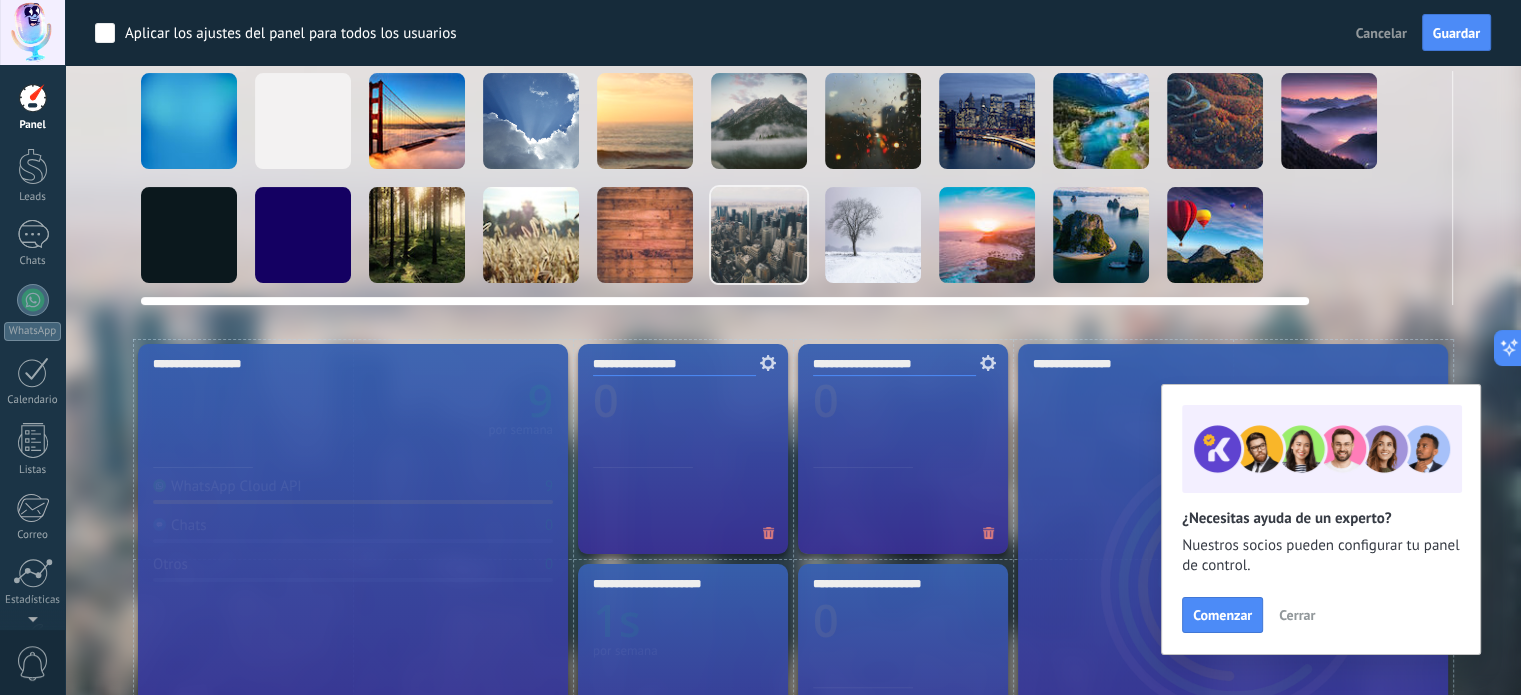 click at bounding box center [987, 235] 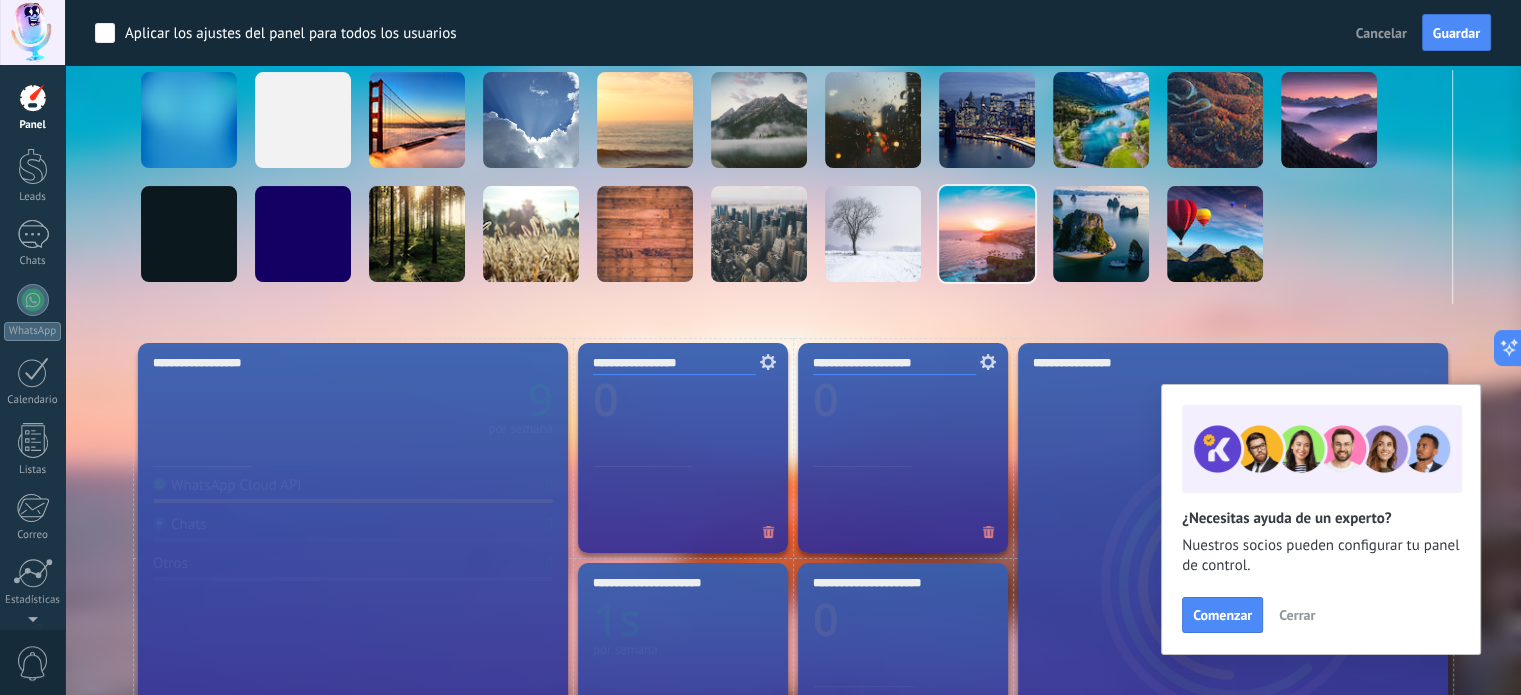 scroll, scrollTop: 333, scrollLeft: 0, axis: vertical 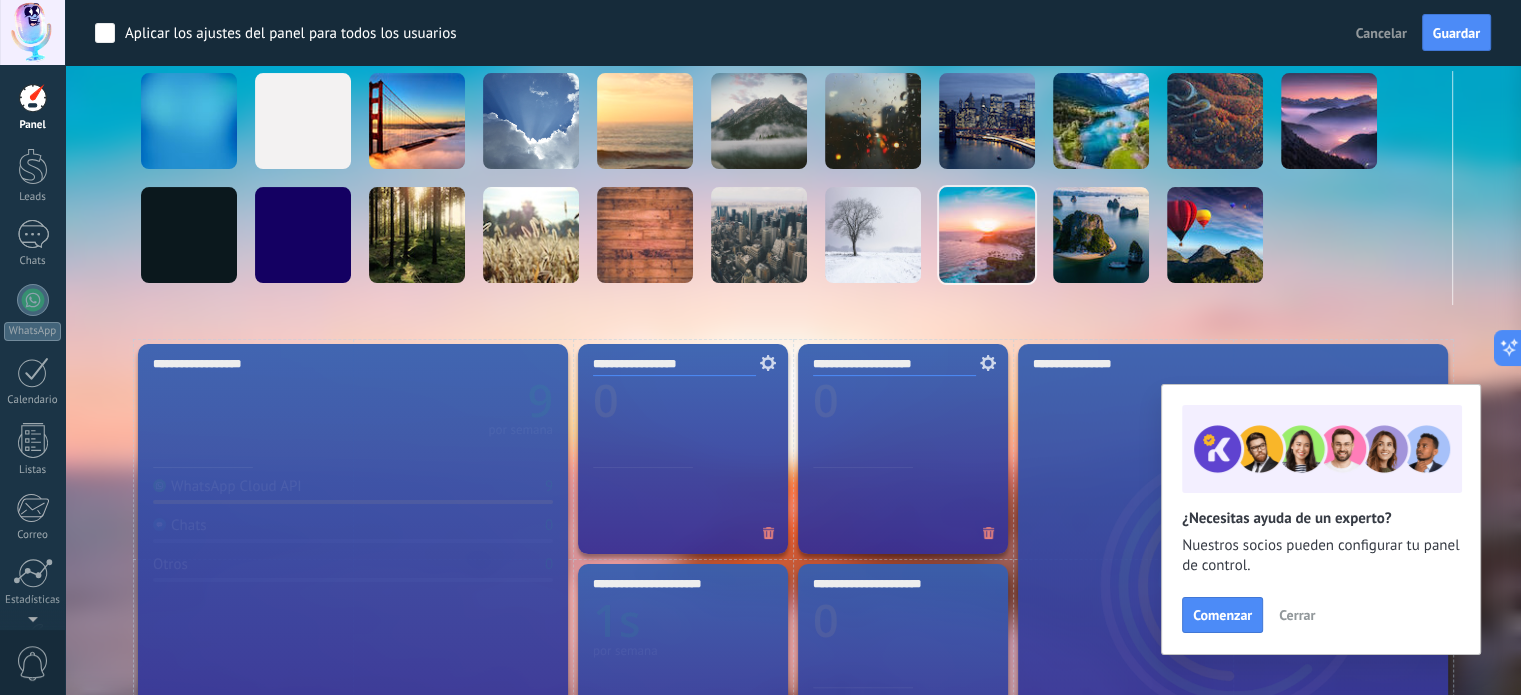click on "Panel
Leads
Chats
WhatsApp
Clientes" at bounding box center [32, 425] 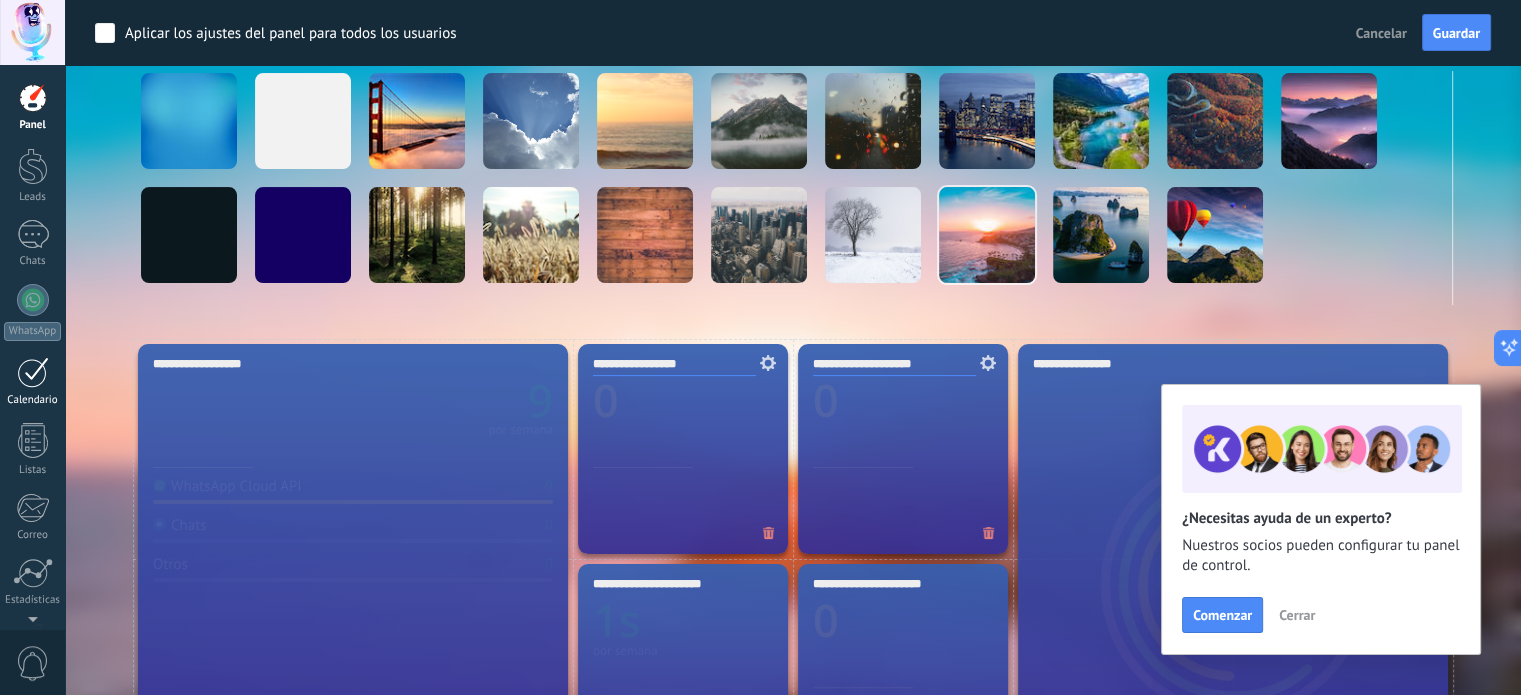 click at bounding box center [33, 372] 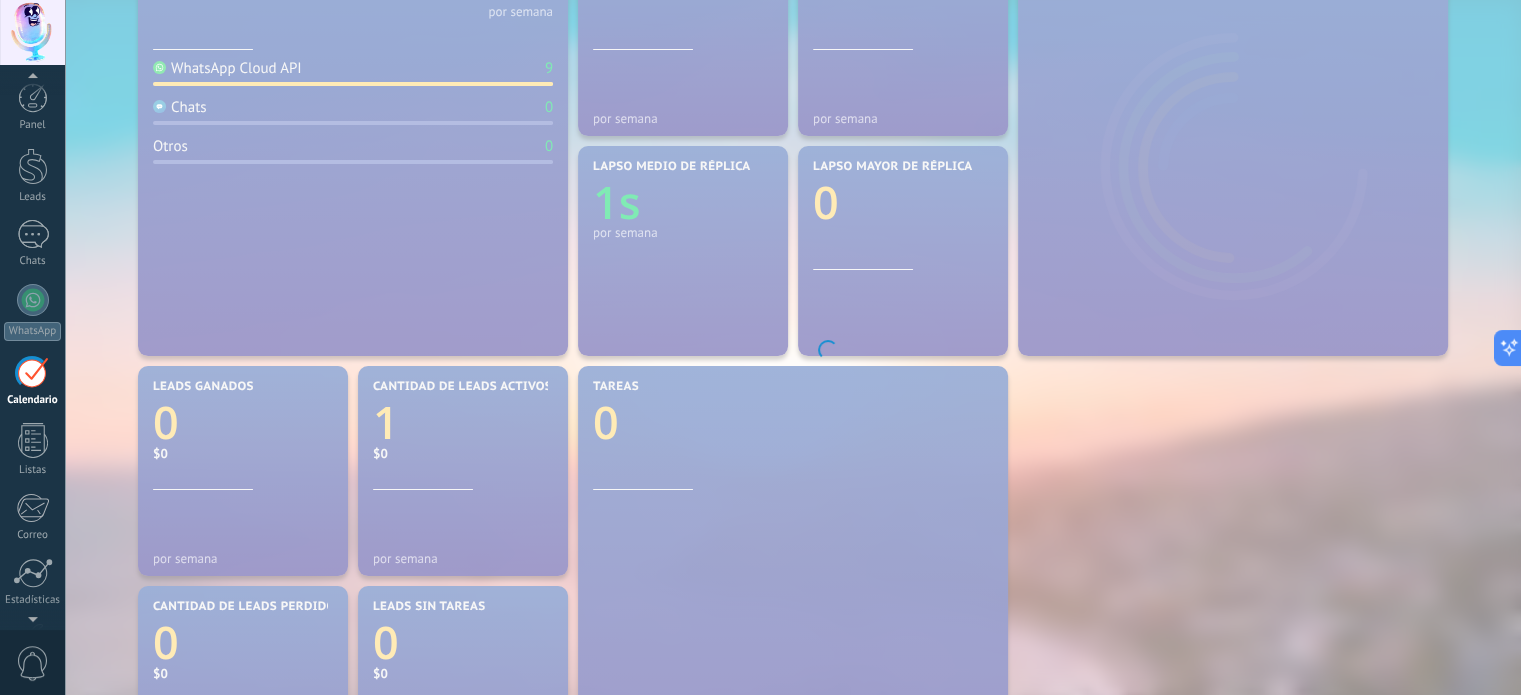 scroll, scrollTop: 0, scrollLeft: 0, axis: both 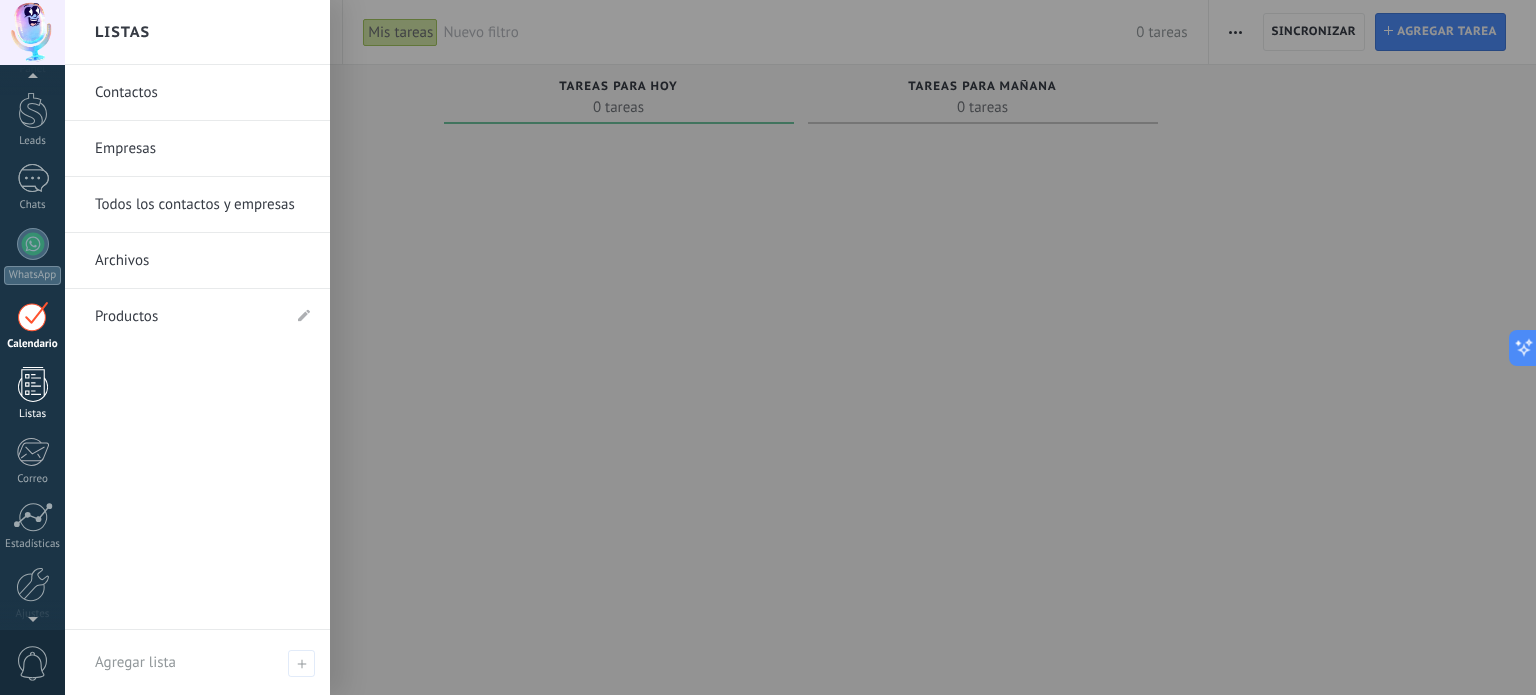 click at bounding box center (33, 384) 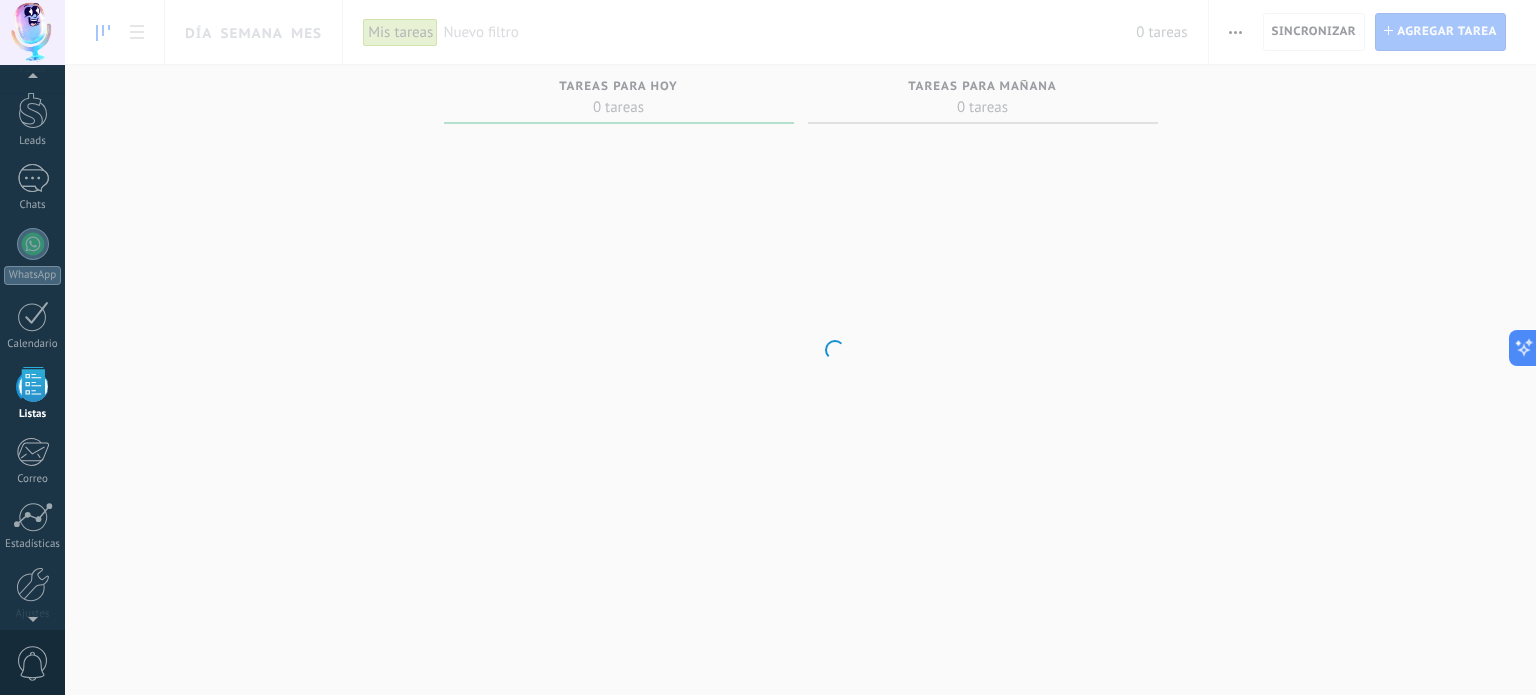 scroll, scrollTop: 0, scrollLeft: 0, axis: both 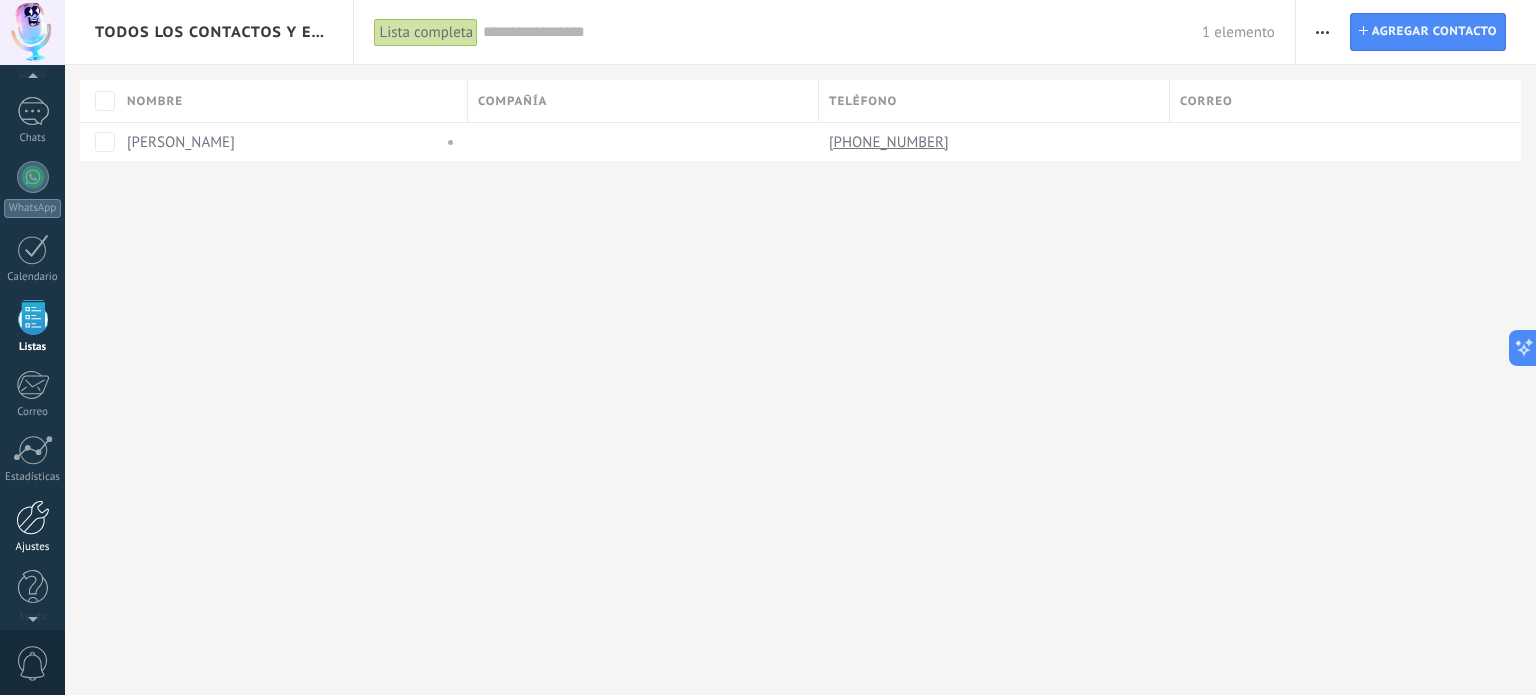 click at bounding box center [33, 517] 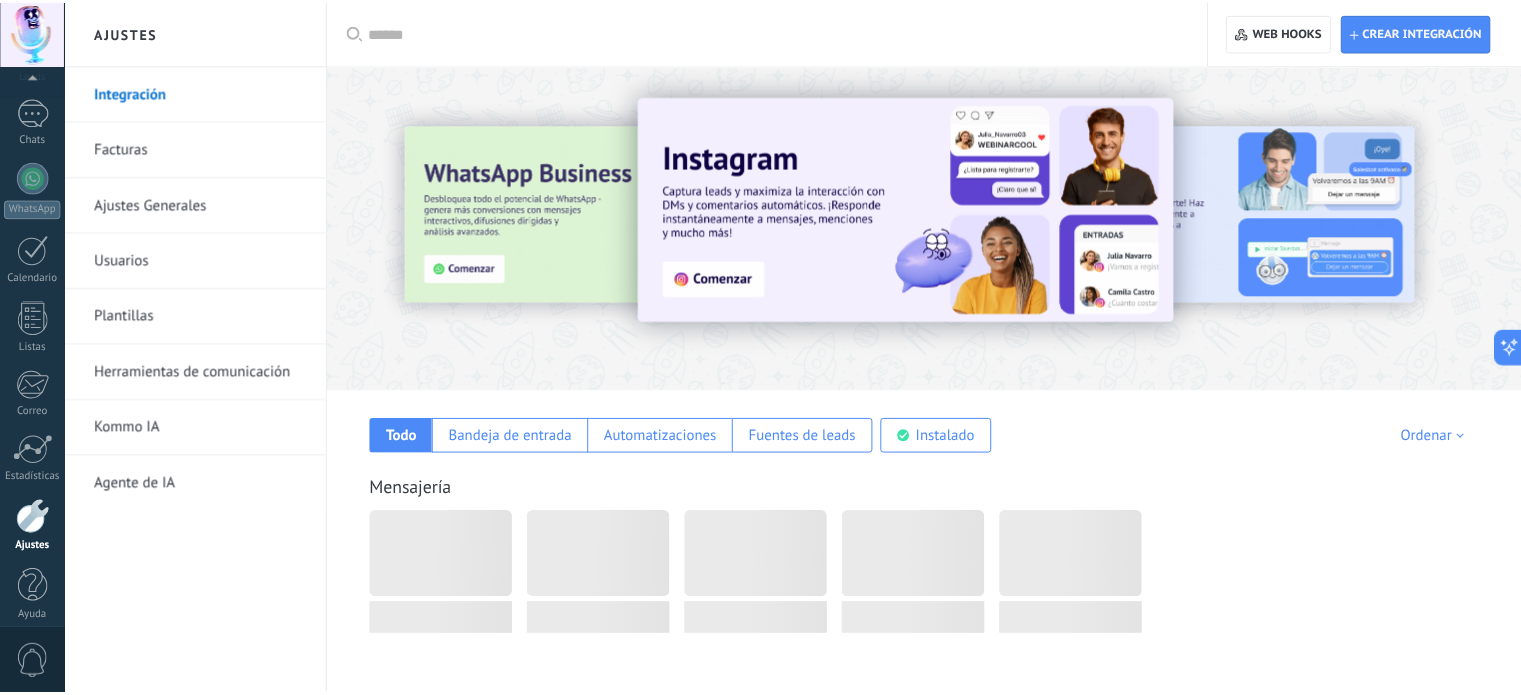 scroll, scrollTop: 14, scrollLeft: 0, axis: vertical 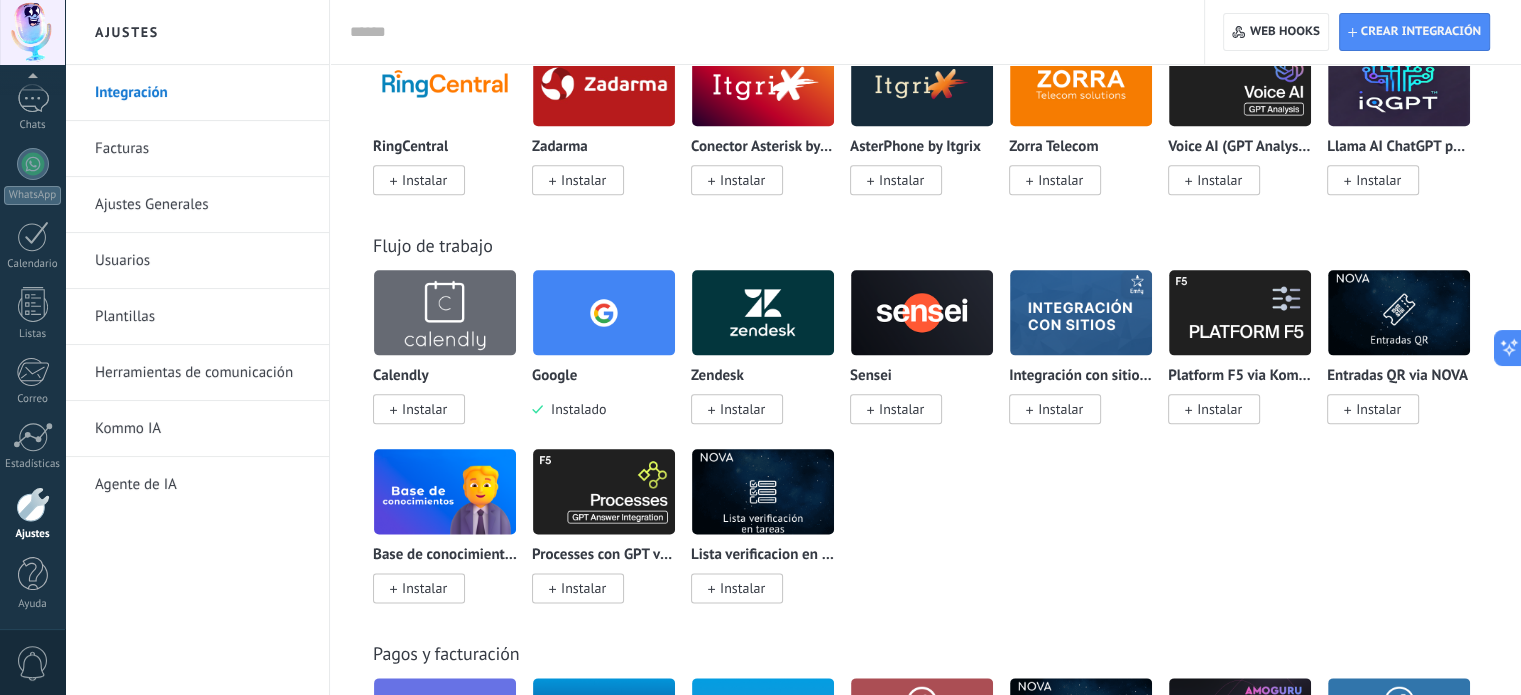 click on "Agente de IA" at bounding box center (202, 485) 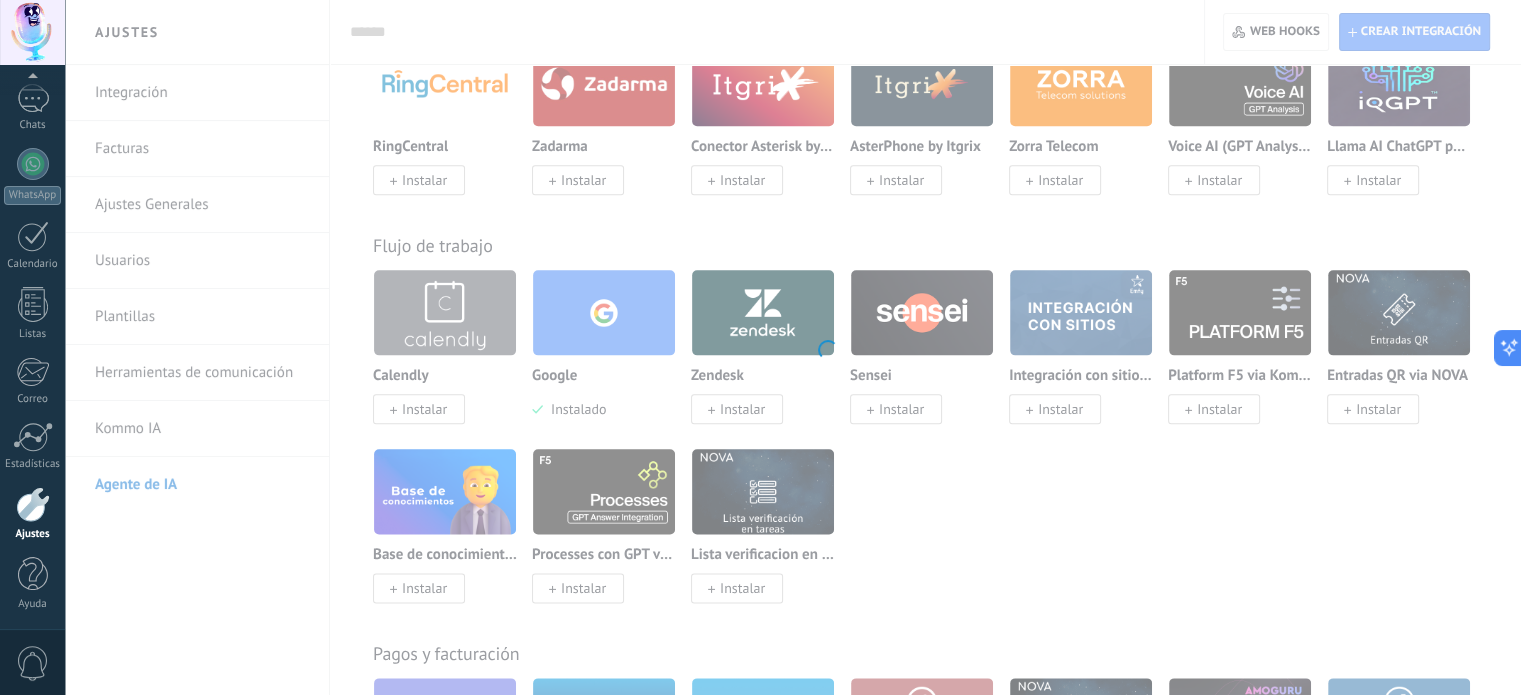 scroll, scrollTop: 0, scrollLeft: 0, axis: both 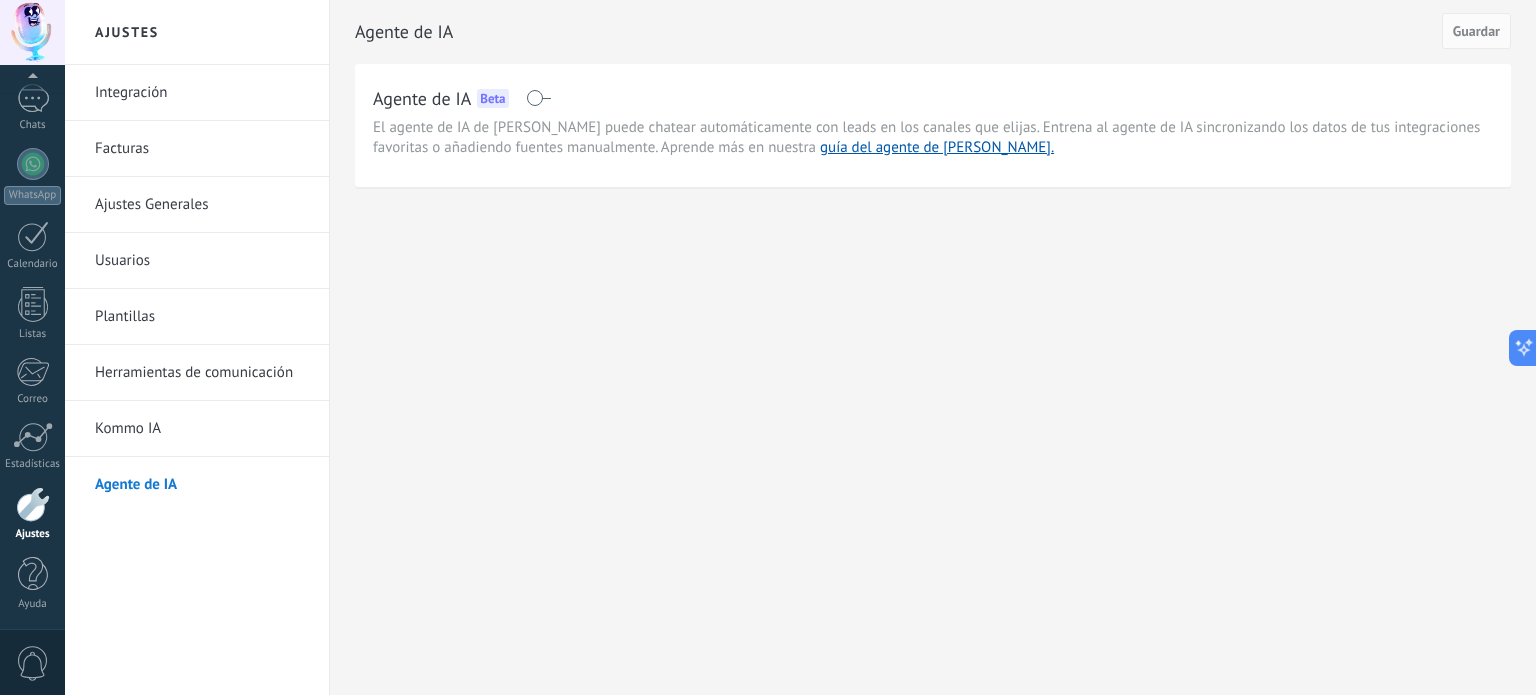 click at bounding box center [538, 98] 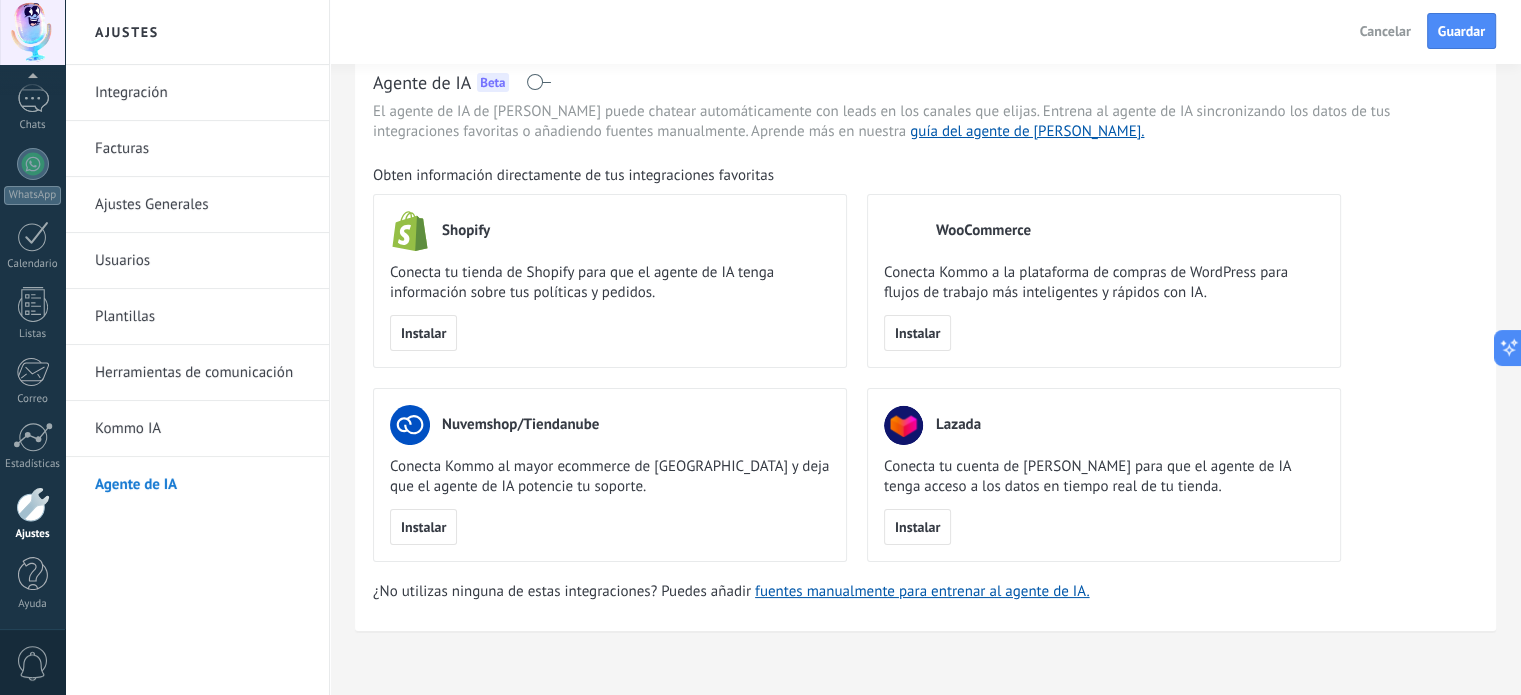scroll, scrollTop: 0, scrollLeft: 0, axis: both 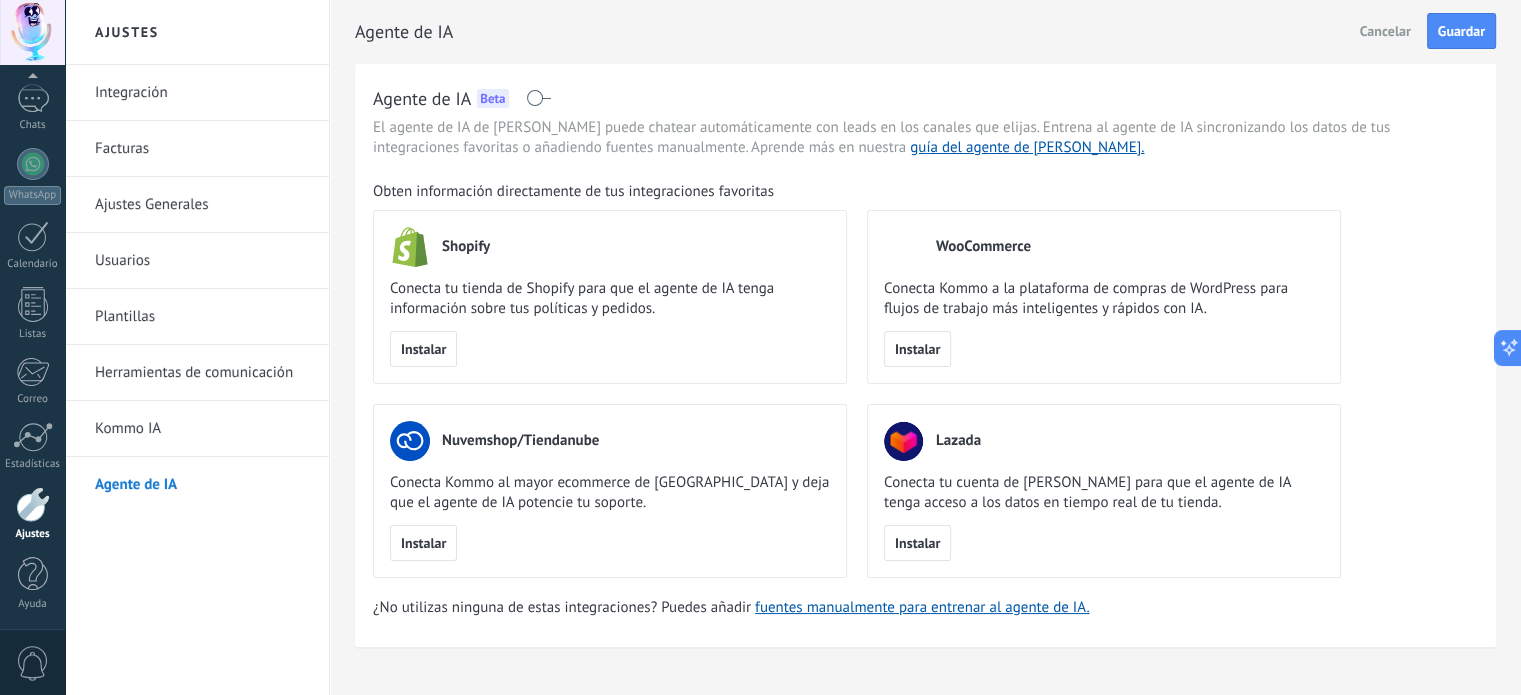 click at bounding box center [538, 98] 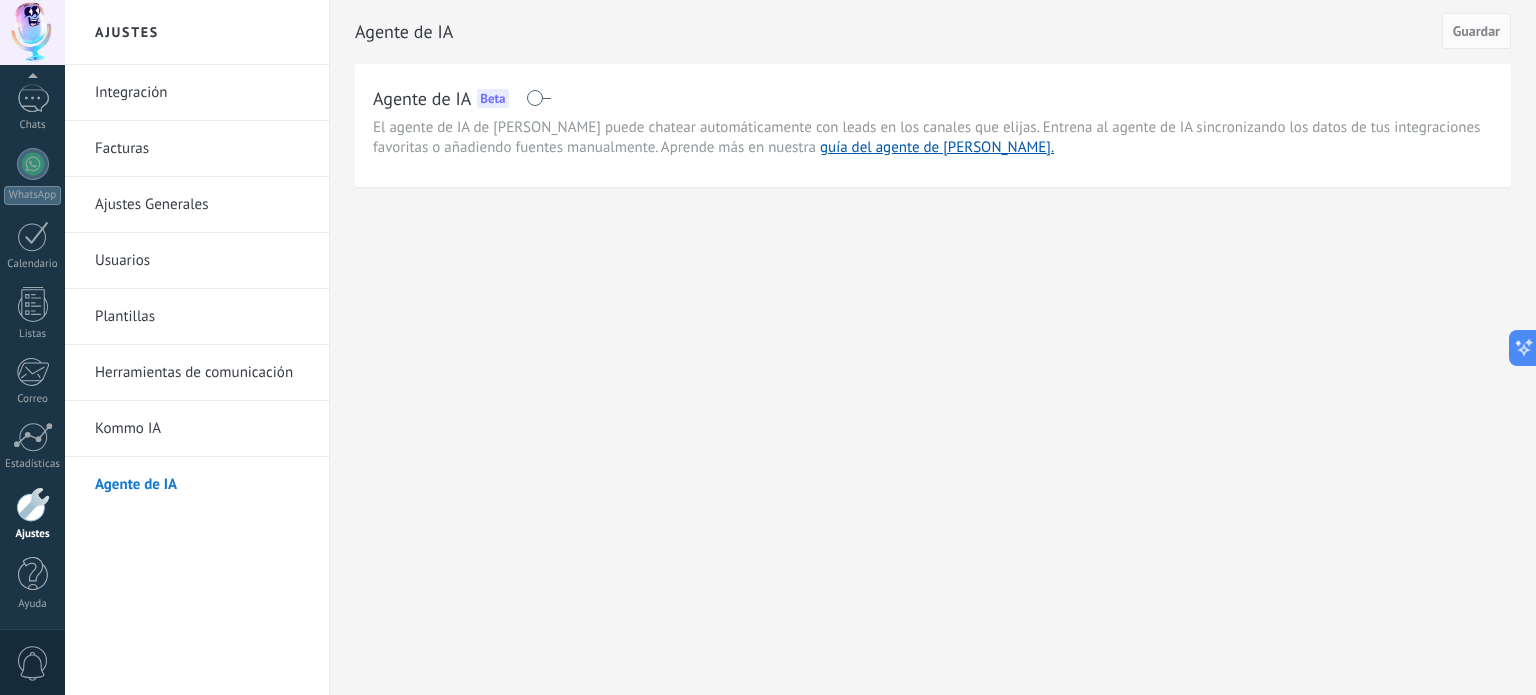click on "Integración" at bounding box center [202, 93] 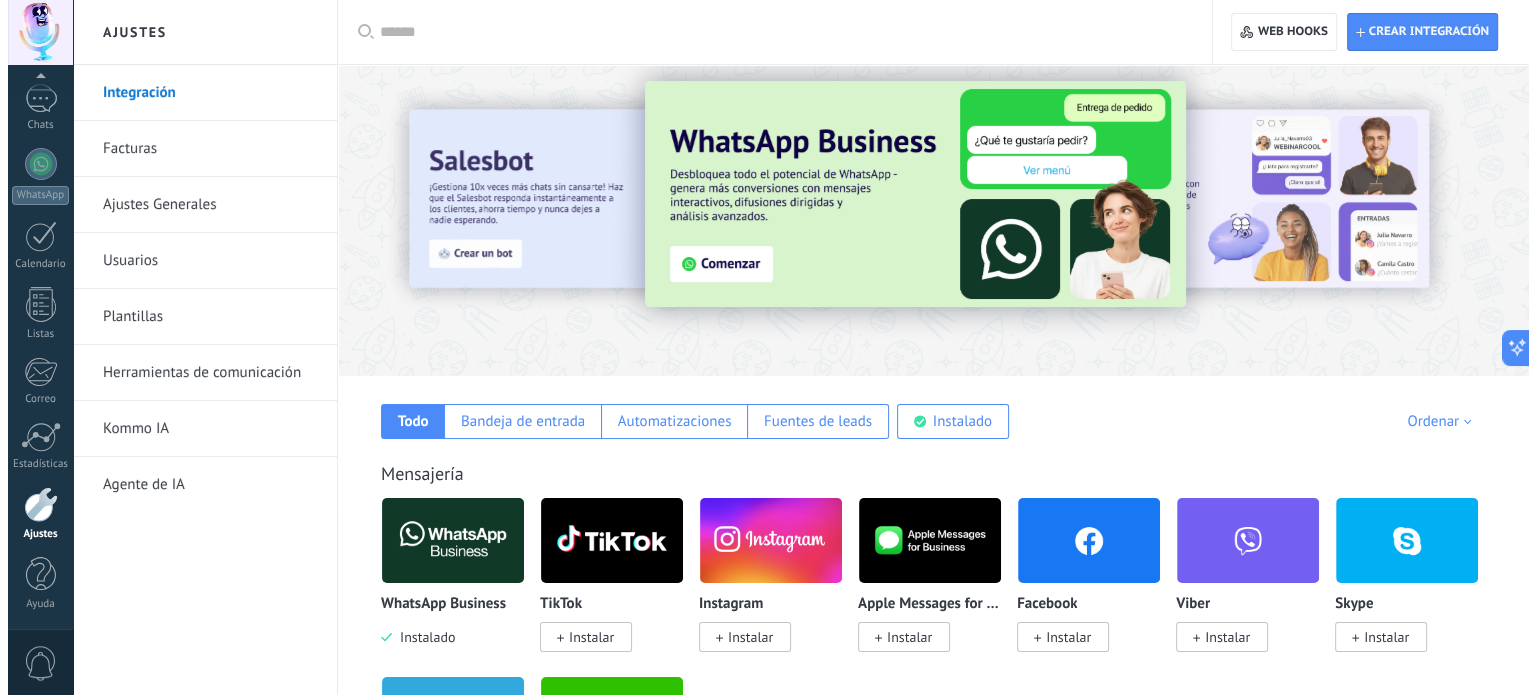 scroll, scrollTop: 0, scrollLeft: 0, axis: both 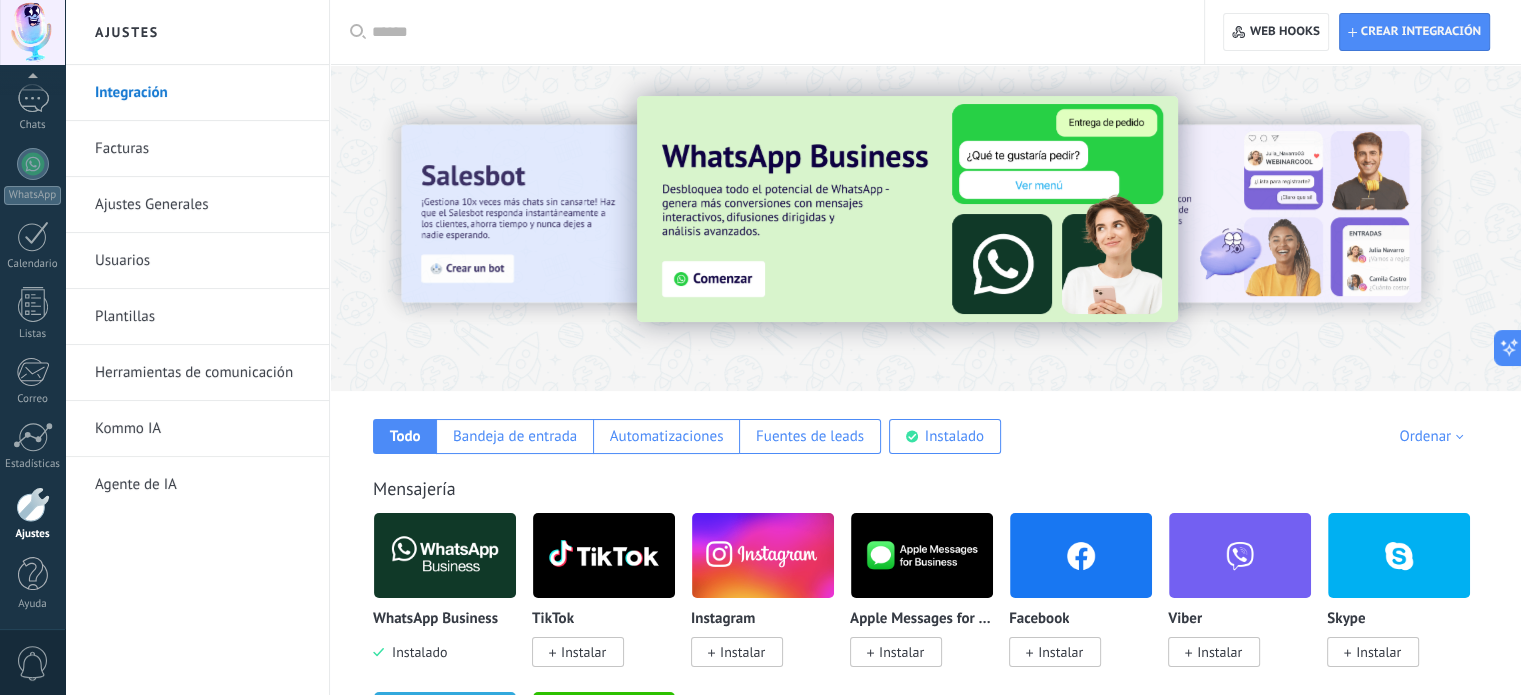 click at bounding box center [907, 209] 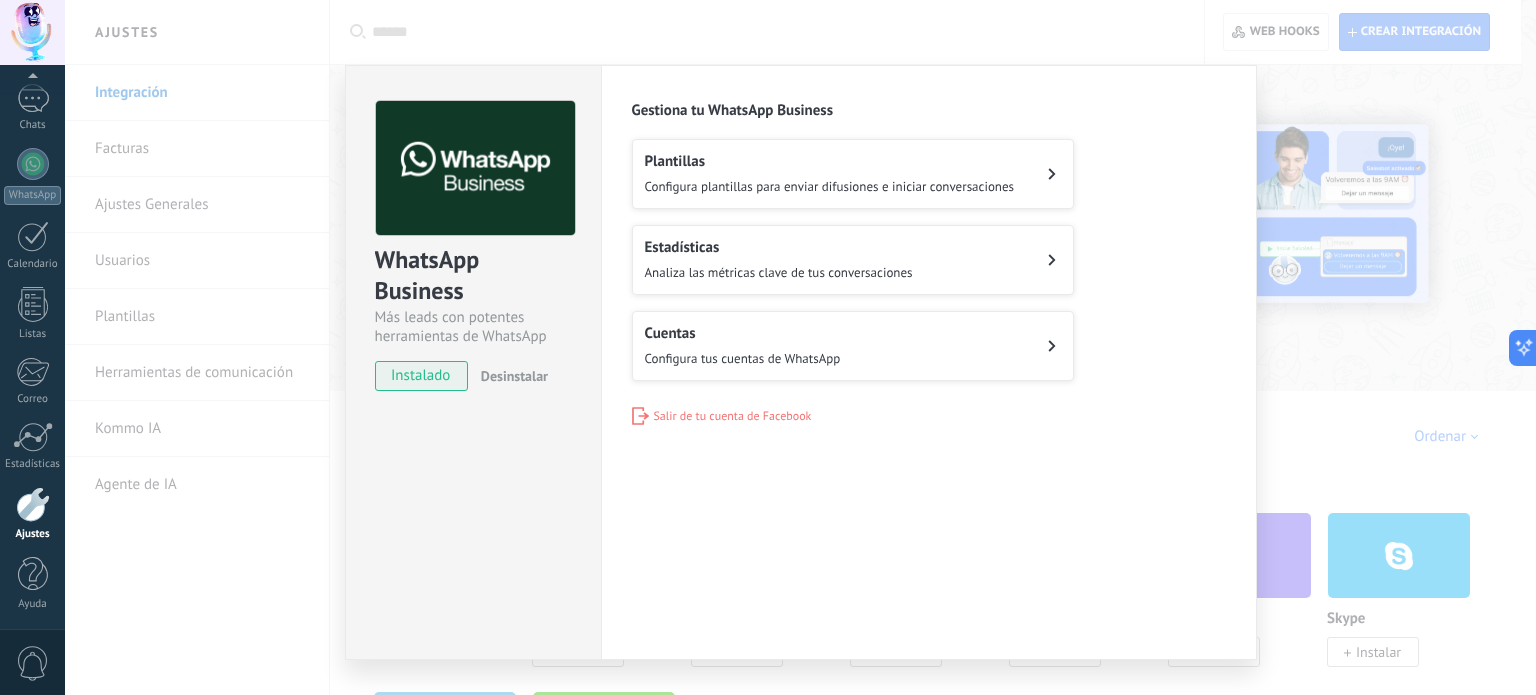 click on "Configura plantillas para enviar difusiones e iniciar conversaciones" at bounding box center (830, 186) 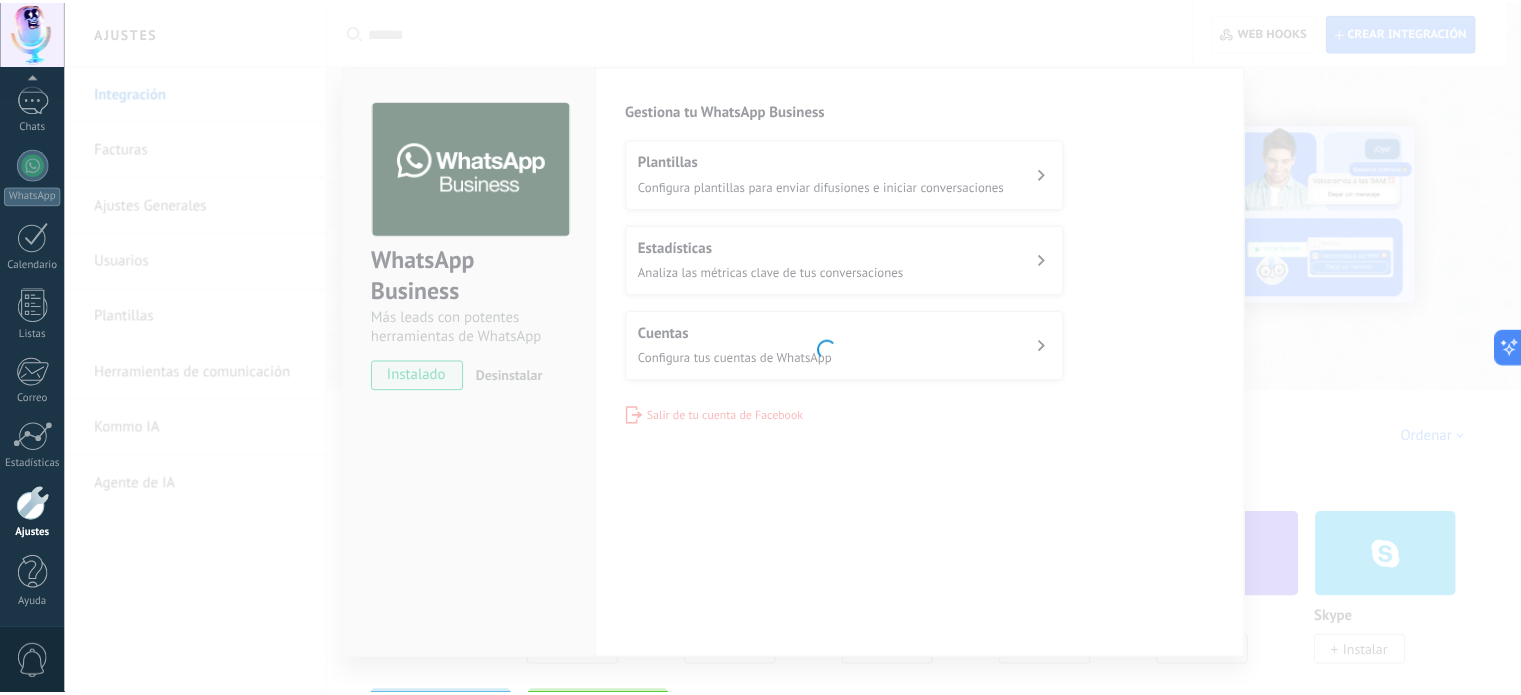 scroll, scrollTop: 0, scrollLeft: 0, axis: both 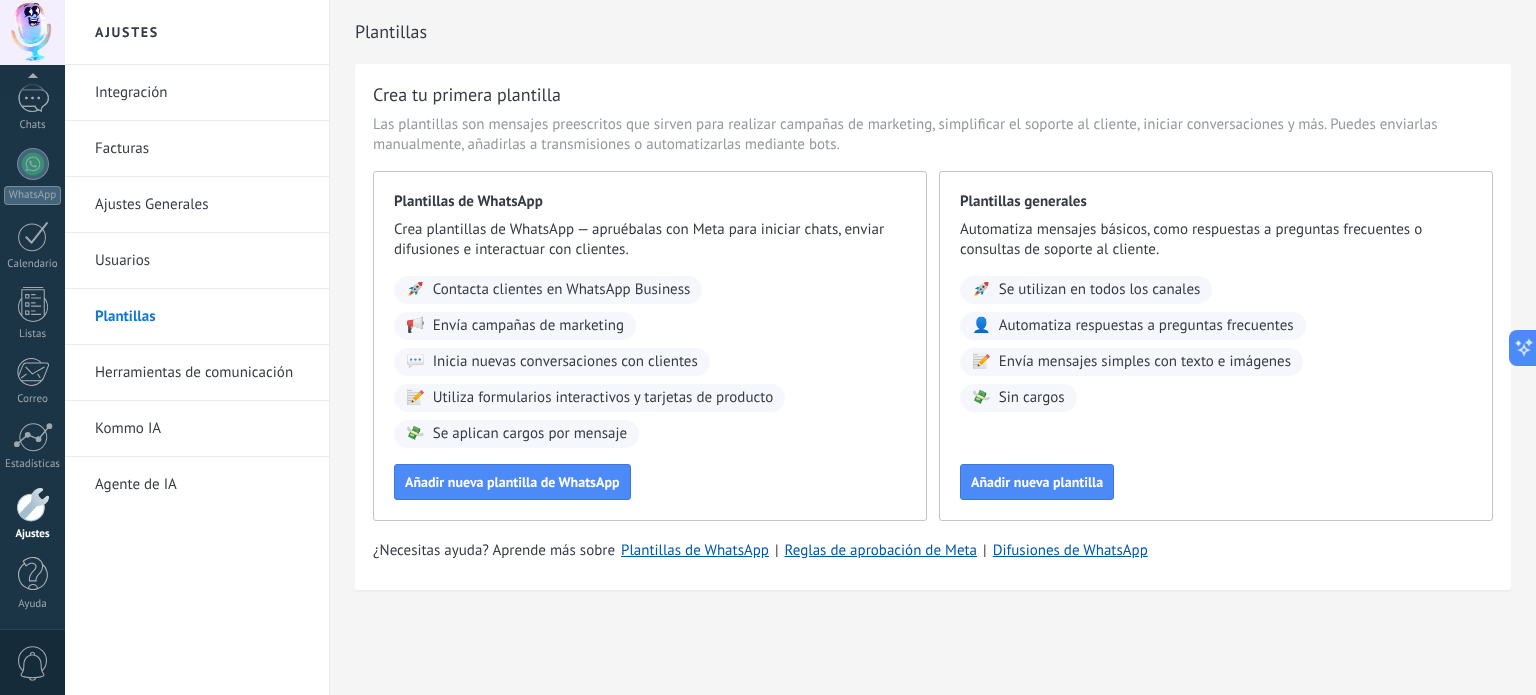 click on "Integración" at bounding box center [202, 93] 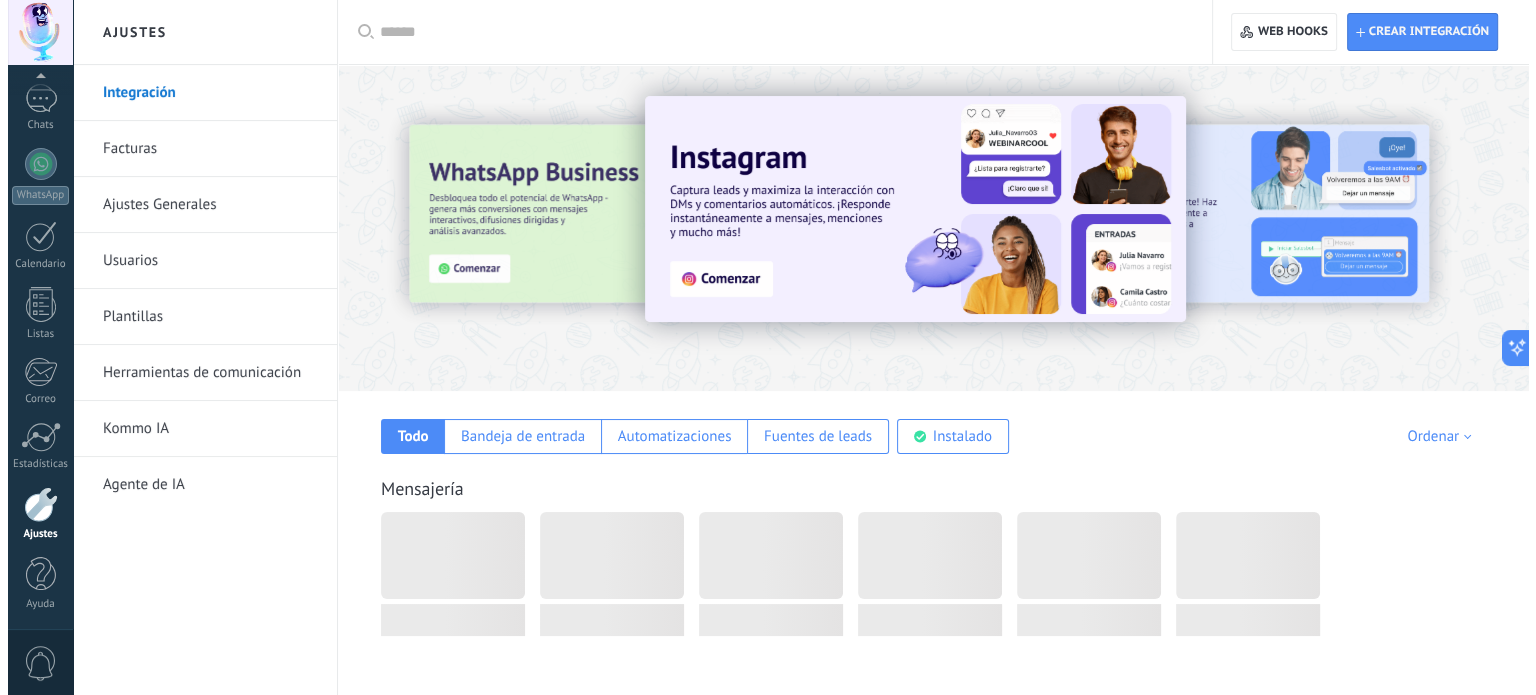 scroll, scrollTop: 0, scrollLeft: 0, axis: both 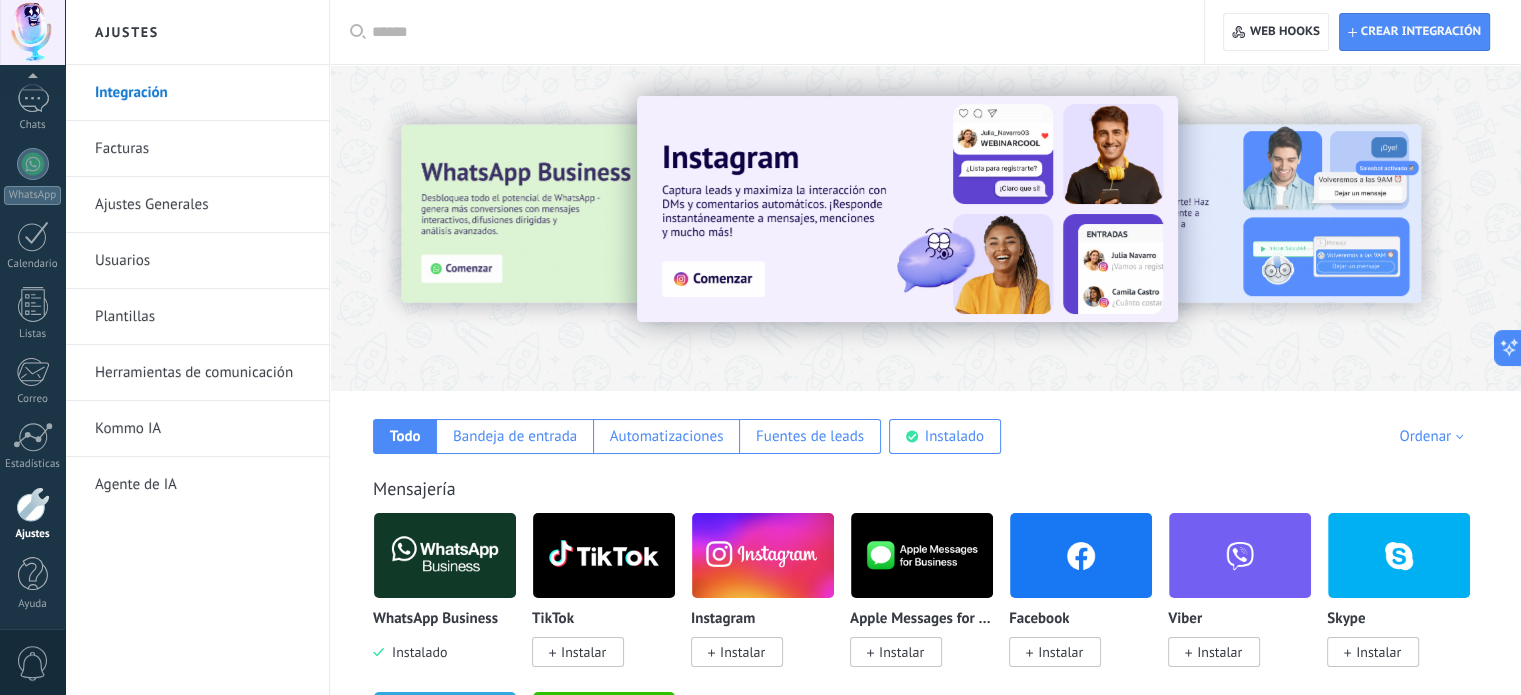 click on "Plantillas" at bounding box center (202, 317) 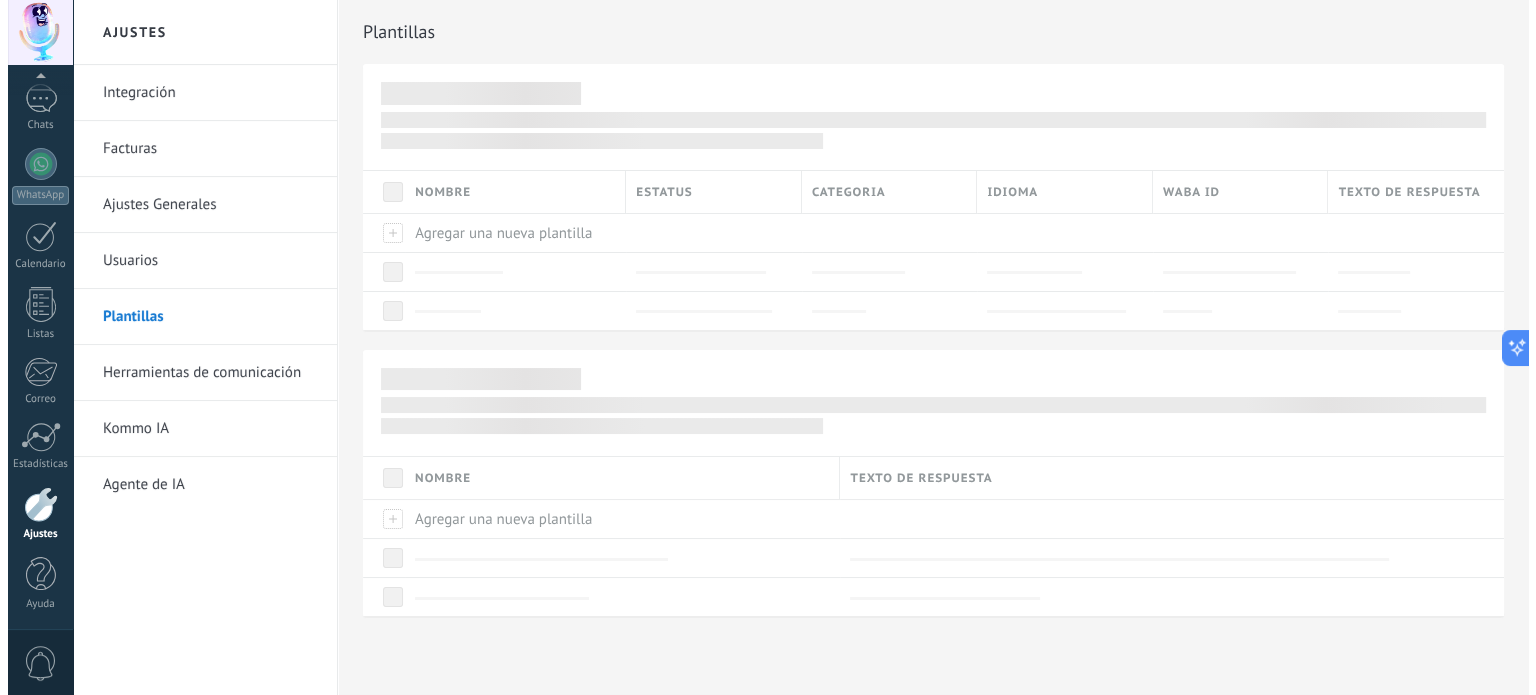 scroll, scrollTop: 0, scrollLeft: 0, axis: both 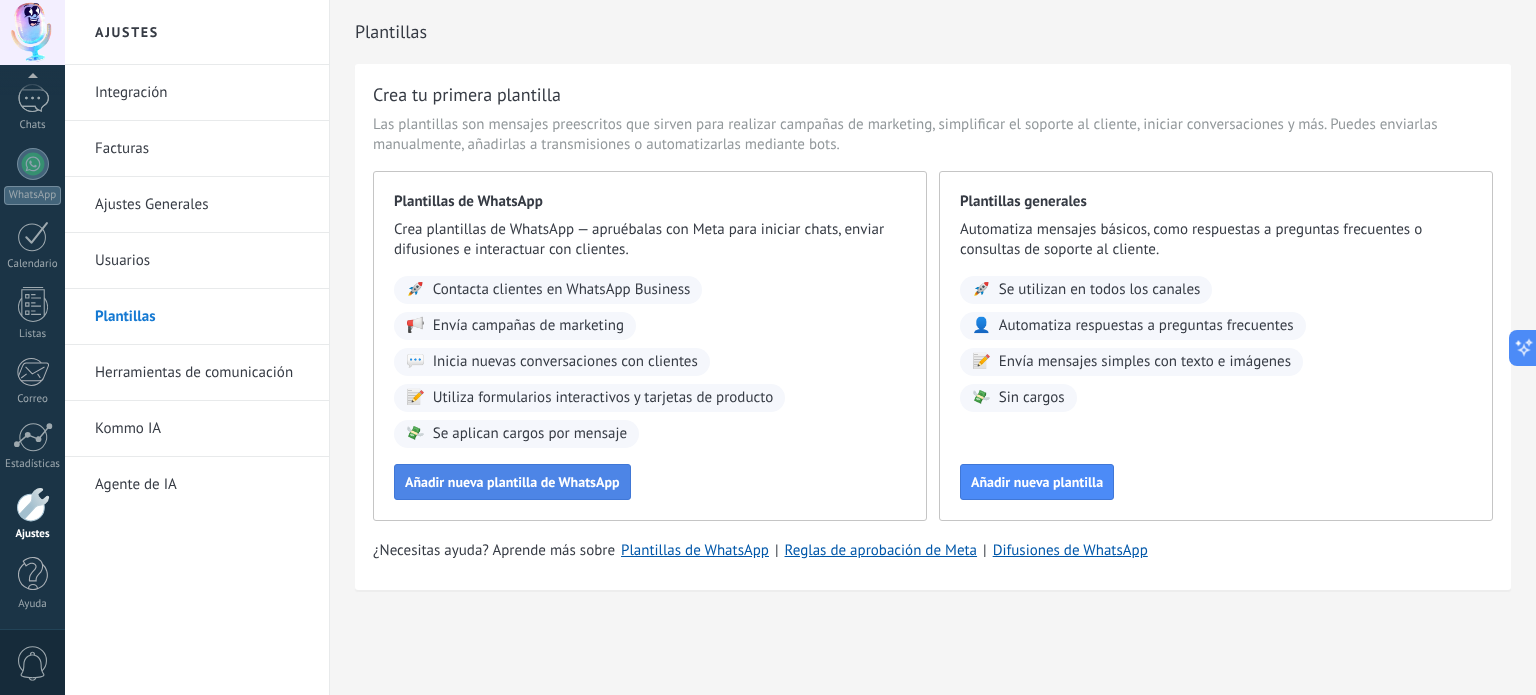 click on "Añadir nueva plantilla de WhatsApp" at bounding box center (512, 482) 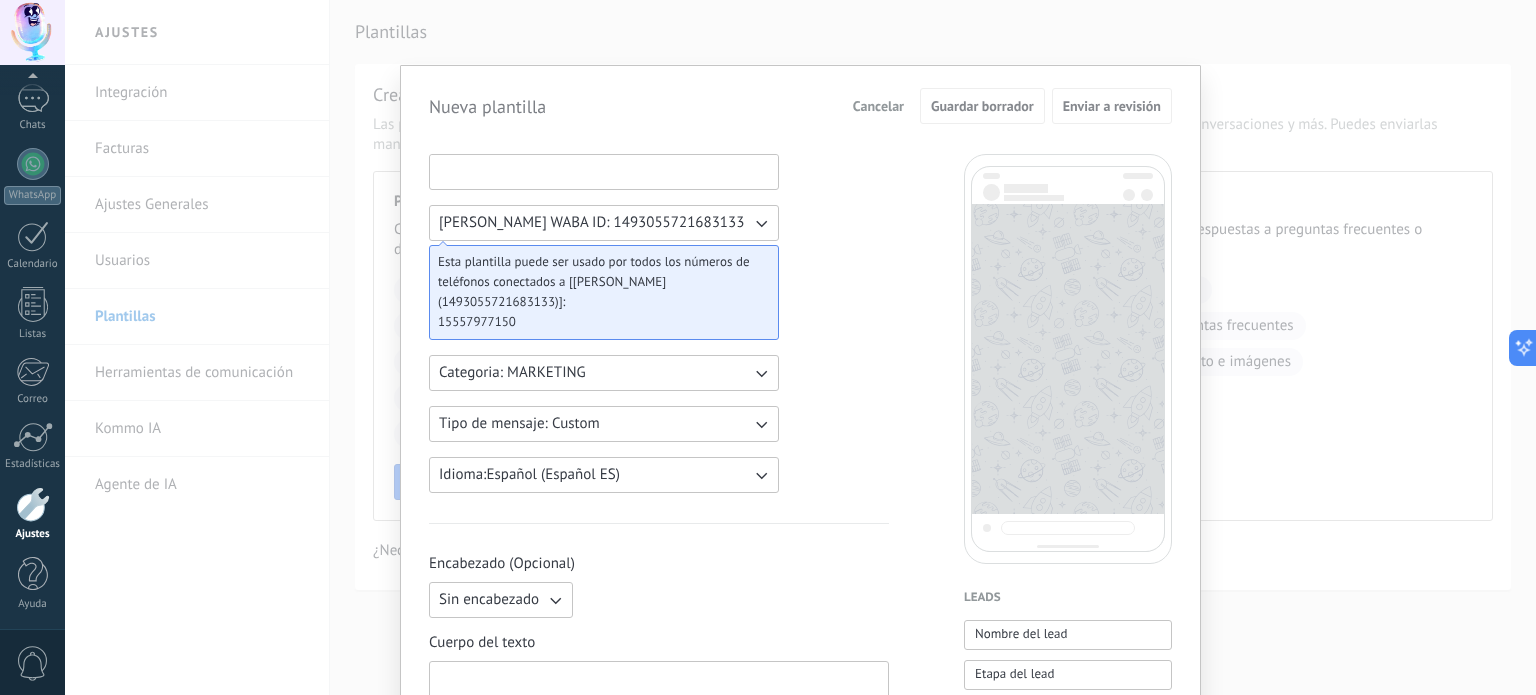click at bounding box center (604, 171) 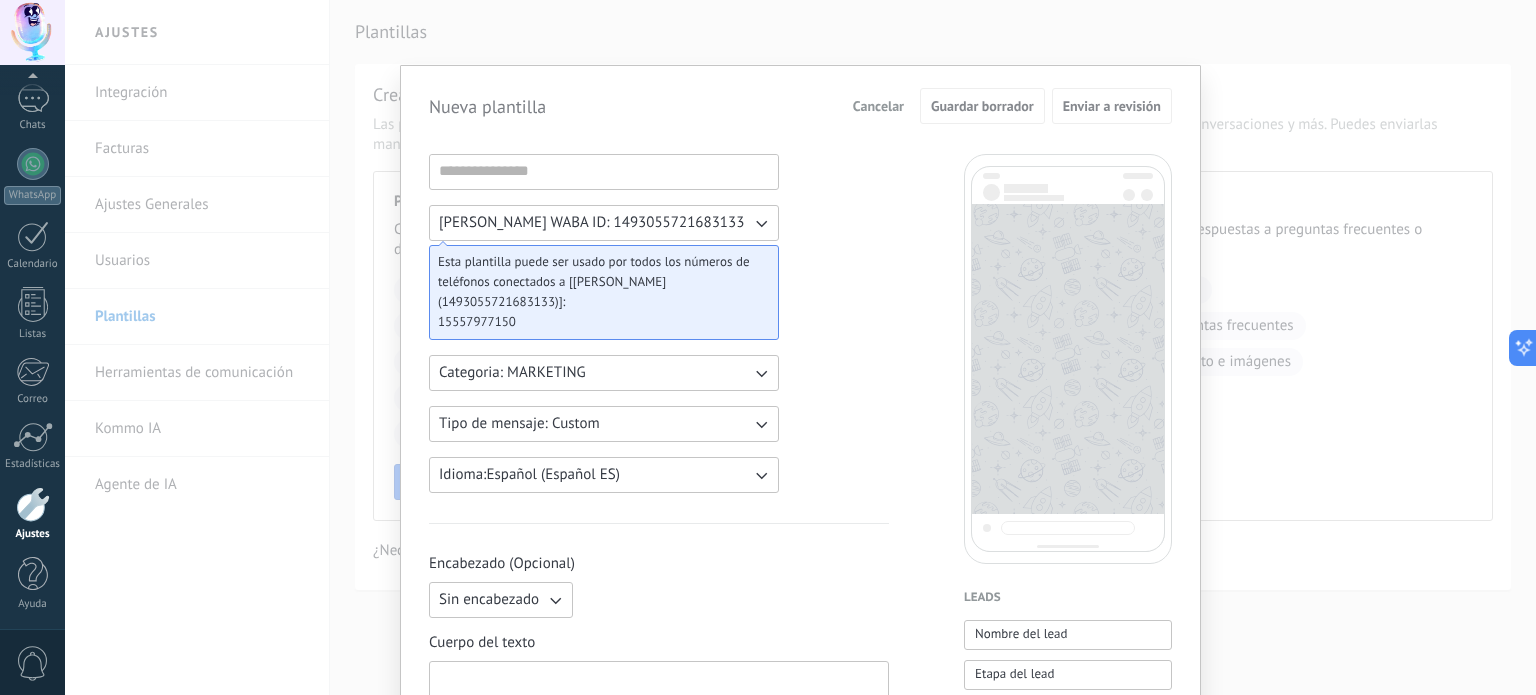 click on "Categoria: MARKETING" at bounding box center [604, 373] 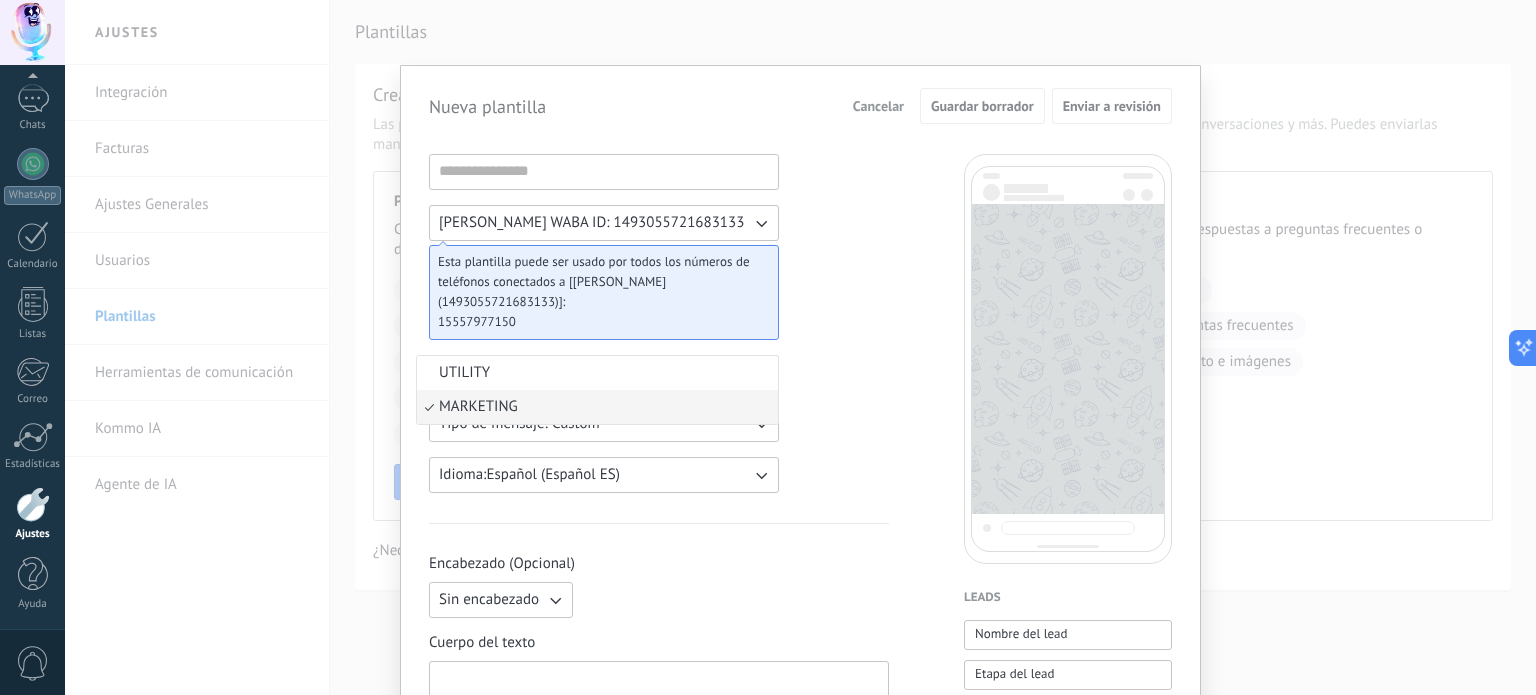 click on "Nueva plantilla Cancelar Guardar borrador Enviar a revisión [PERSON_NAME] WABA ID: 1493055721683133 Esta plantilla puede ser usado por todos los números de teléfonos conectados a [[PERSON_NAME] (1493055721683133)]: 15557977150 Categoria: MARKETING UTILITY MARKETING Tipo de mensaje: Custom Idioma:  Español (Español ES) Encabezado (Opcional) Sin encabezado Cuerpo del texto Pie de página (Opcional) Botones (Opcional) Respuesta rápida Llamado de acción Leads Nombre del lead Etapa del lead Presupuesto Lead URL de la página para compartir con los clientes Lead usuario responsable (Email) Lead ID Lead usuario responsable Lead teléfono de usuario responsable Lead usuario responsable (ID) Lead utm_content Lead utm_medium Lead utm_campaign Lead utm_source Lead utm_term Lead utm_referrer Lead referrer Lead gclientid Lead gclid Lead fbclid Contactos Nombre del contacto Nombre Apellido Contacto ID Contacto usuario responsable Contacto teléfono de usuario responsable Contacto usuario responsable (ID) Compañías" at bounding box center (800, 347) 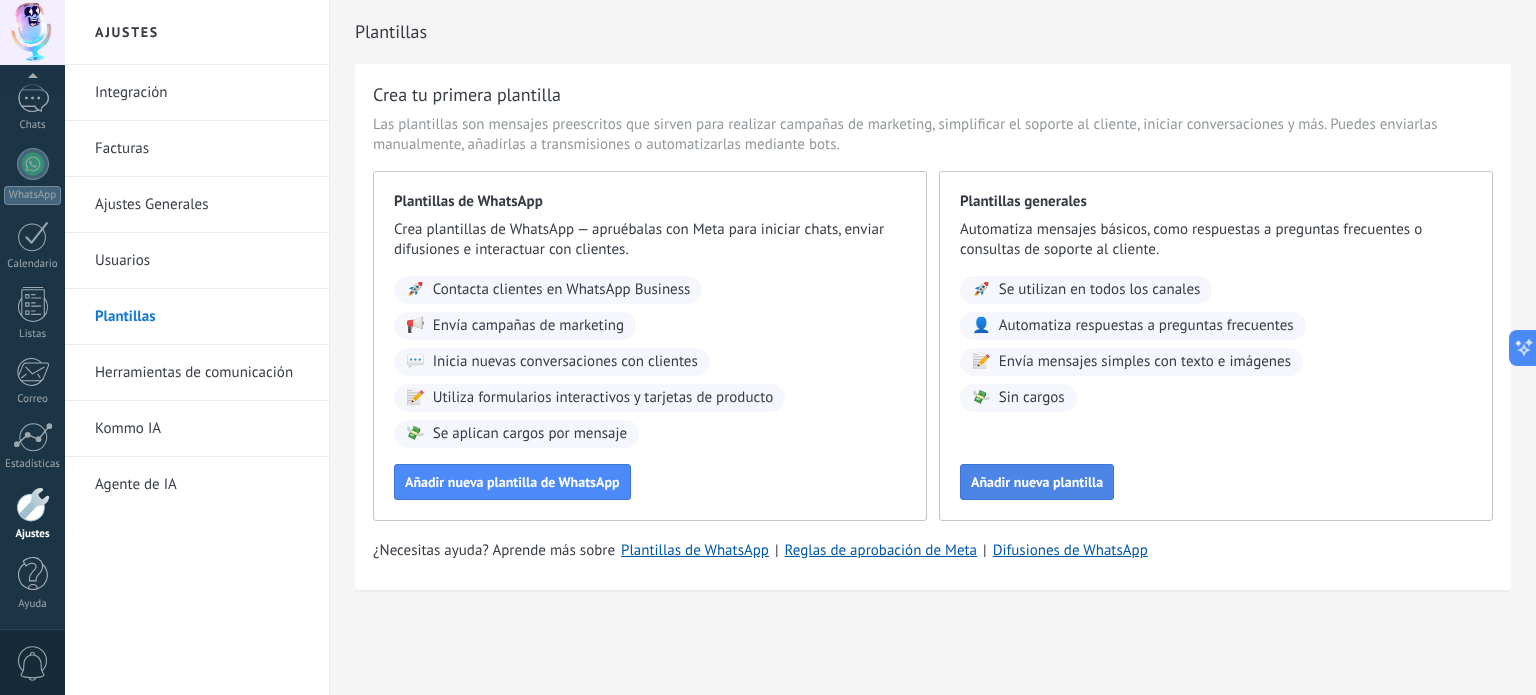 click on "Añadir nueva plantilla" at bounding box center (1037, 482) 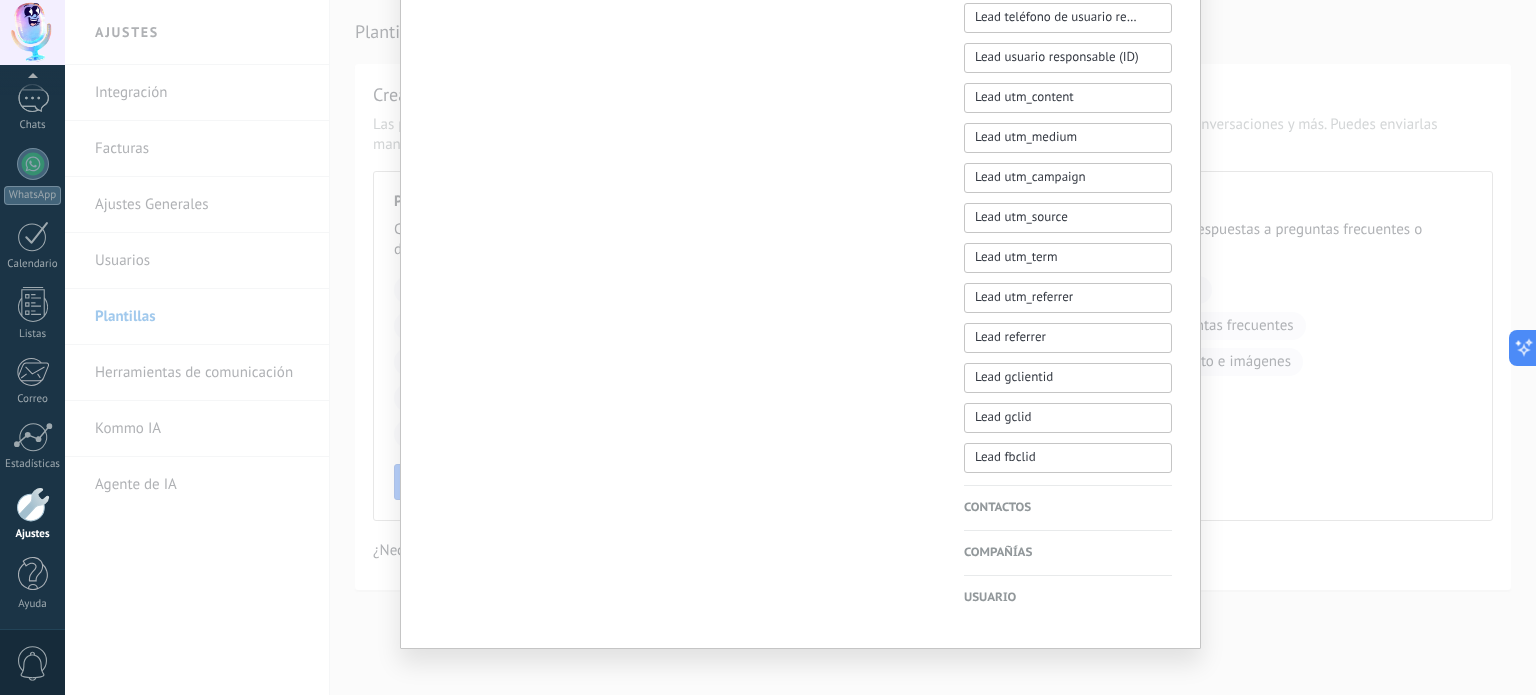 scroll, scrollTop: 915, scrollLeft: 0, axis: vertical 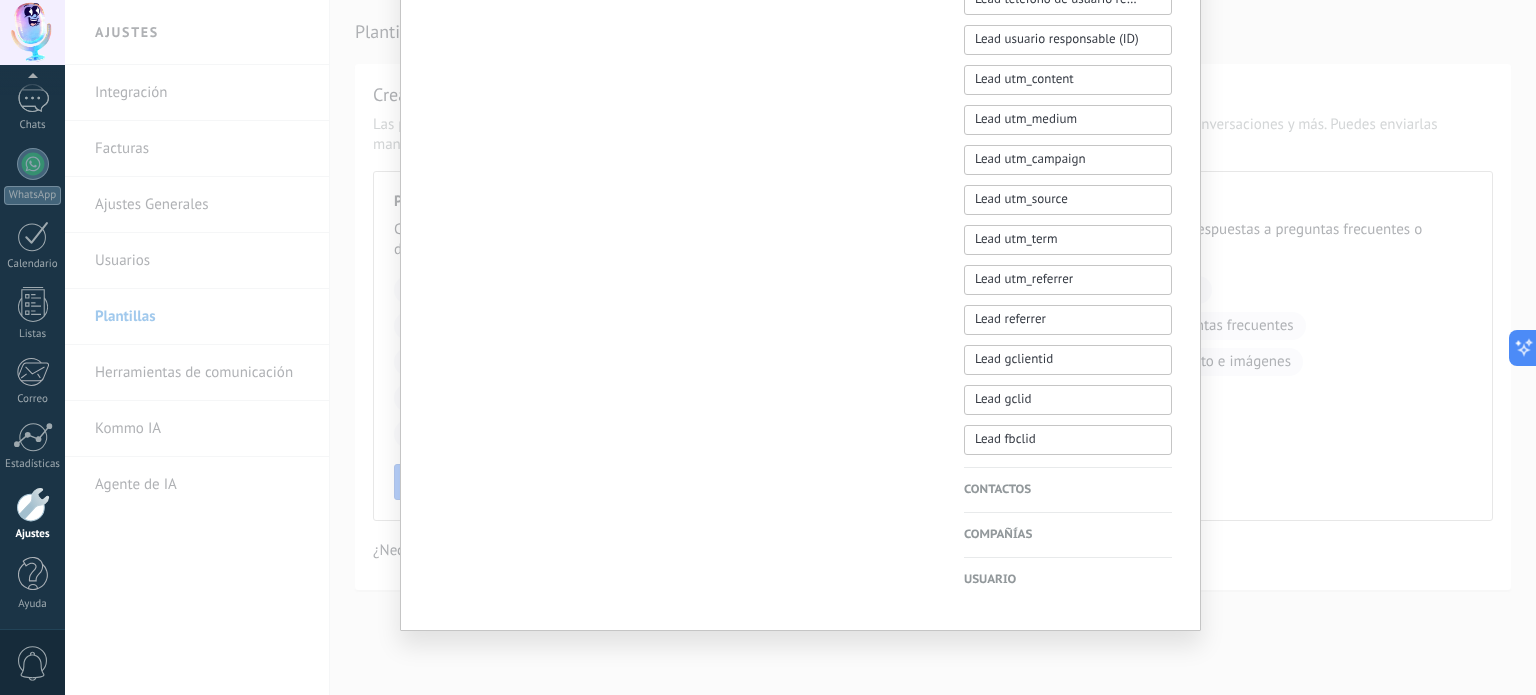 click on "Nueva plantilla Cancelar Guardar Imagen o archivo Respuesta rápida Llamado de acción Leads Nombre del lead Etapa del lead Presupuesto Lead URL de la página para compartir con los clientes Lead usuario responsable (Email) Lead ID Lead usuario responsable Lead teléfono de usuario responsable Lead usuario responsable (ID) Lead utm_content Lead utm_medium Lead utm_campaign Lead utm_source Lead utm_term Lead utm_referrer Lead referrer Lead gclientid Lead gclid Lead fbclid Contactos Nombre del contacto Nombre Apellido Contacto ID Contacto usuario responsable Contacto teléfono de usuario responsable Contacto usuario responsable (ID) Contacto usuario responsable (Email) Contacto teléfono (Teléfono Oficina) Contacto teléfono (Ofic. directo) Contacto teléfono (Celular) Contacto teléfono (Fax) Contacto teléfono (Casa) Contacto teléfono (Otro) Contacto correo (Correo) Contacto correo (E-mail priv.) Contacto correo (Otro e-mail) Contacto teléfono Contacto correo Contacto cargo Compañías Compañía ID" at bounding box center [800, 347] 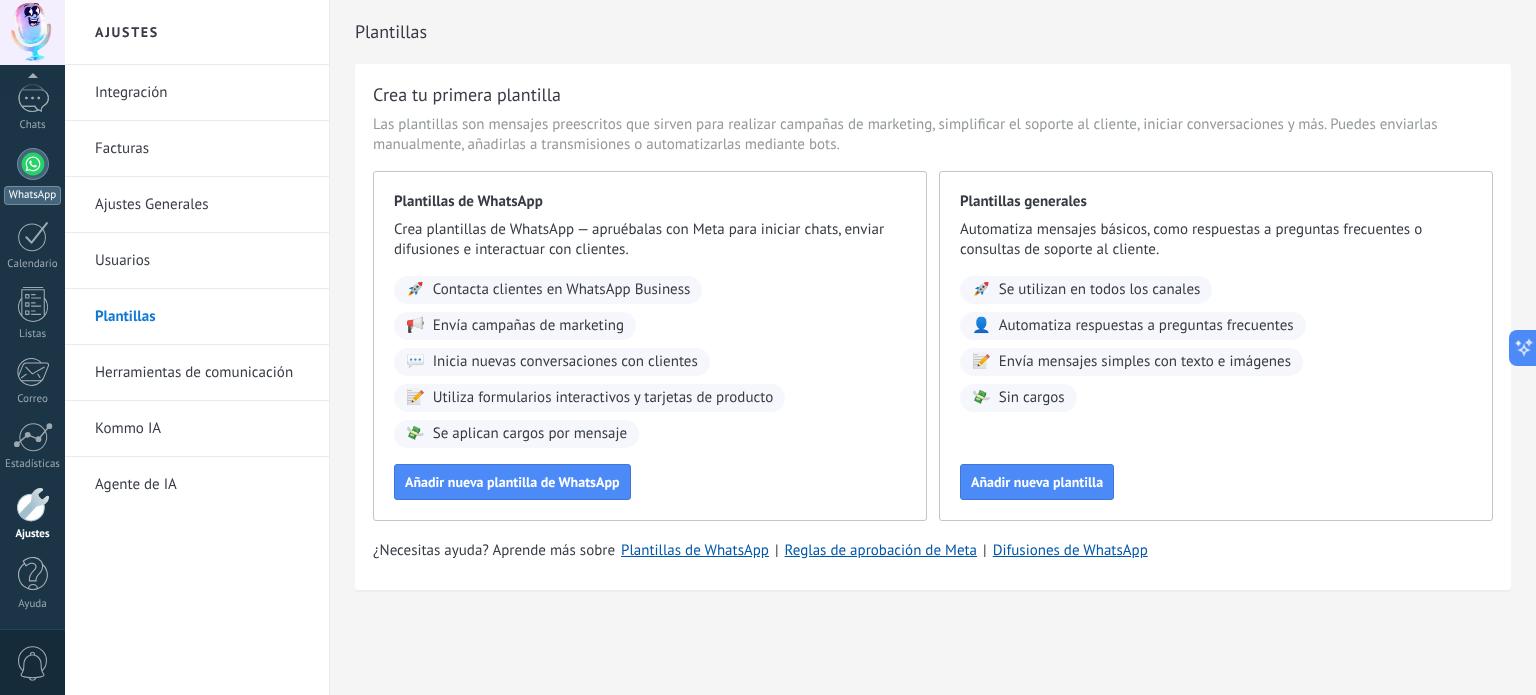 click at bounding box center (33, 164) 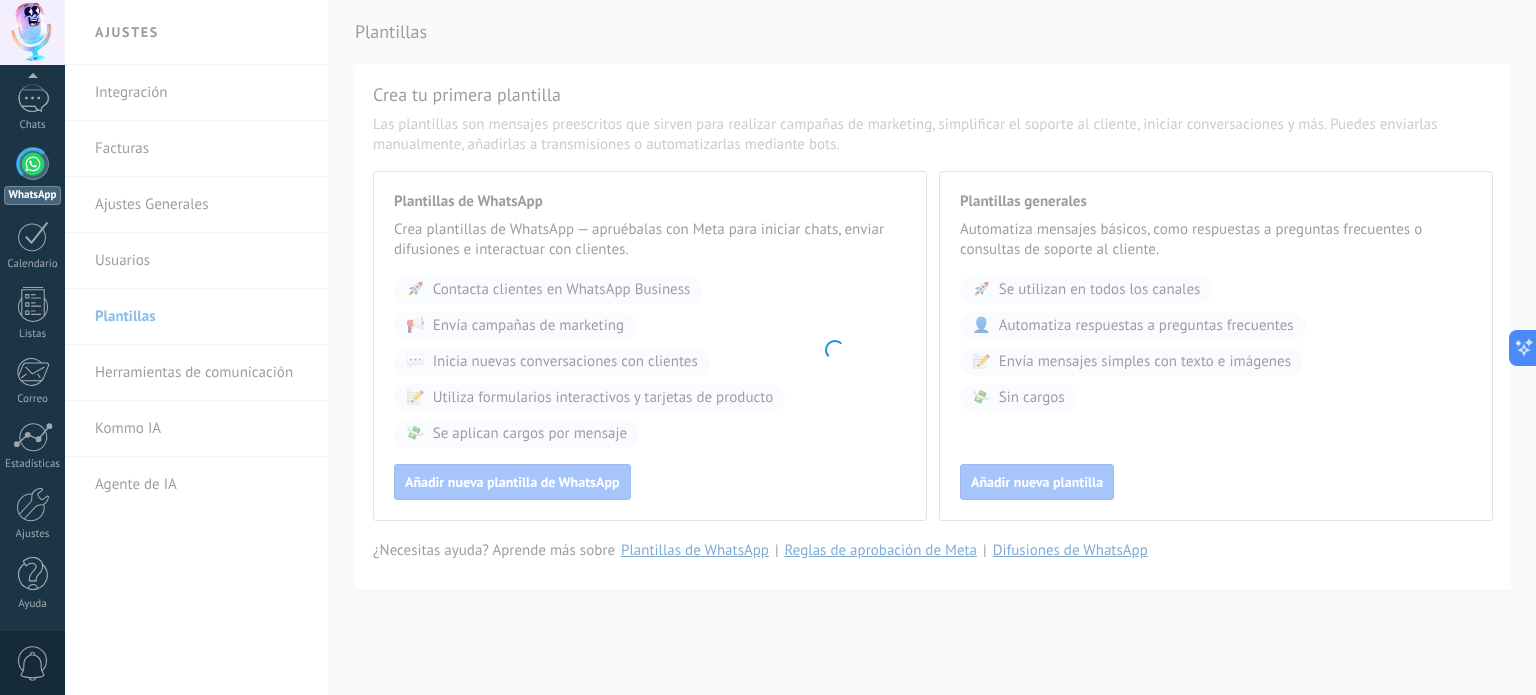 scroll, scrollTop: 0, scrollLeft: 0, axis: both 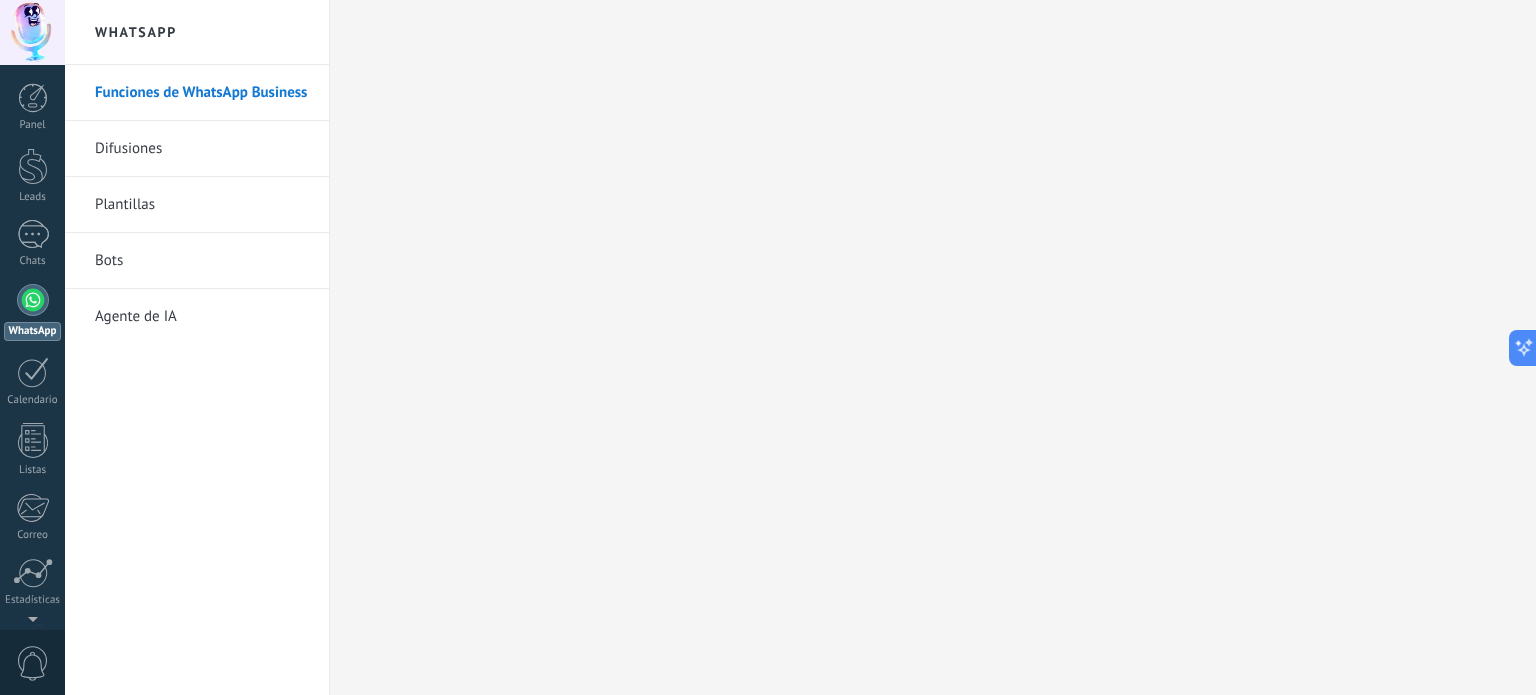 click on "Bots" at bounding box center [202, 261] 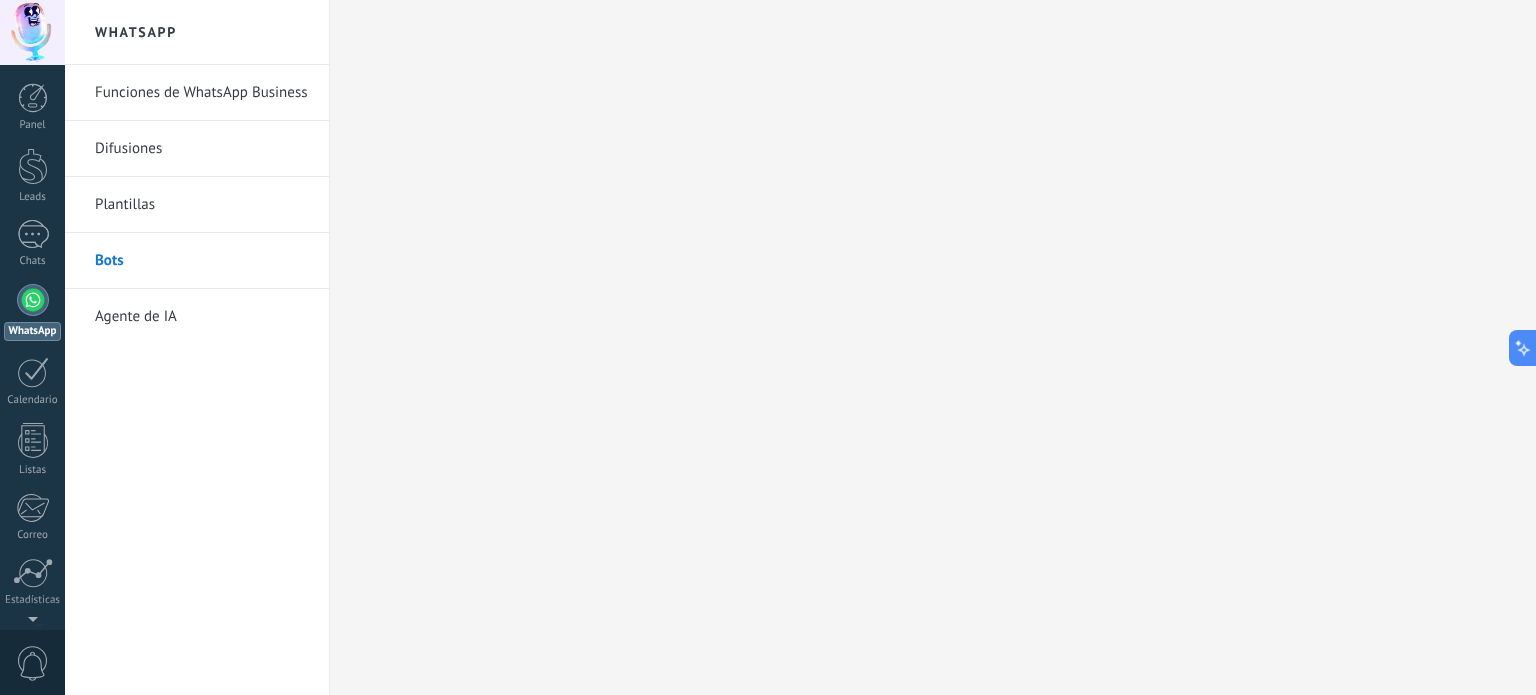 scroll, scrollTop: 0, scrollLeft: 0, axis: both 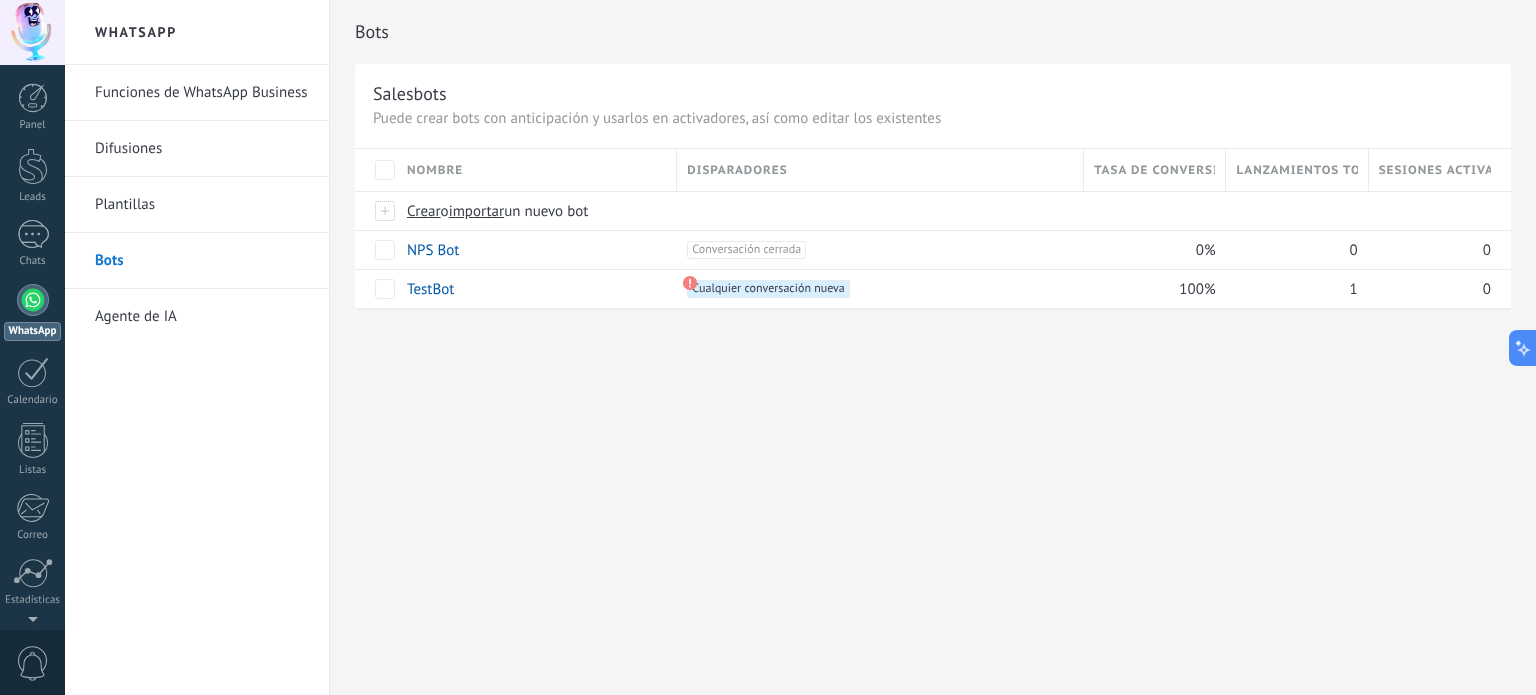 click on "Difusiones" at bounding box center [202, 149] 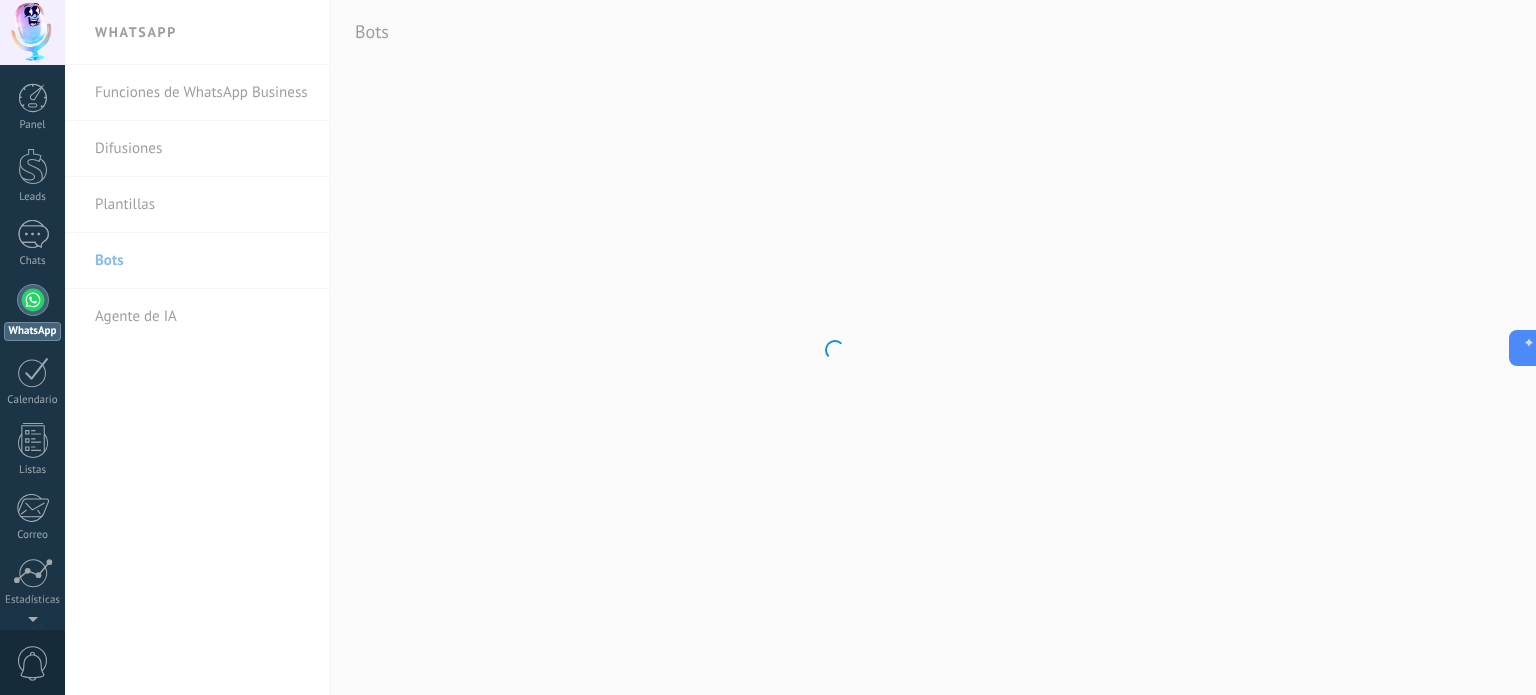 scroll, scrollTop: 0, scrollLeft: 0, axis: both 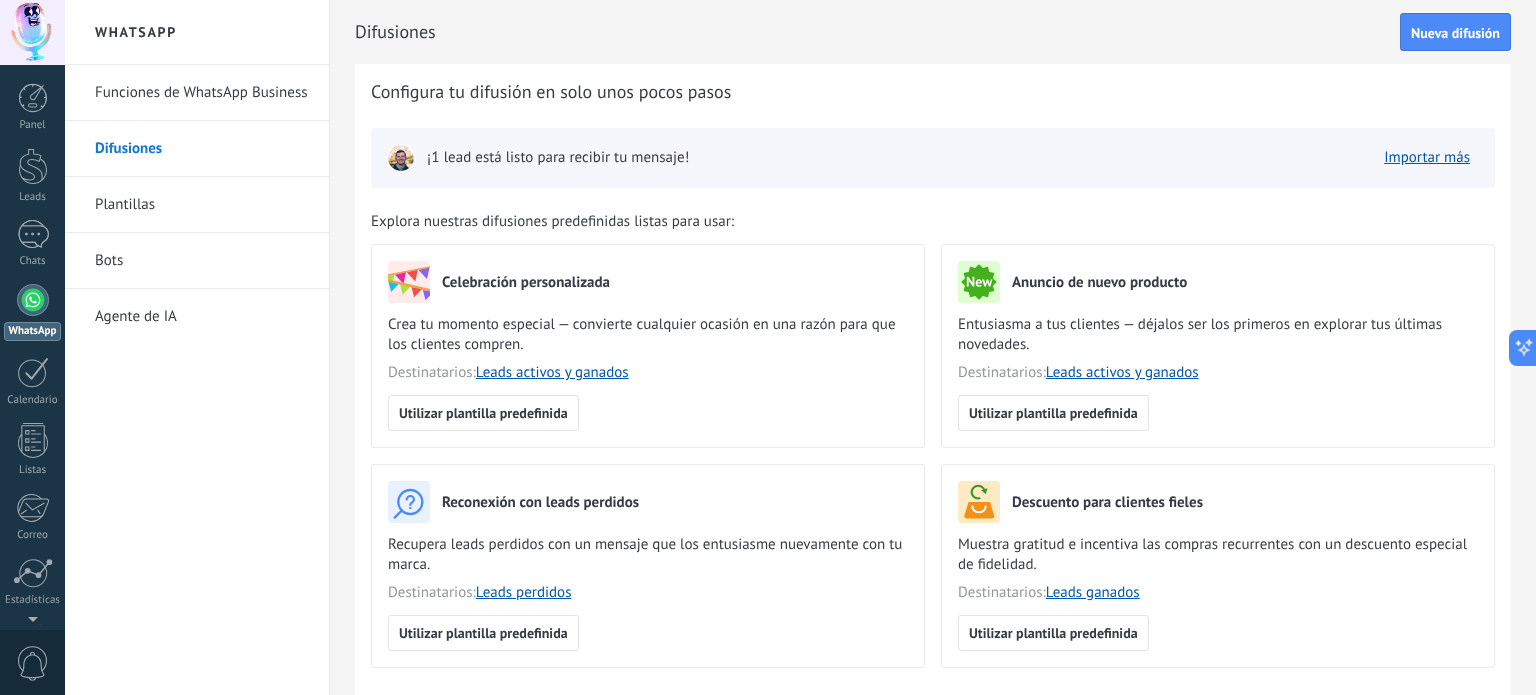 click on "Plantillas" at bounding box center [202, 205] 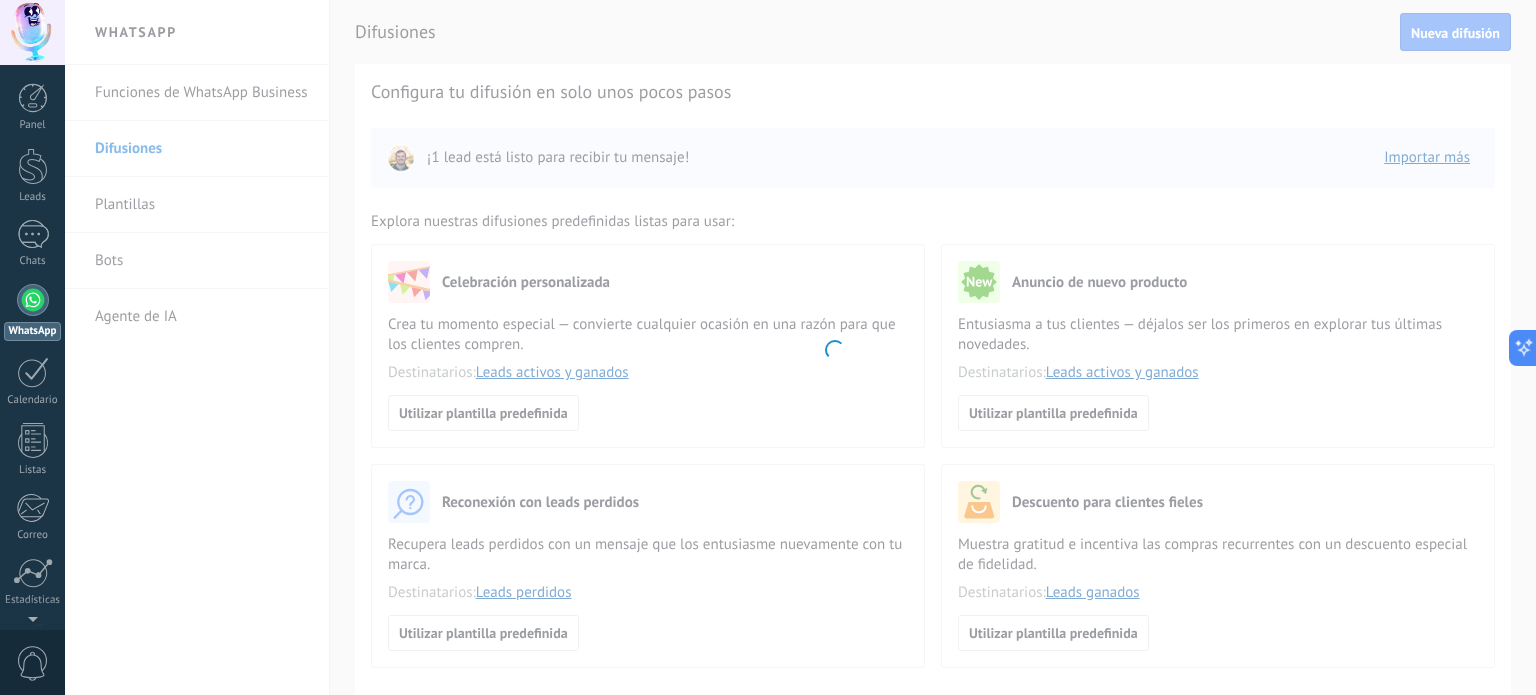 scroll, scrollTop: 0, scrollLeft: 0, axis: both 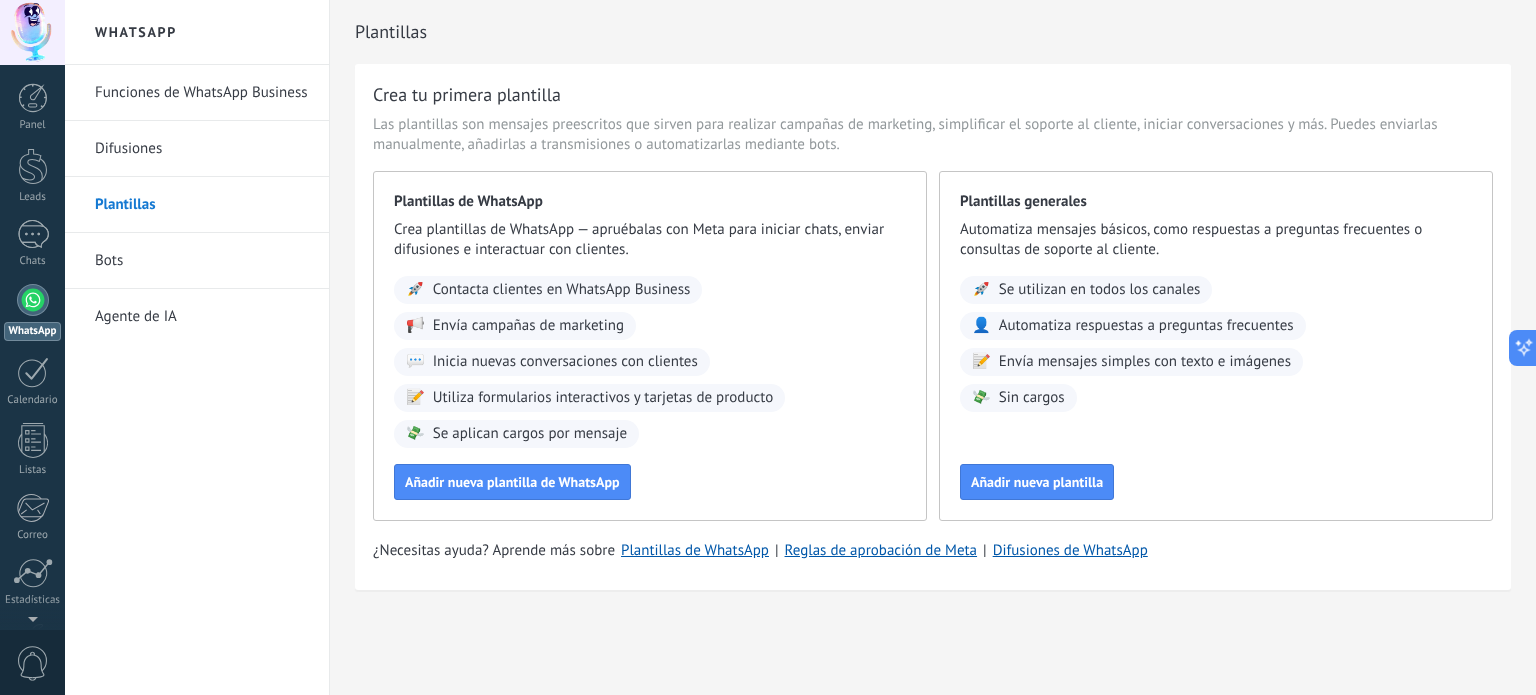 click on "Bots" at bounding box center (202, 261) 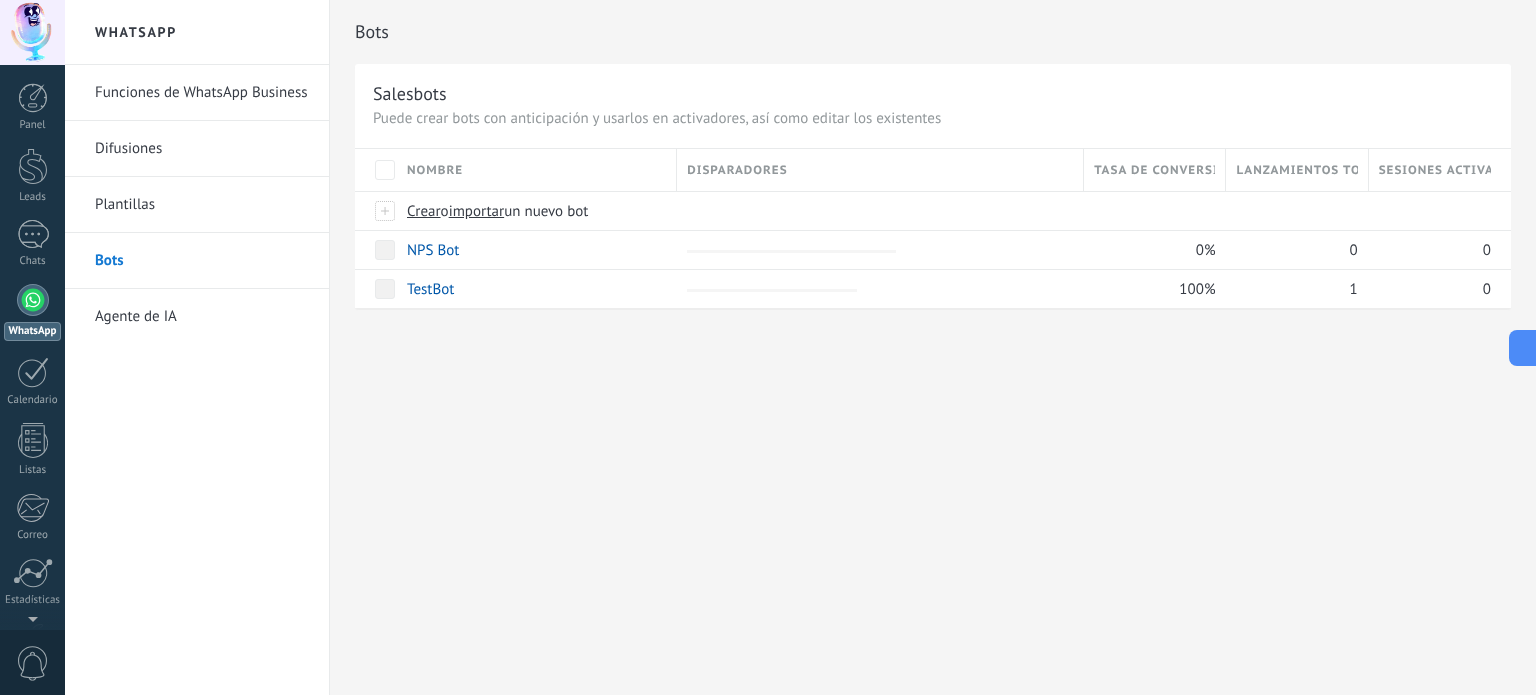 scroll, scrollTop: 0, scrollLeft: 0, axis: both 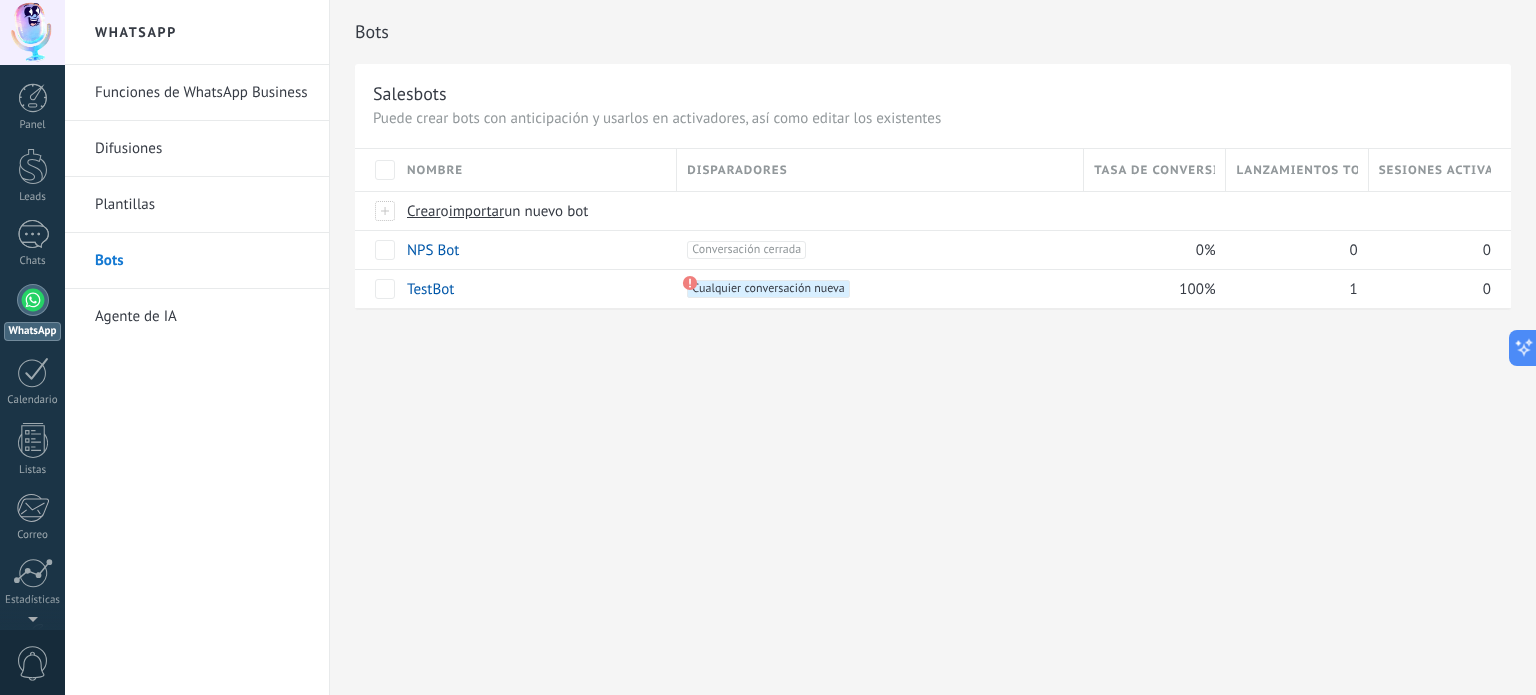 click on "Agente de IA" at bounding box center [202, 317] 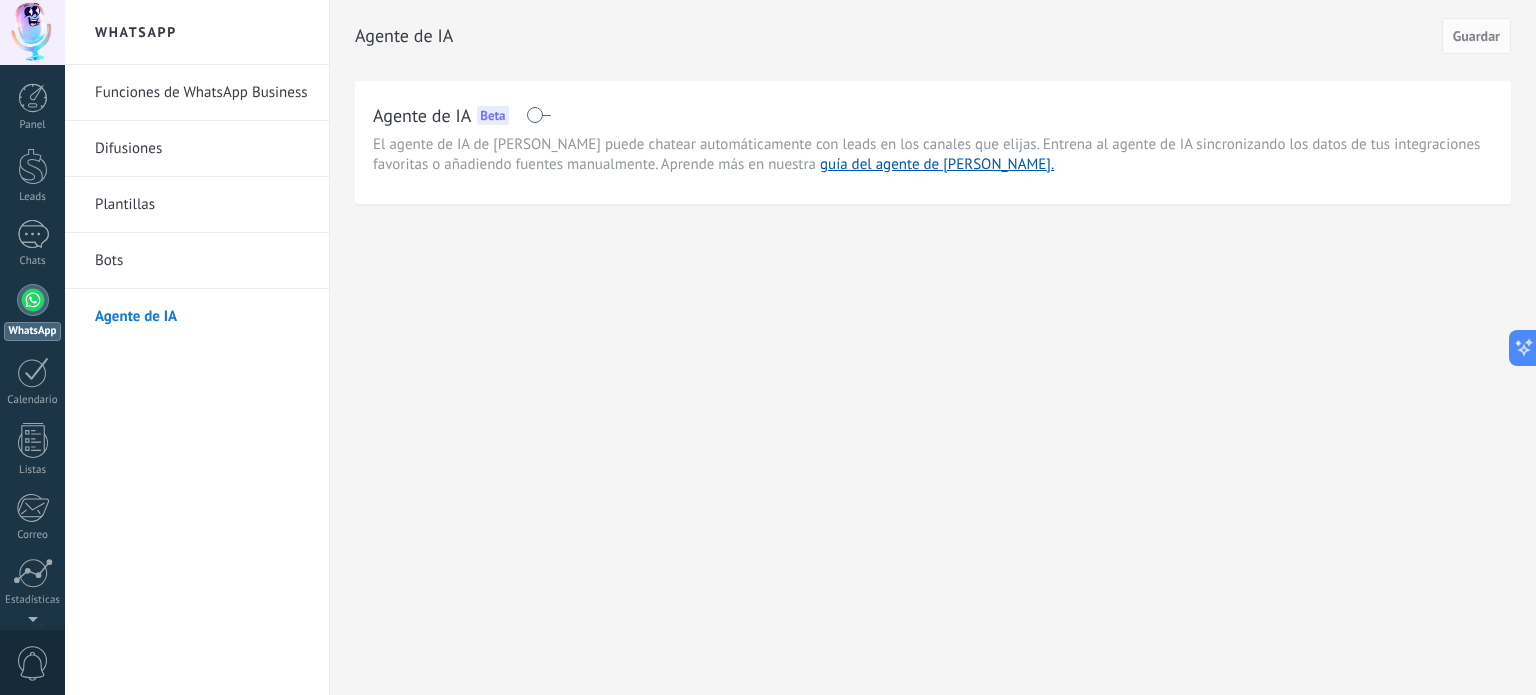 scroll, scrollTop: 0, scrollLeft: 0, axis: both 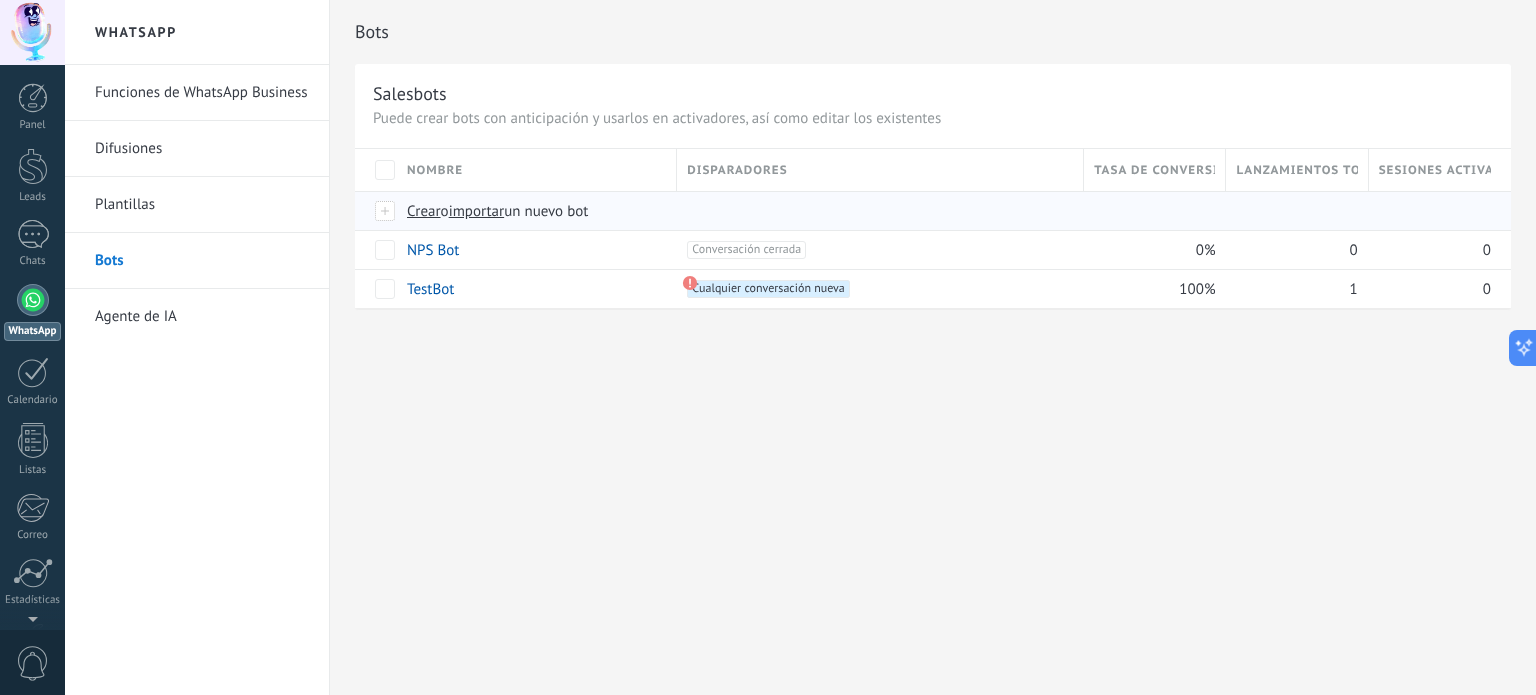 click on "Crear" at bounding box center (424, 211) 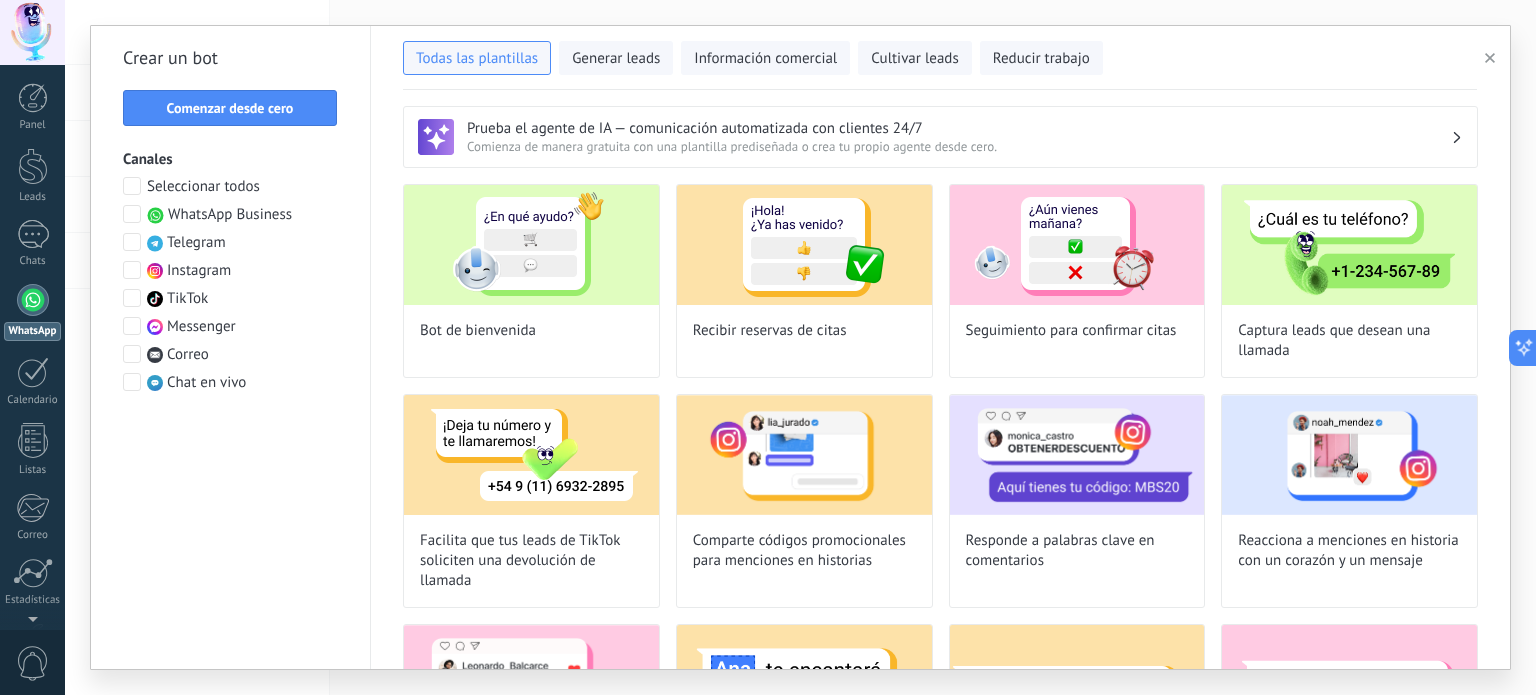 click at bounding box center (132, 214) 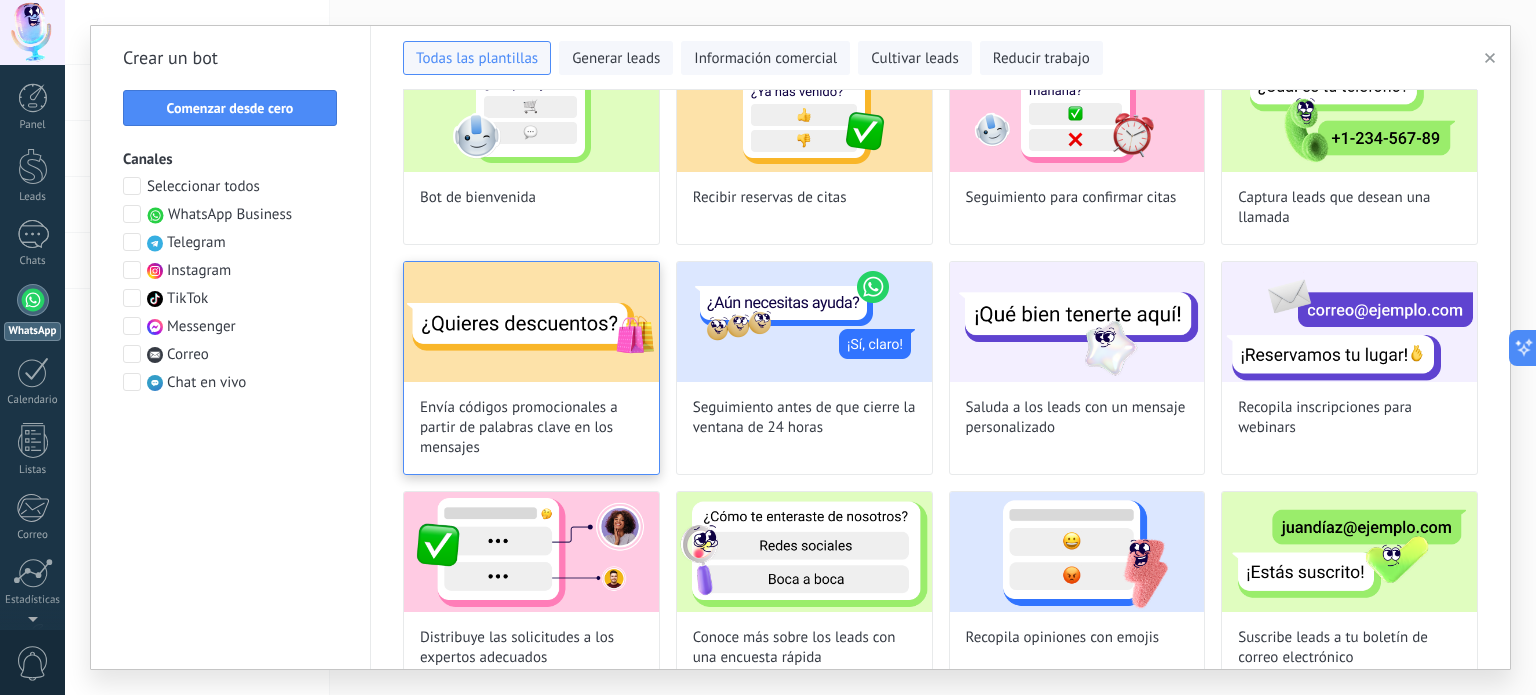 scroll, scrollTop: 166, scrollLeft: 0, axis: vertical 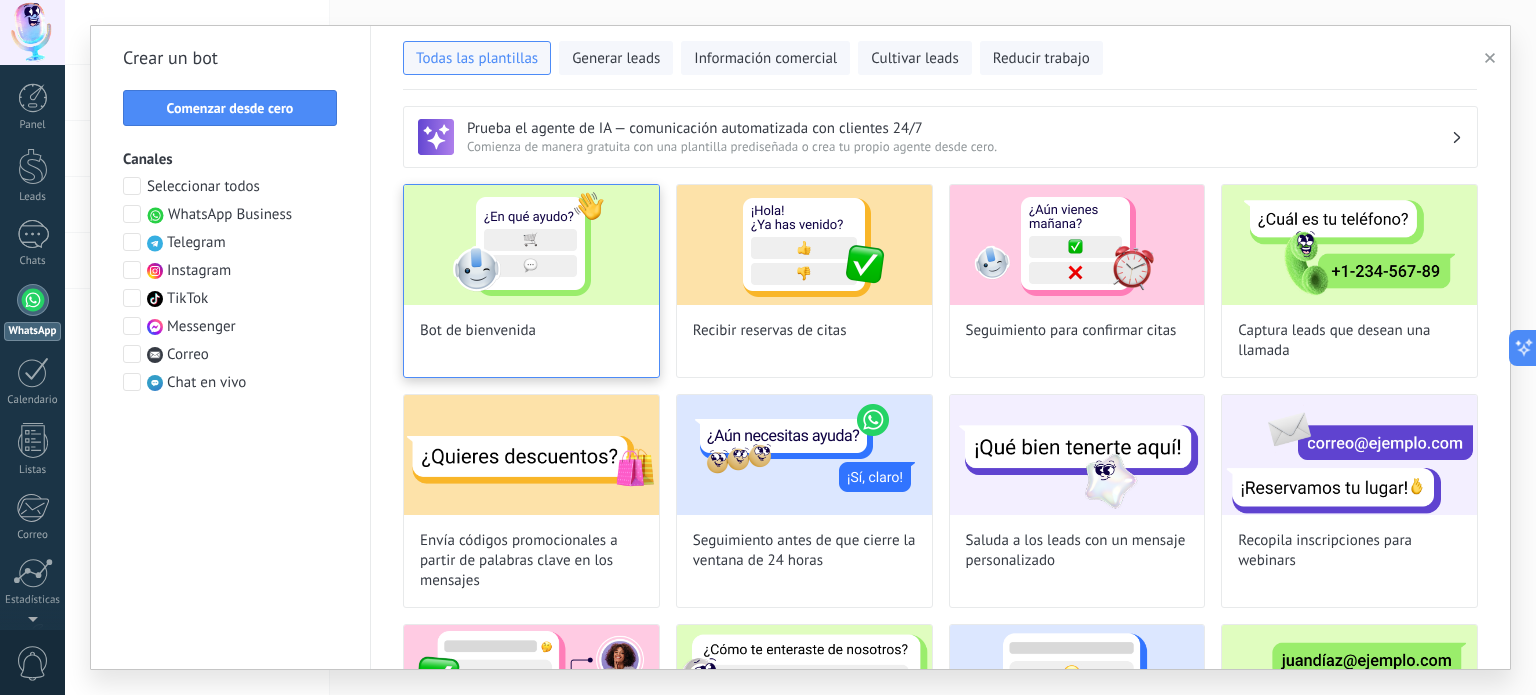 click at bounding box center (531, 245) 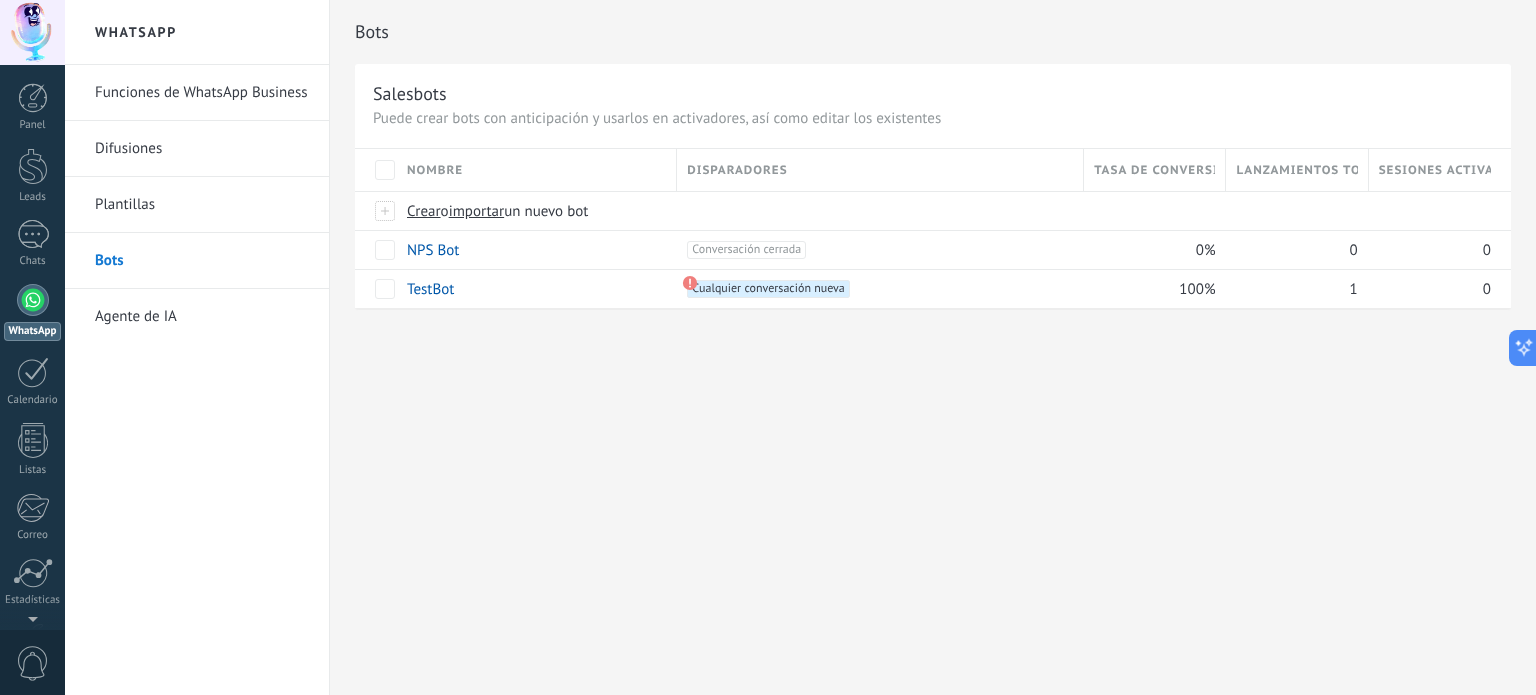 drag, startPoint x: 137, startPoint y: 322, endPoint x: 137, endPoint y: 311, distance: 11 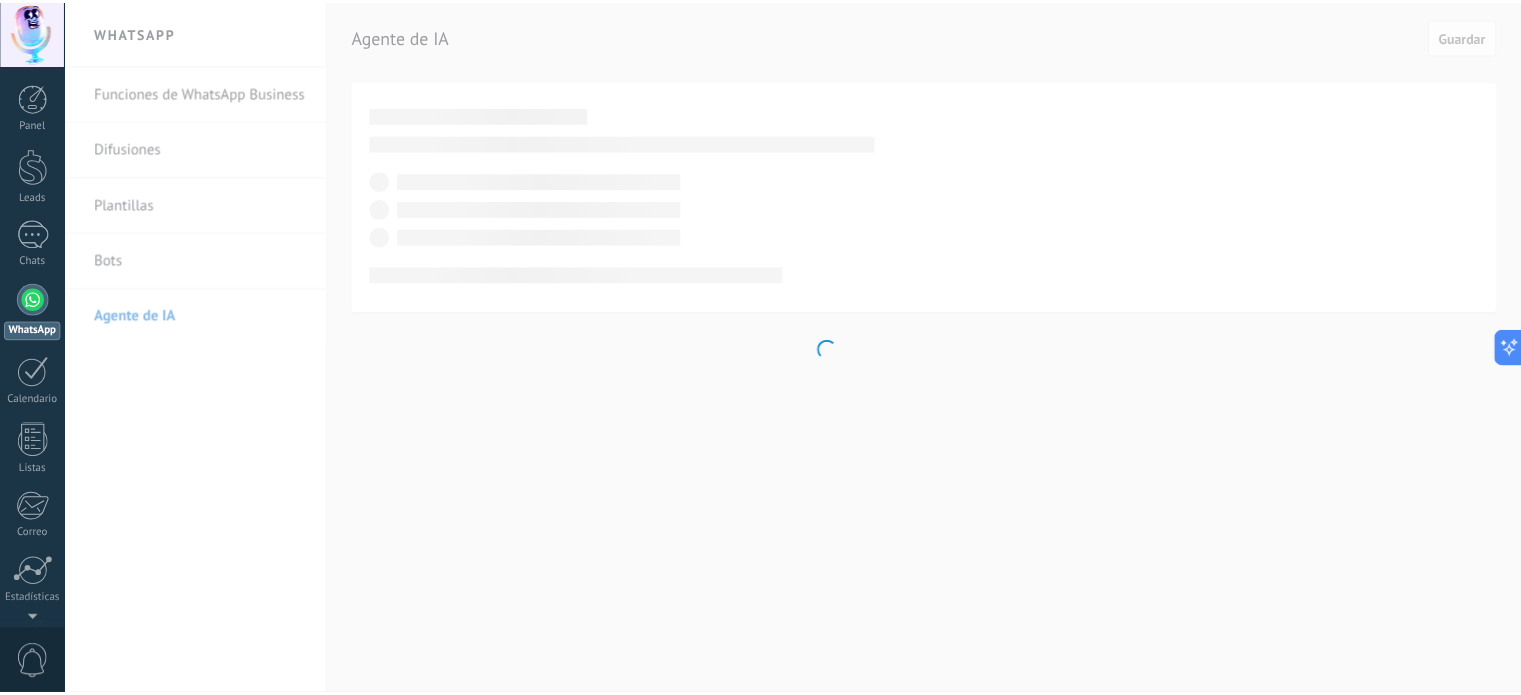 scroll, scrollTop: 0, scrollLeft: 0, axis: both 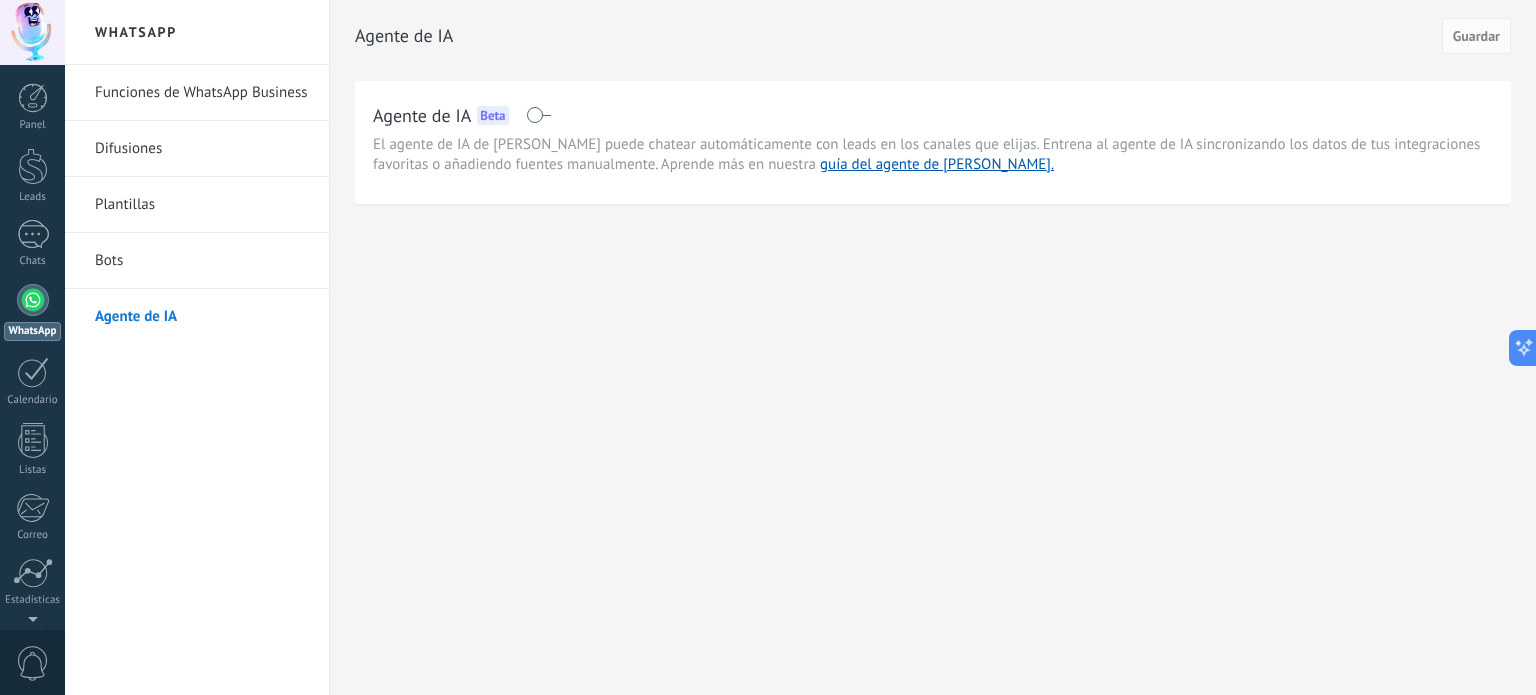 click at bounding box center [538, 115] 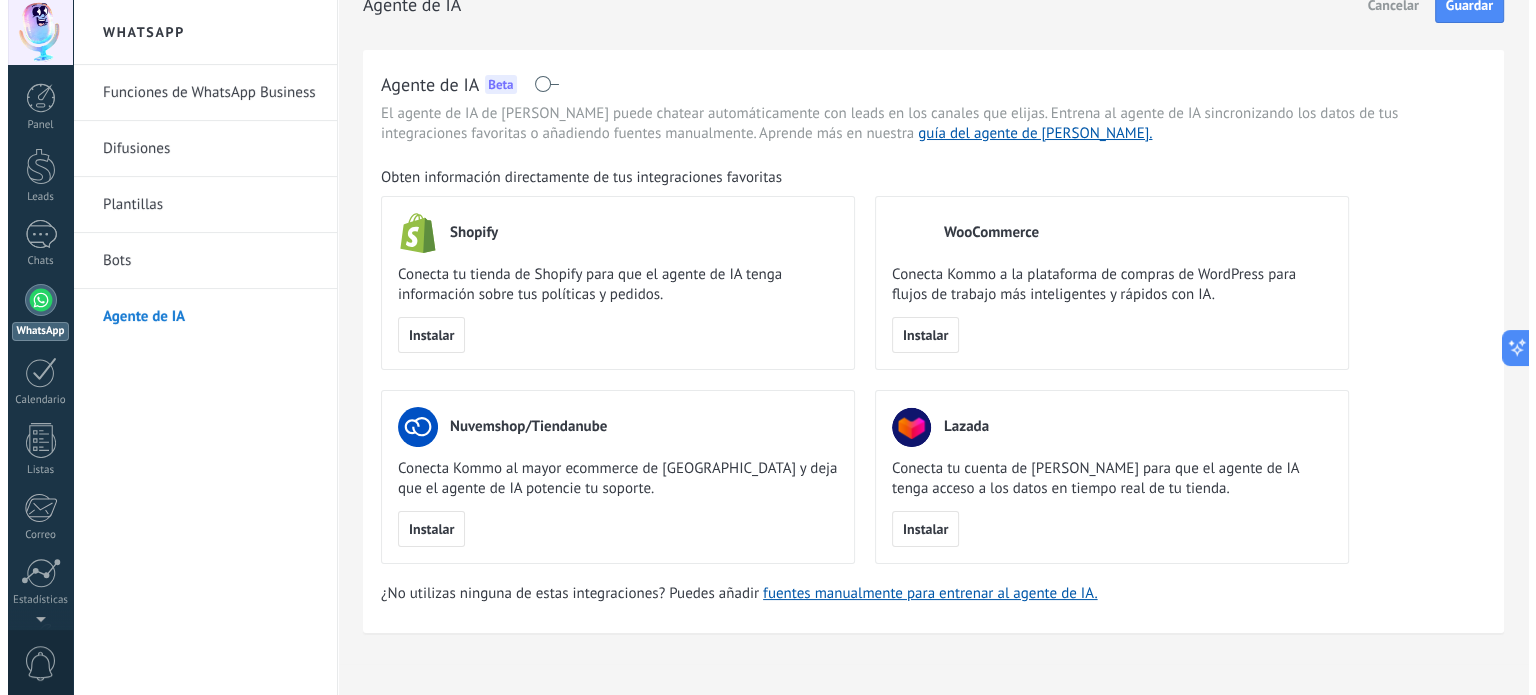 scroll, scrollTop: 0, scrollLeft: 0, axis: both 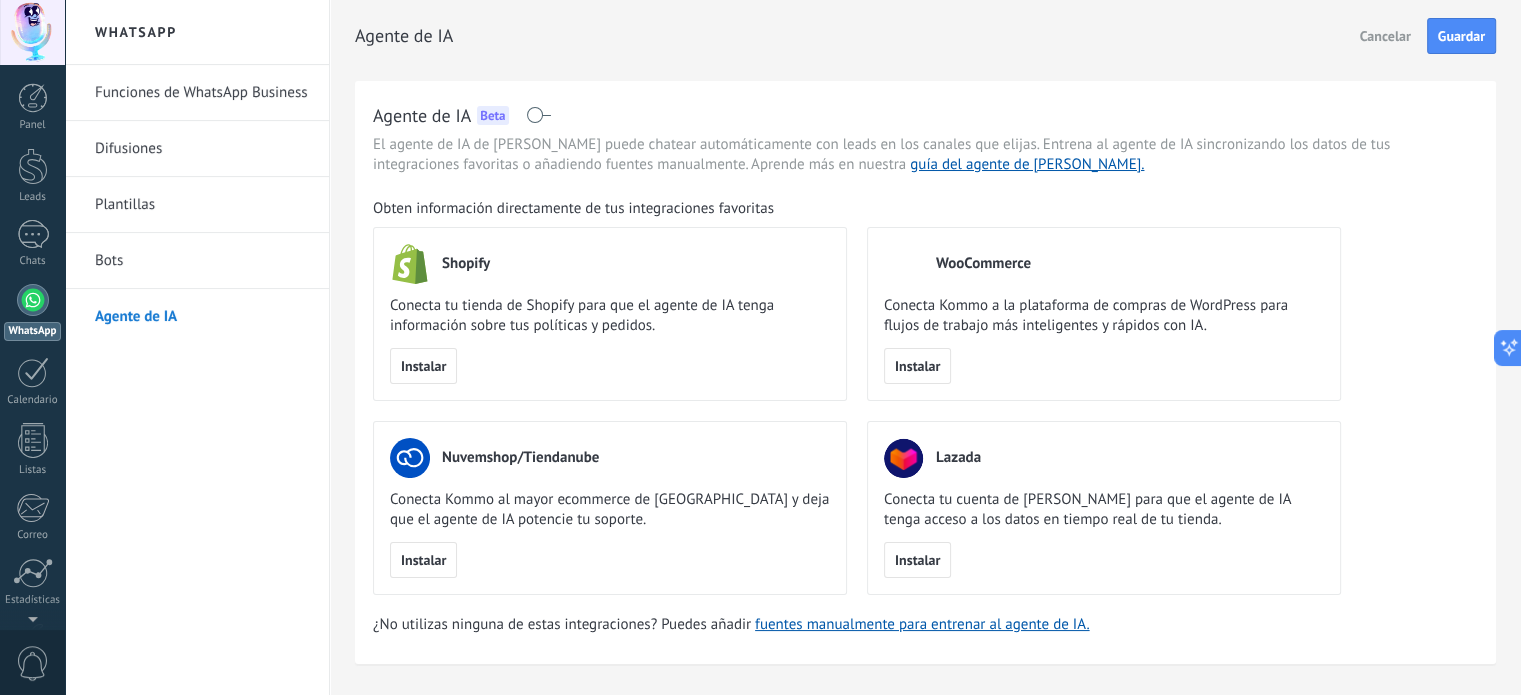 click at bounding box center [538, 115] 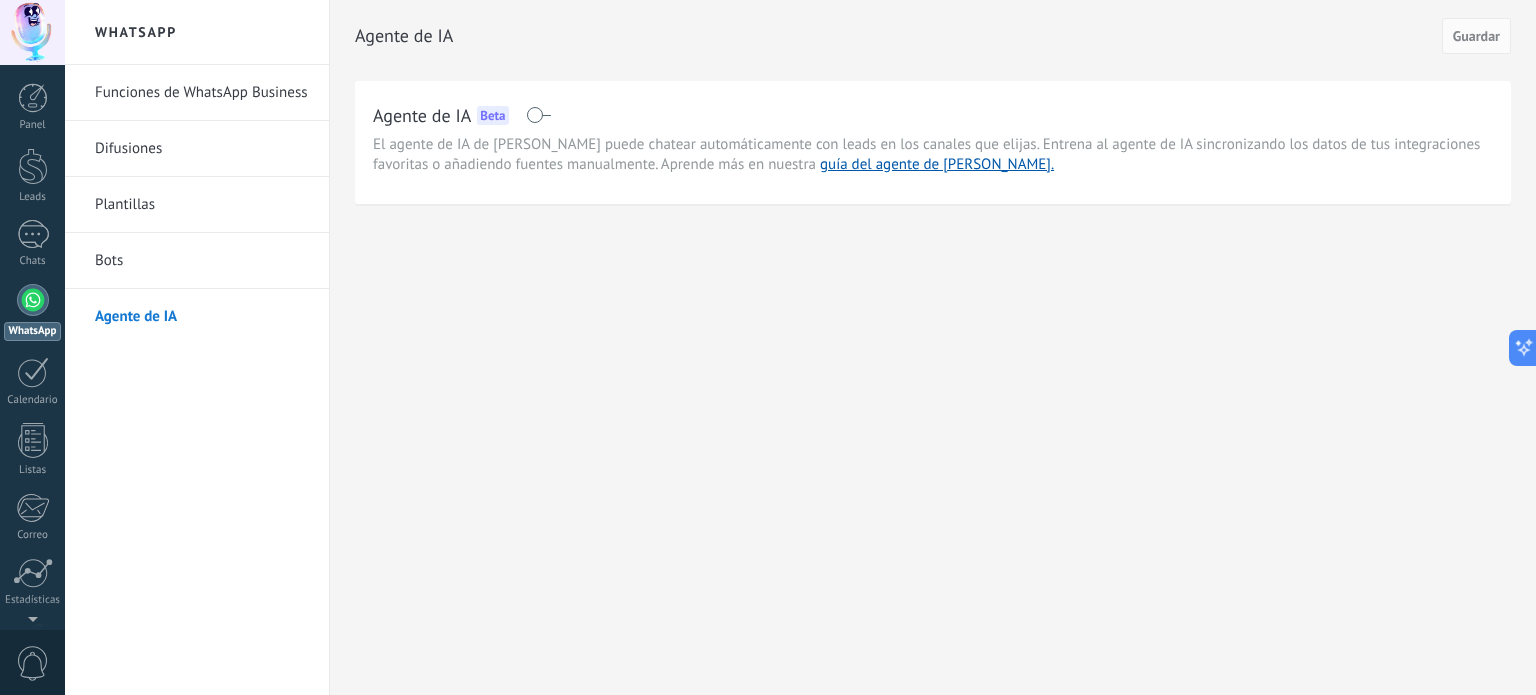 click on "Bots" at bounding box center [202, 261] 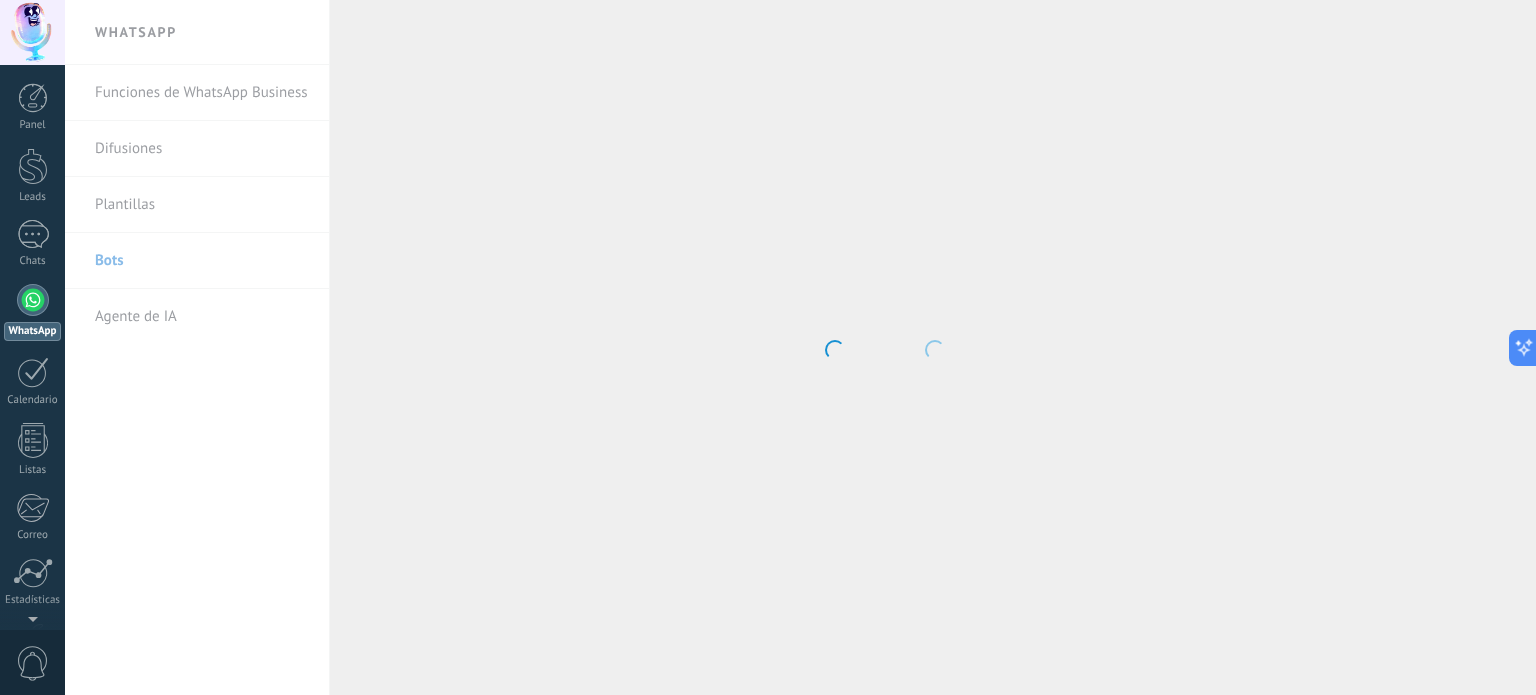 scroll, scrollTop: 0, scrollLeft: 0, axis: both 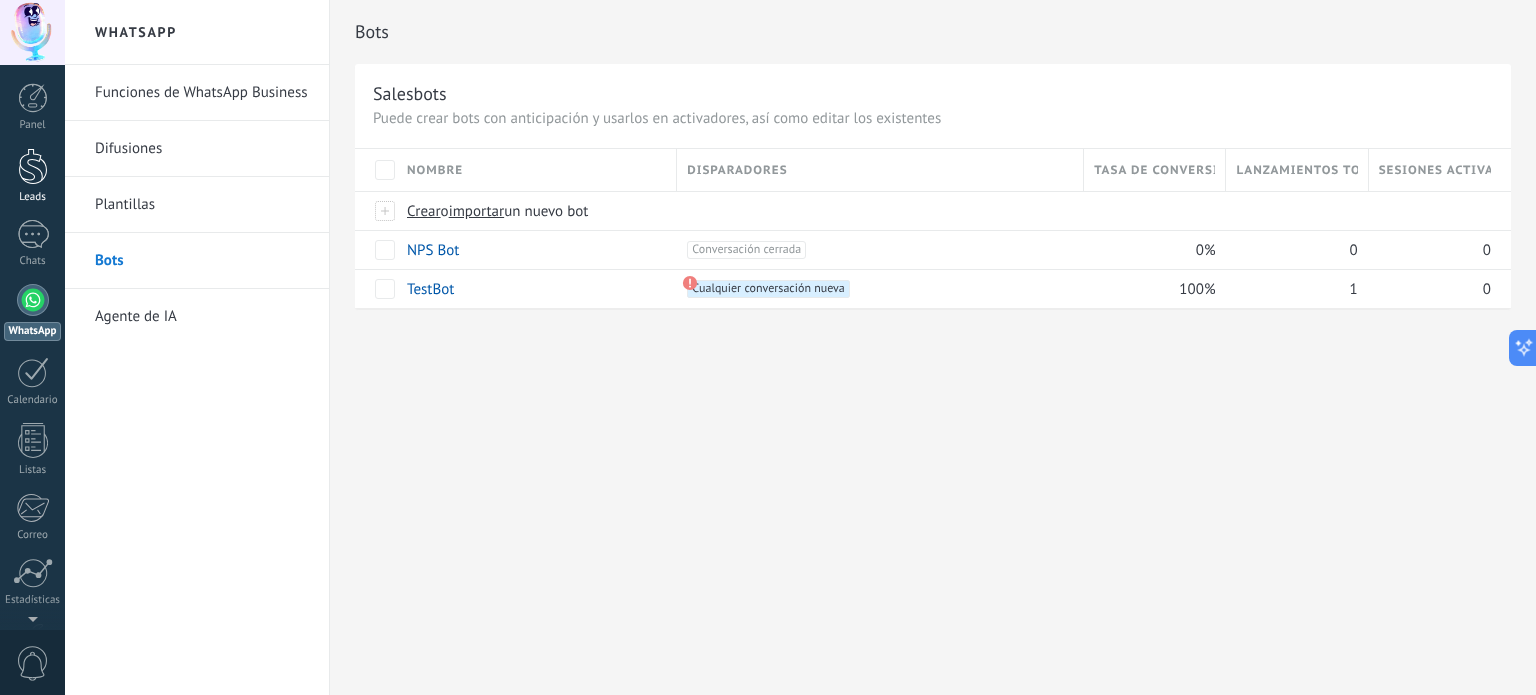 click at bounding box center (33, 166) 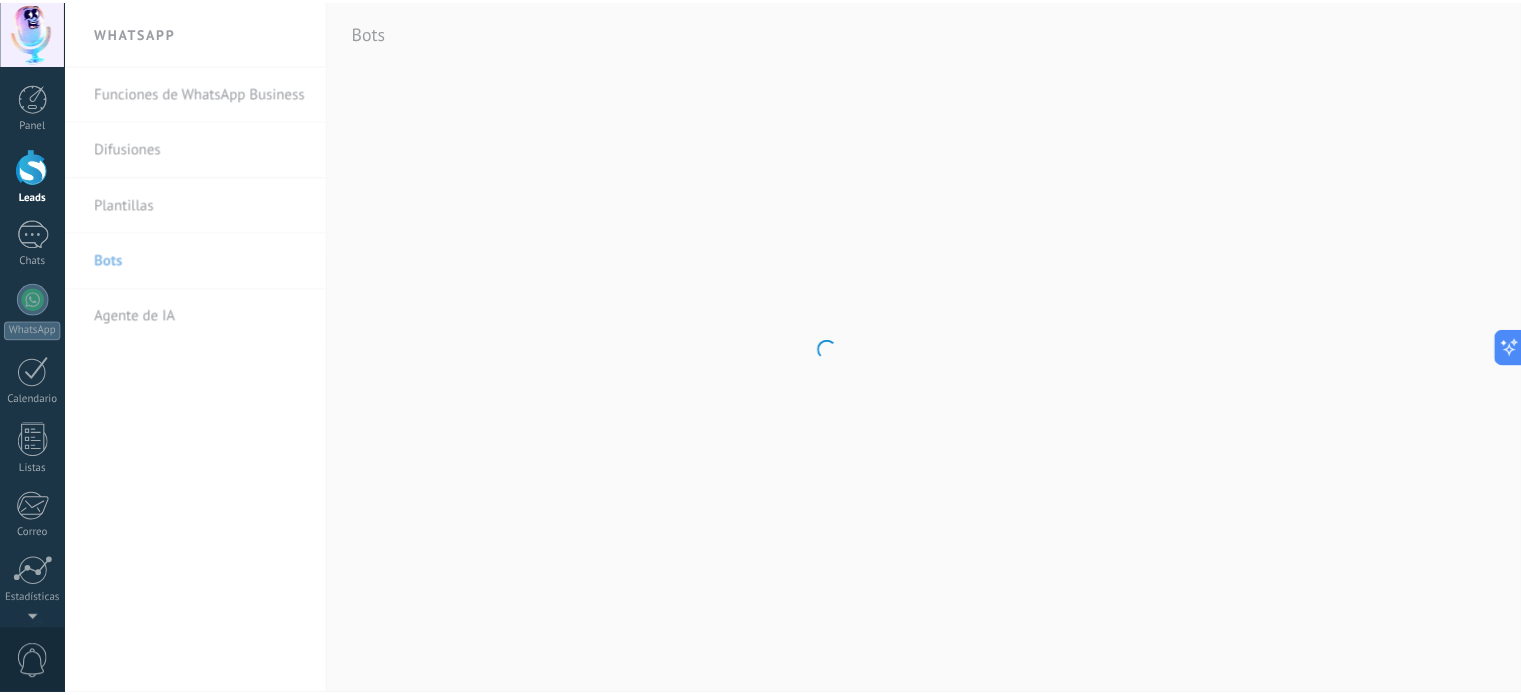 scroll, scrollTop: 0, scrollLeft: 0, axis: both 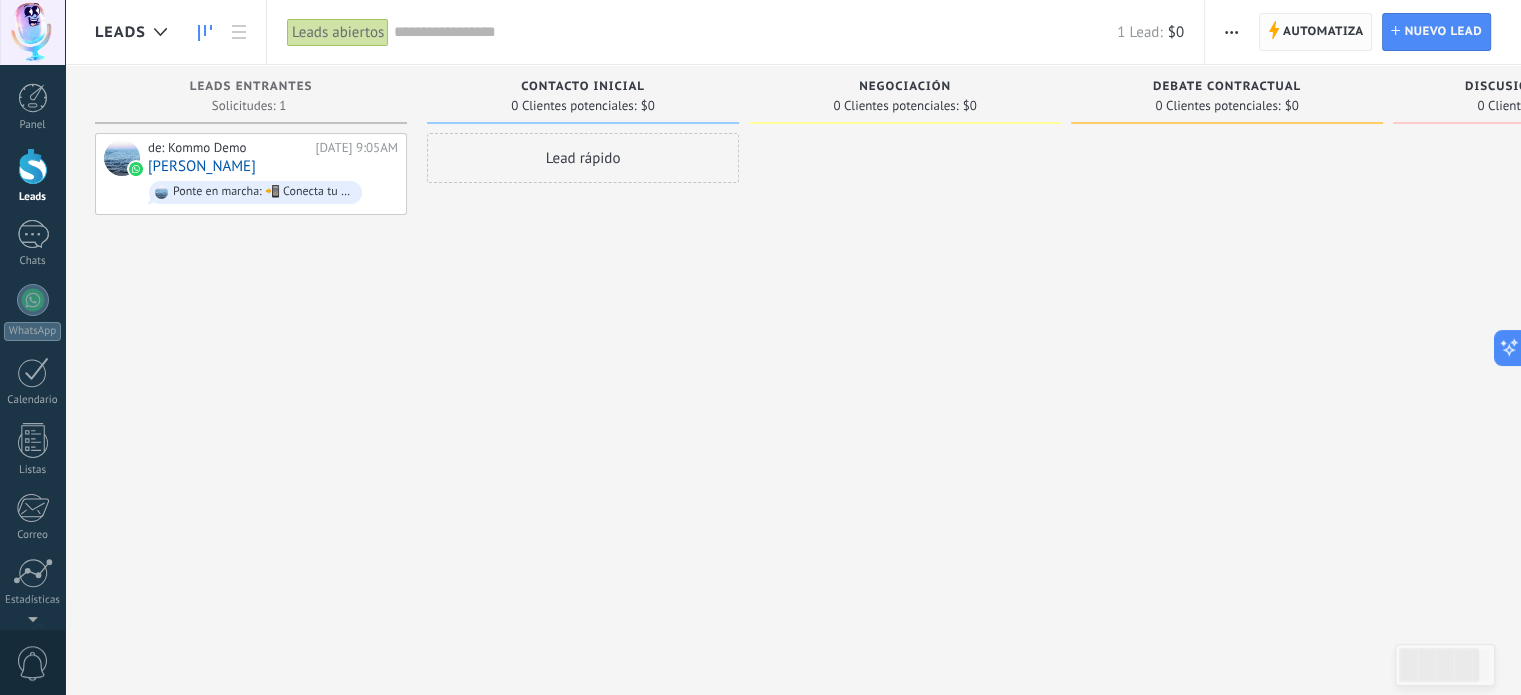 click on "Automatiza" at bounding box center (1323, 32) 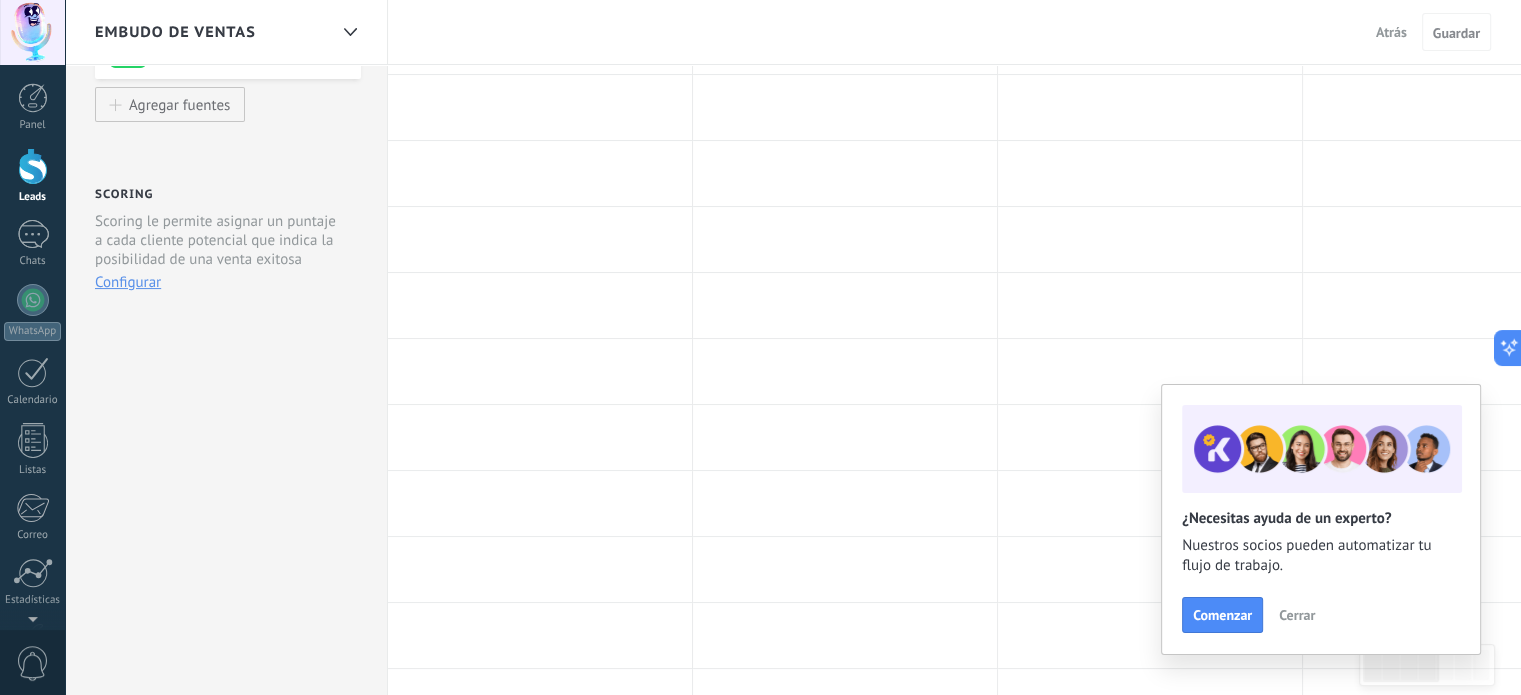 scroll, scrollTop: 0, scrollLeft: 0, axis: both 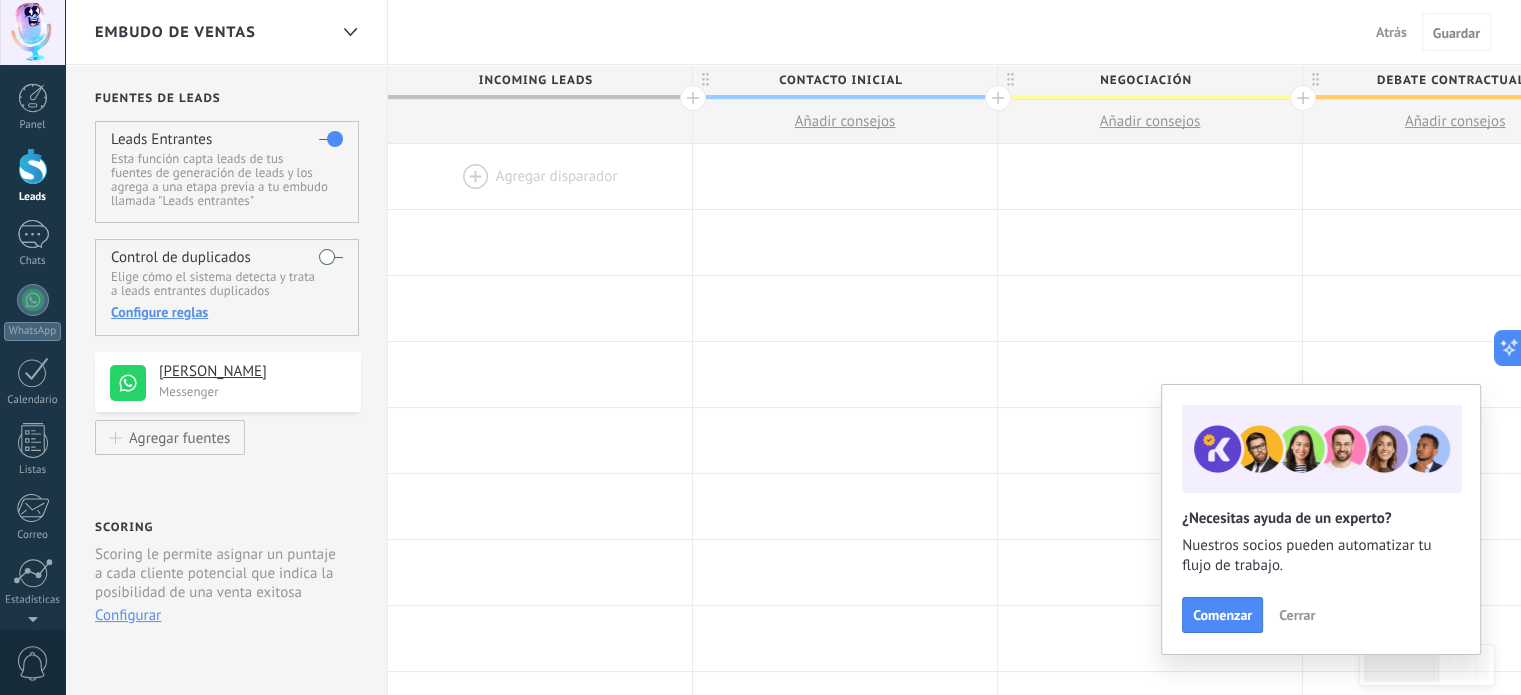 click on "Atrás" at bounding box center (1391, 32) 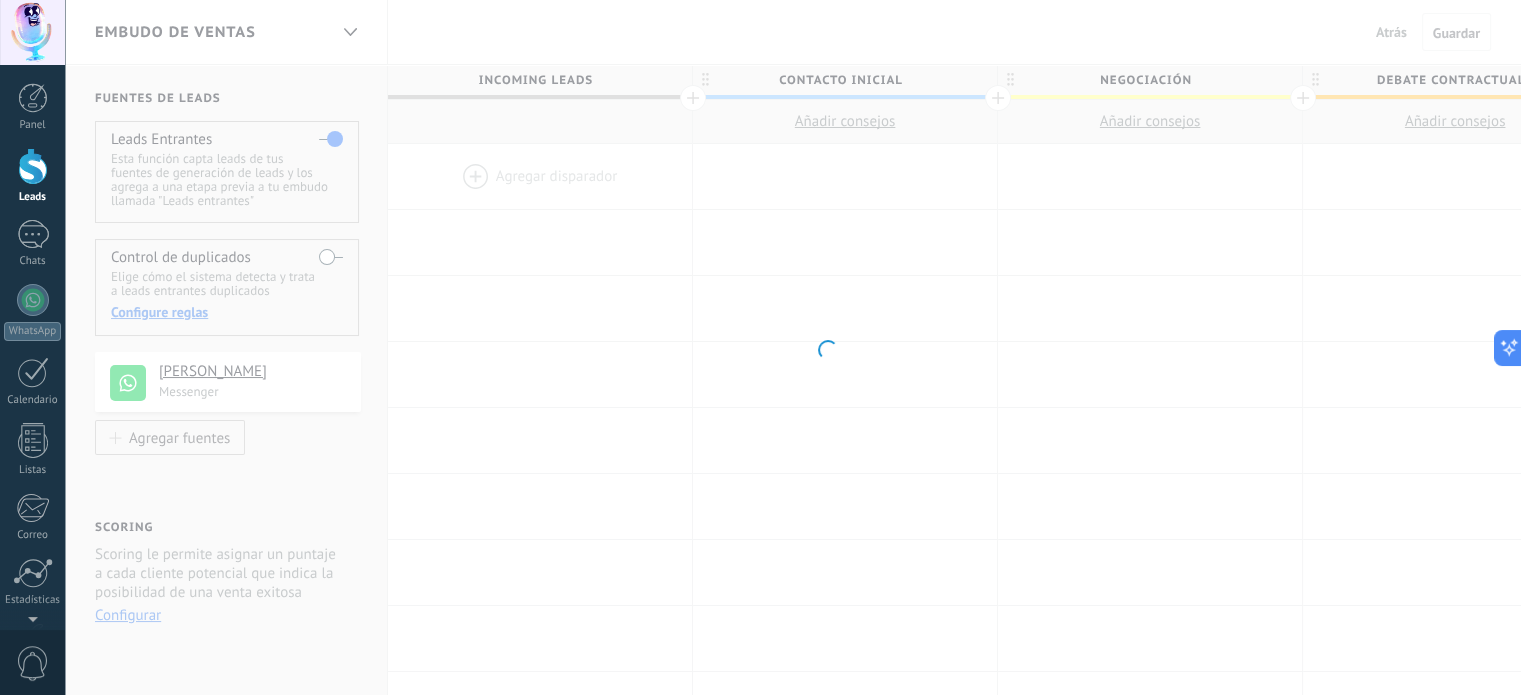 scroll, scrollTop: 0, scrollLeft: 0, axis: both 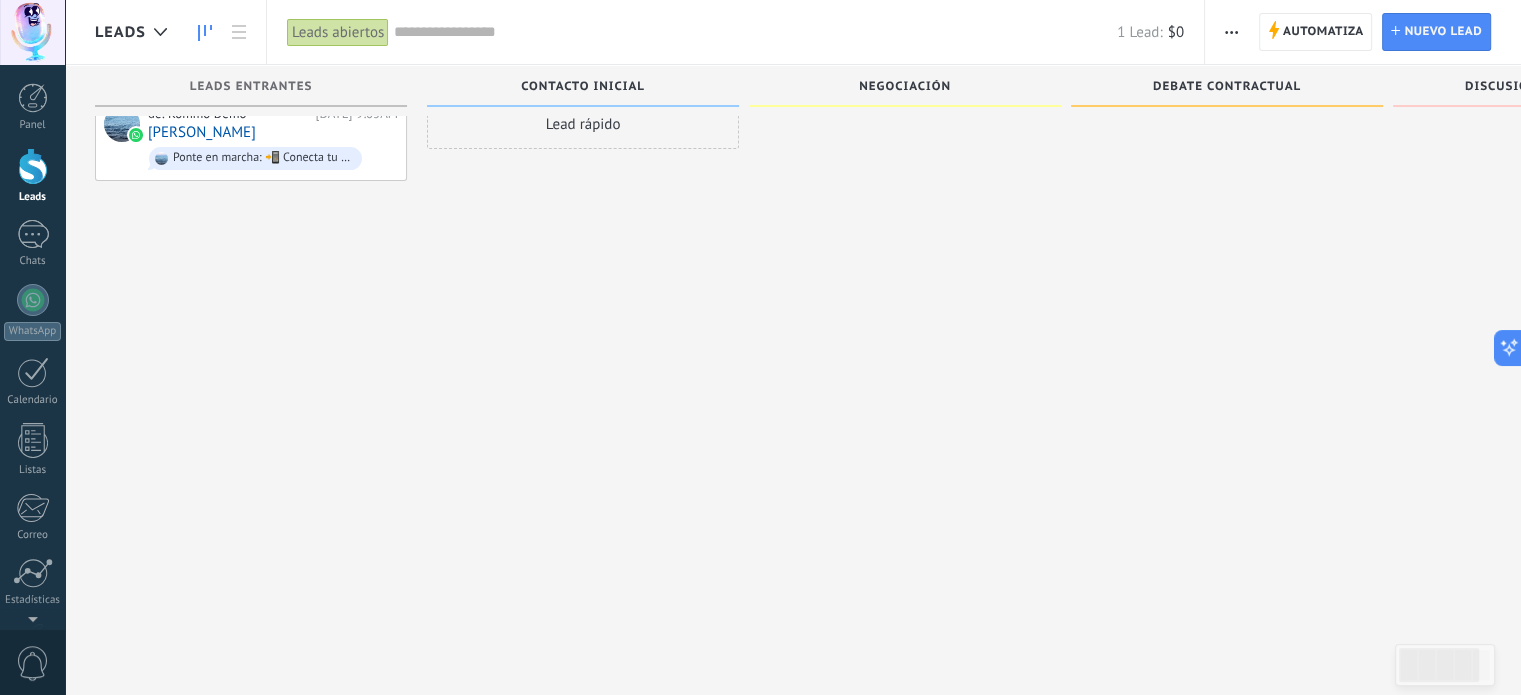 click at bounding box center [32, 32] 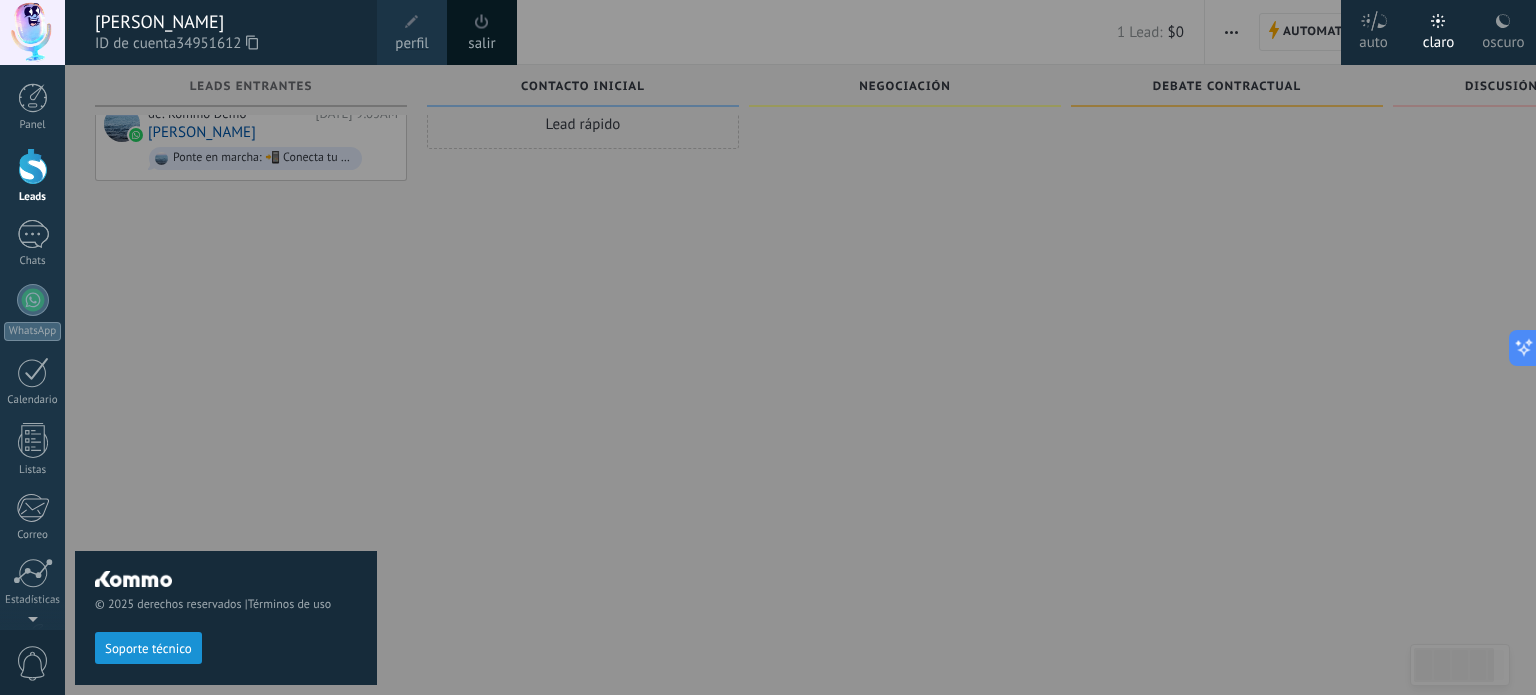 click on "oscuro" at bounding box center [1503, 39] 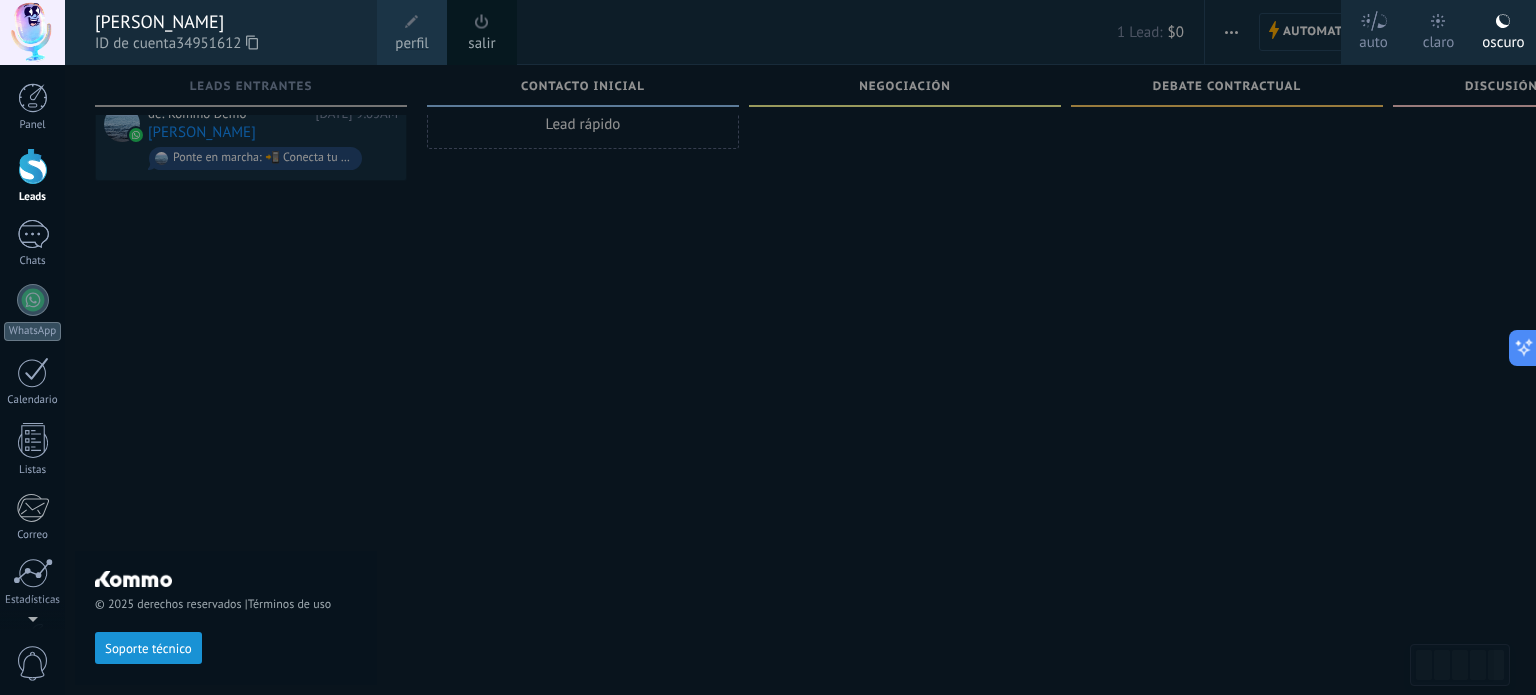 click on "salir" at bounding box center [481, 44] 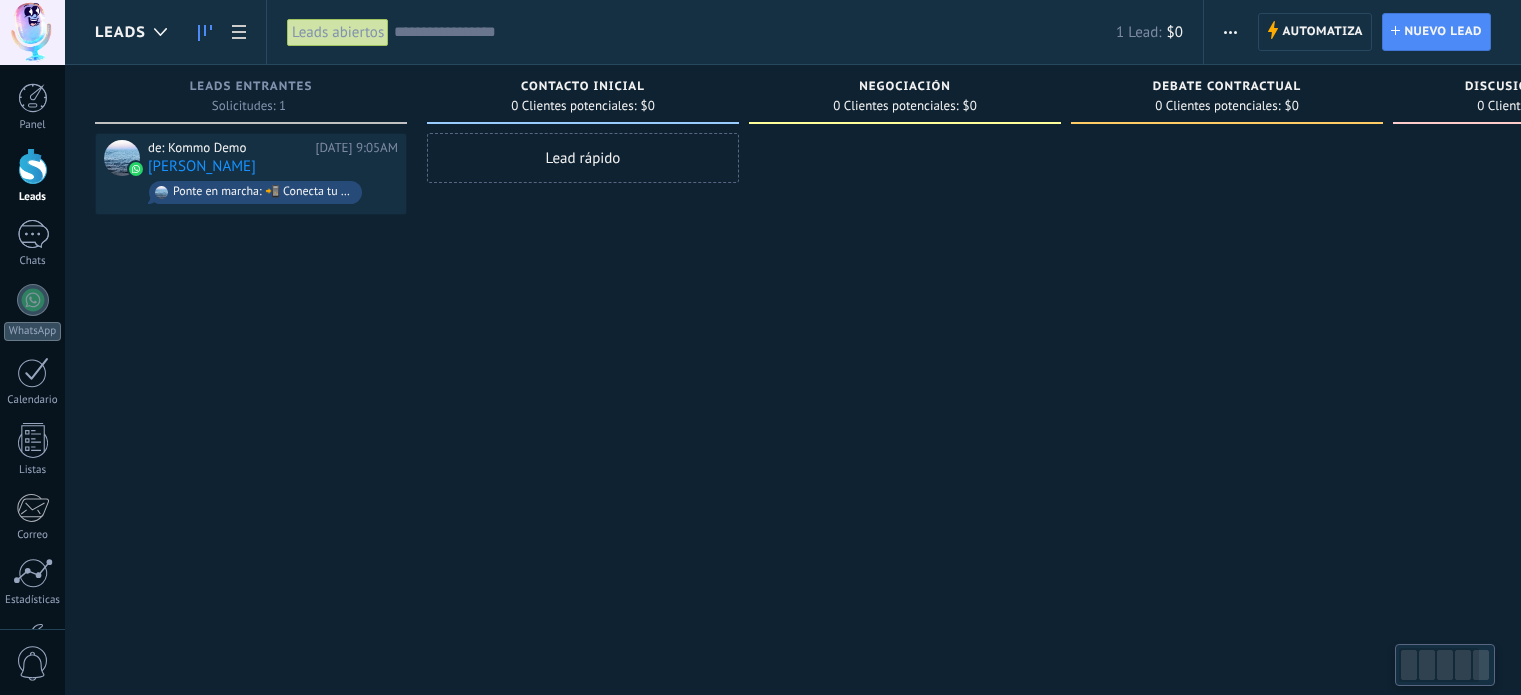 scroll, scrollTop: 0, scrollLeft: 0, axis: both 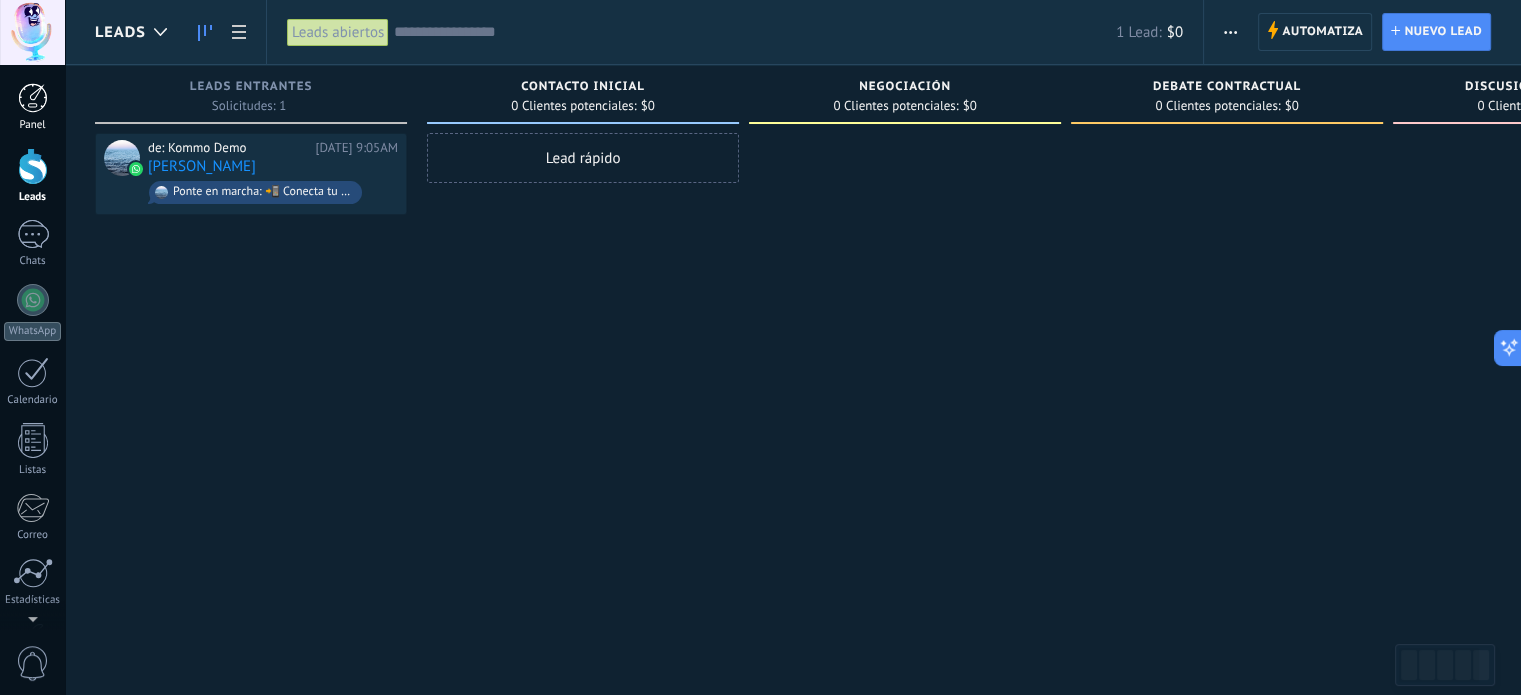 click at bounding box center [33, 98] 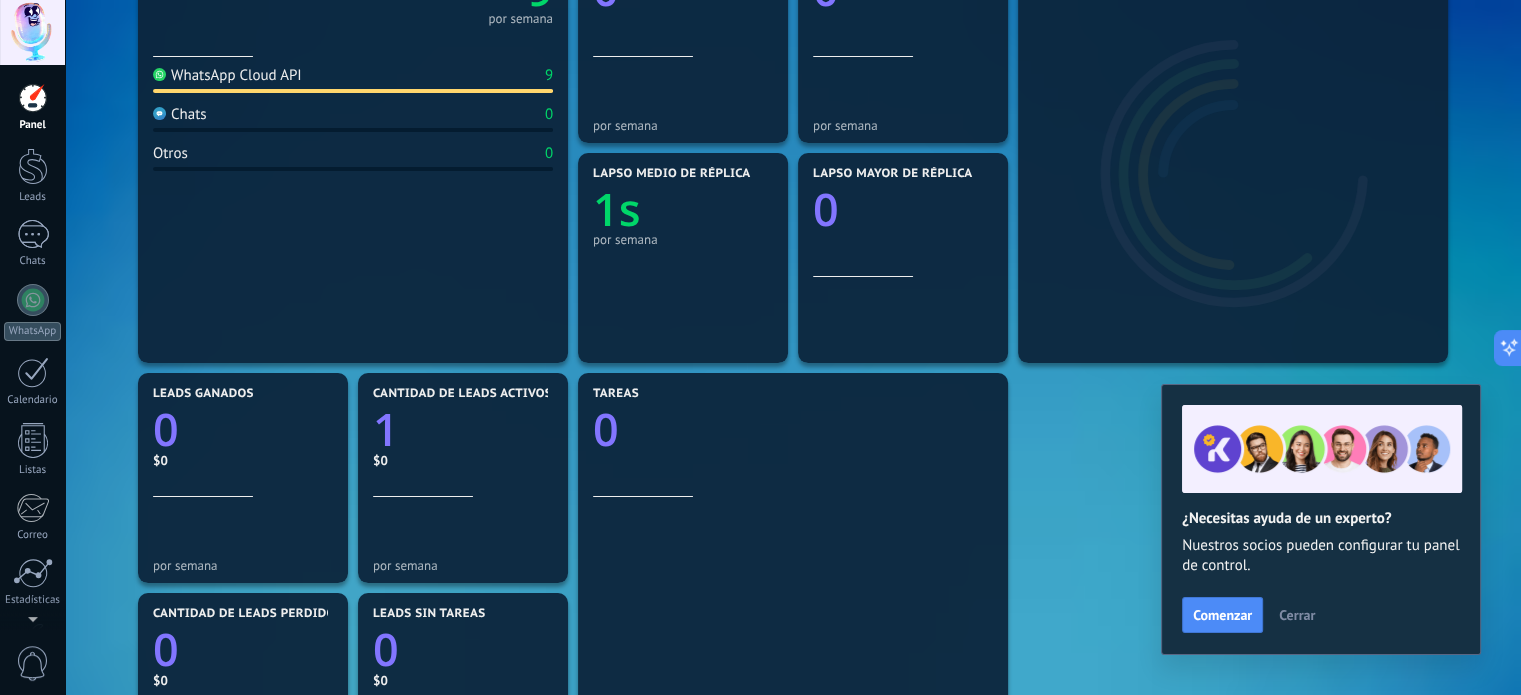 scroll, scrollTop: 720, scrollLeft: 0, axis: vertical 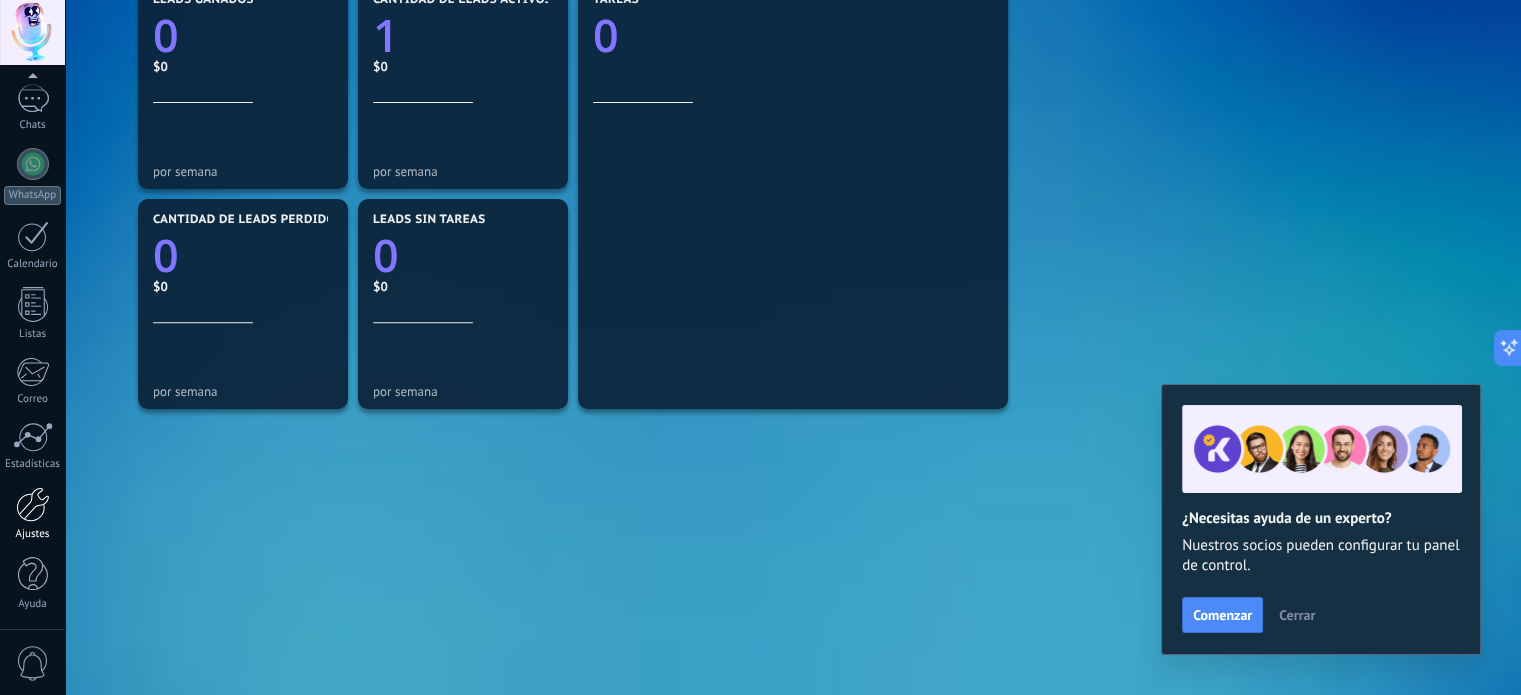 click at bounding box center [33, 504] 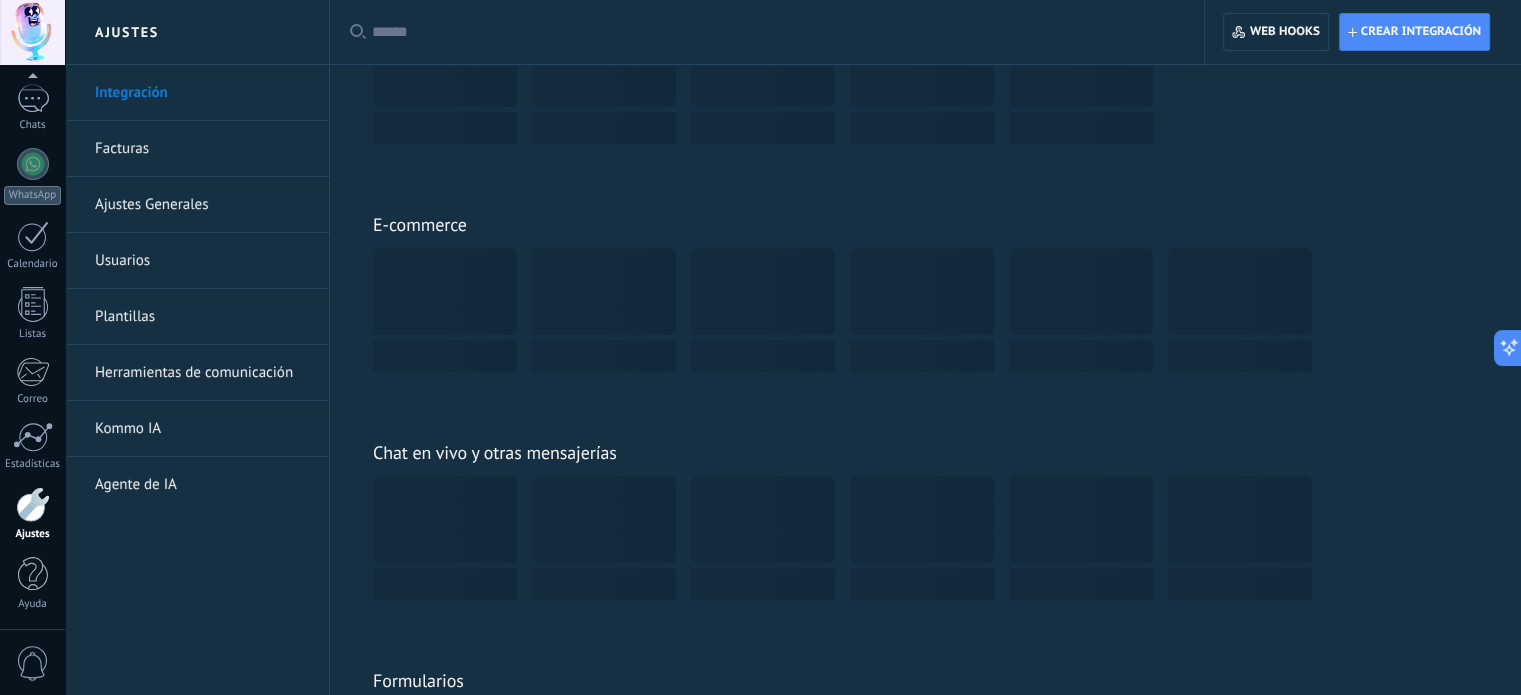 scroll, scrollTop: 0, scrollLeft: 0, axis: both 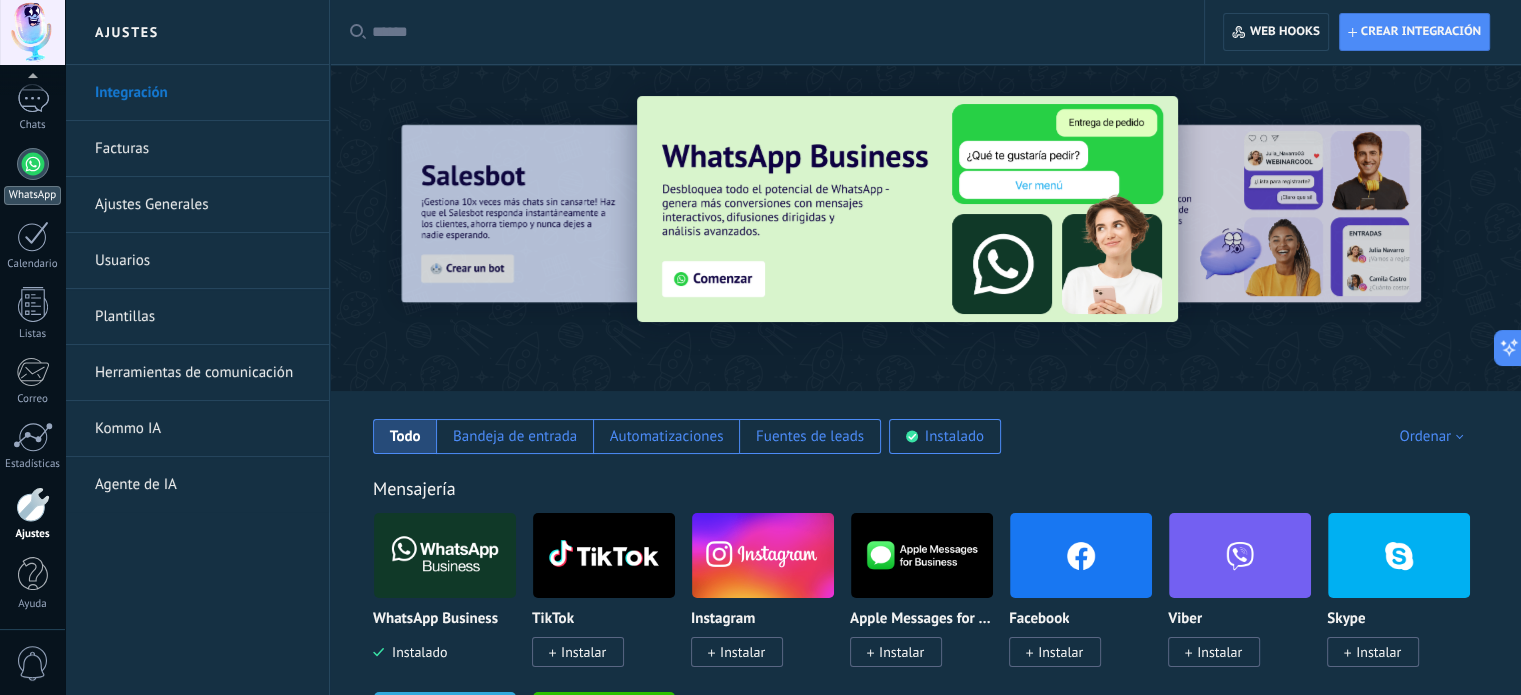 click at bounding box center (33, 164) 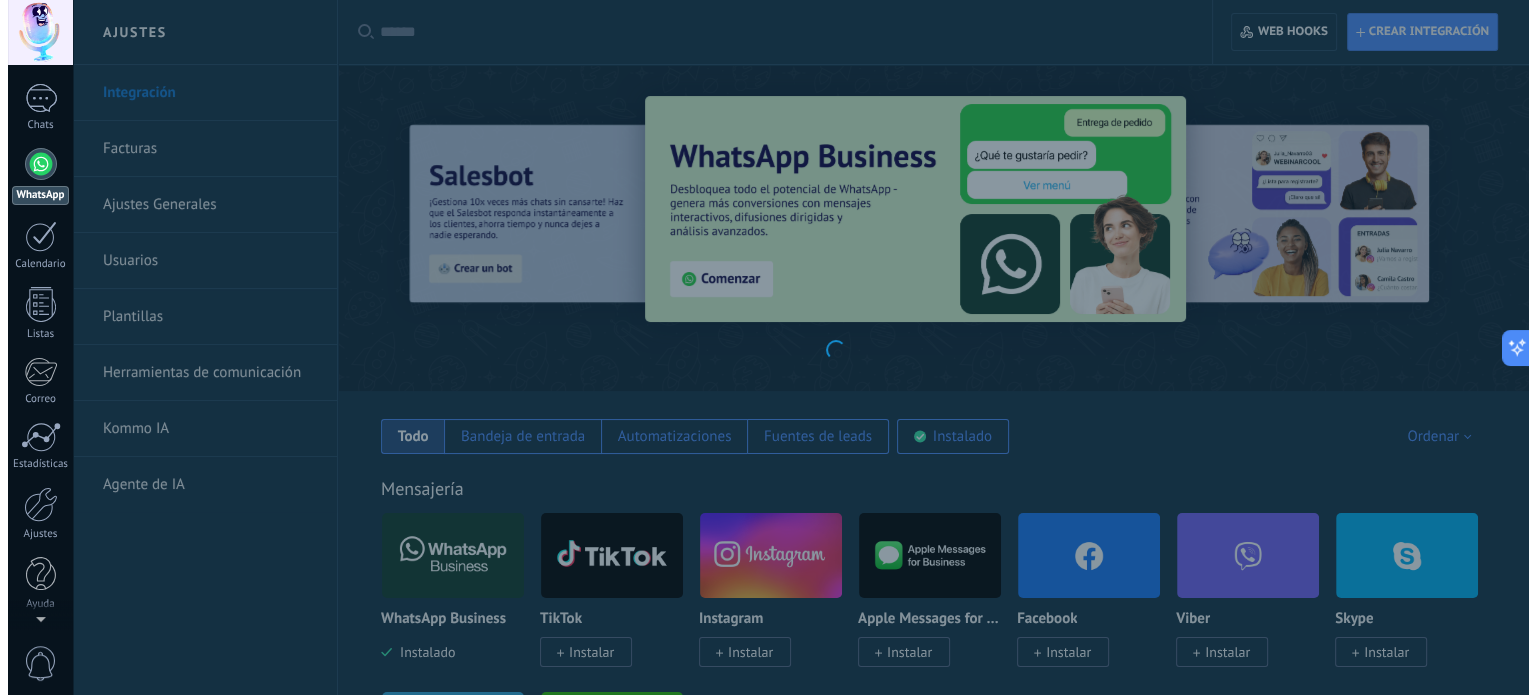 scroll, scrollTop: 0, scrollLeft: 0, axis: both 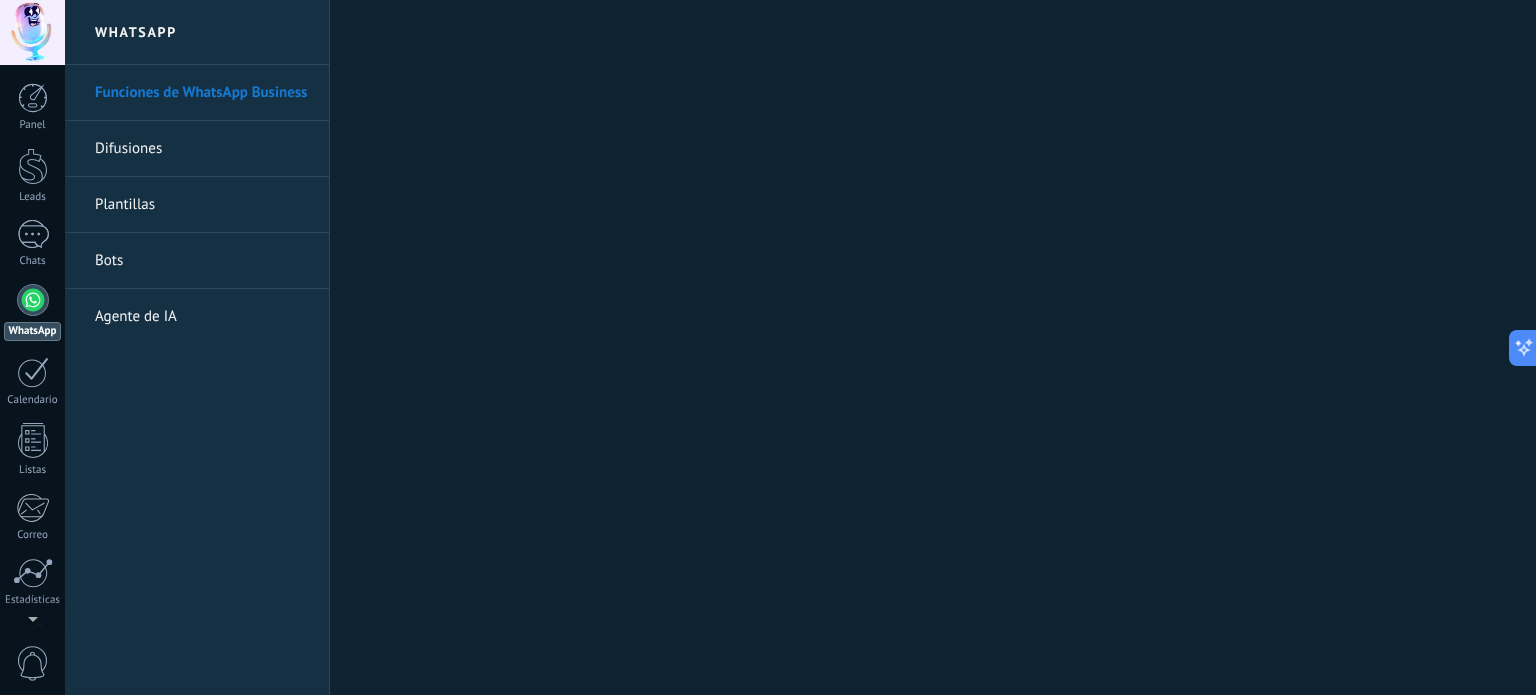 click on "Funciones de WhatsApp Business" at bounding box center [202, 93] 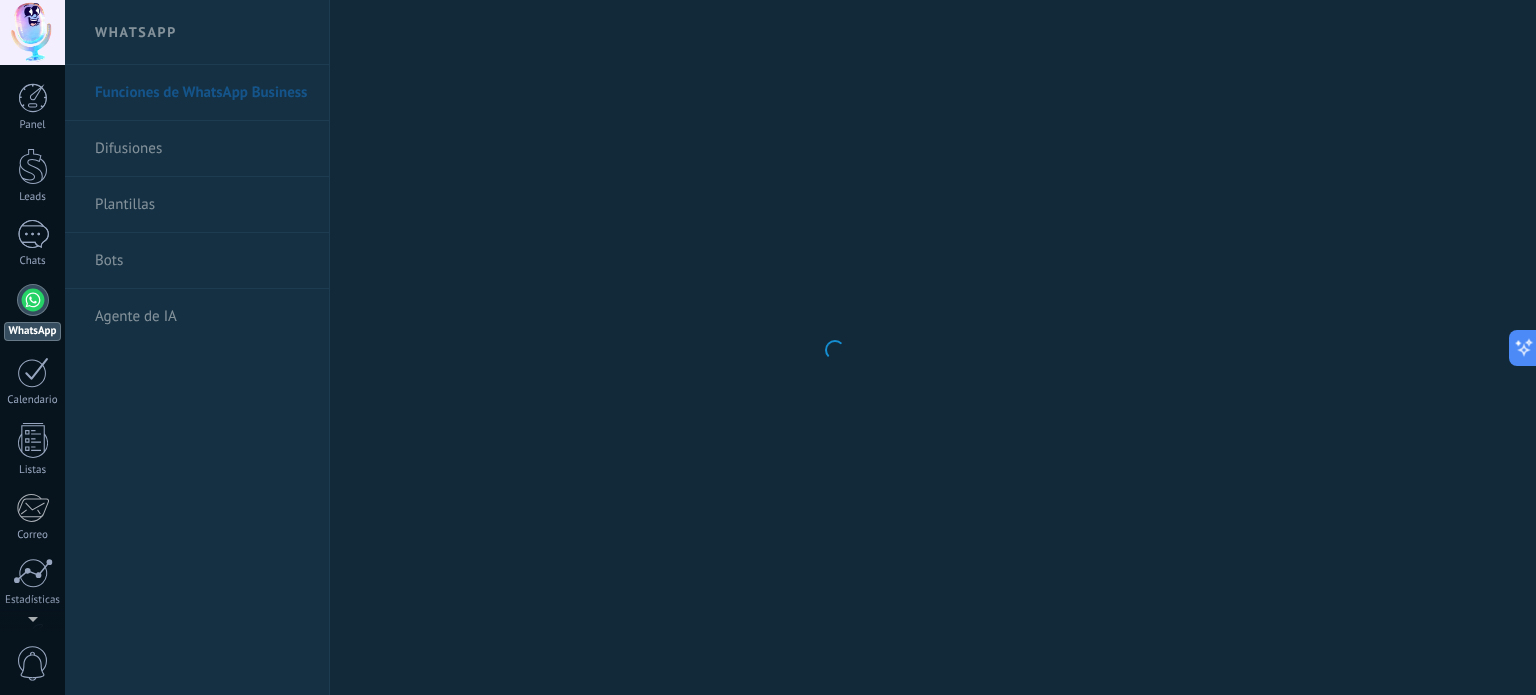 scroll, scrollTop: 0, scrollLeft: 0, axis: both 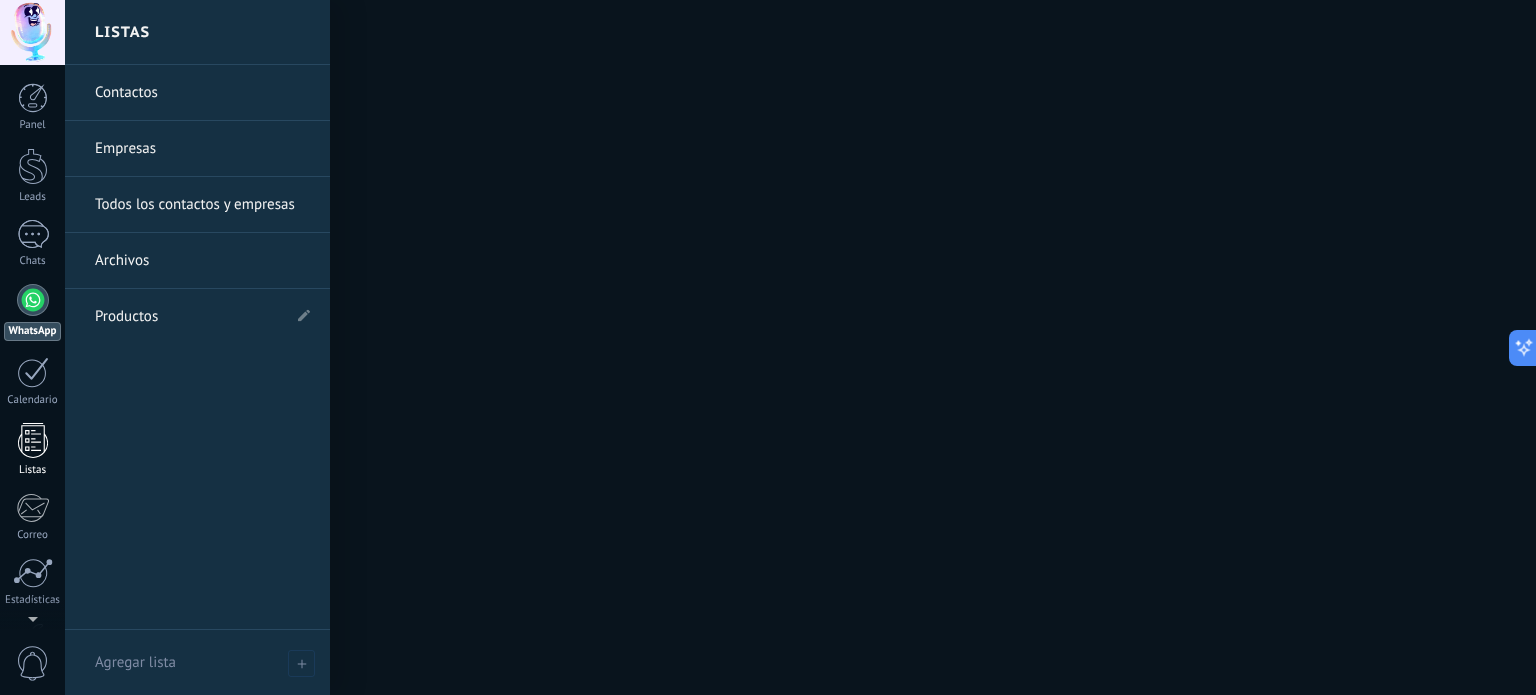 click at bounding box center [33, 440] 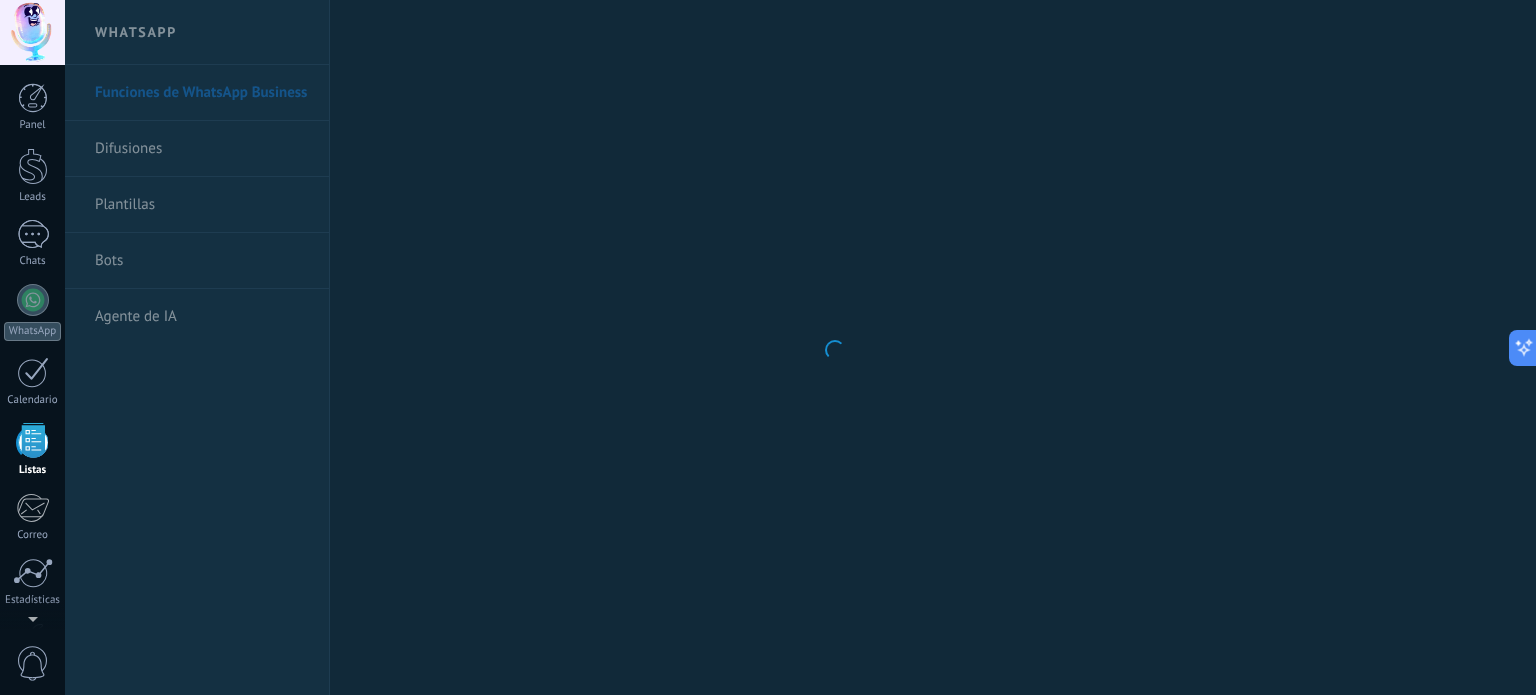 scroll, scrollTop: 0, scrollLeft: 0, axis: both 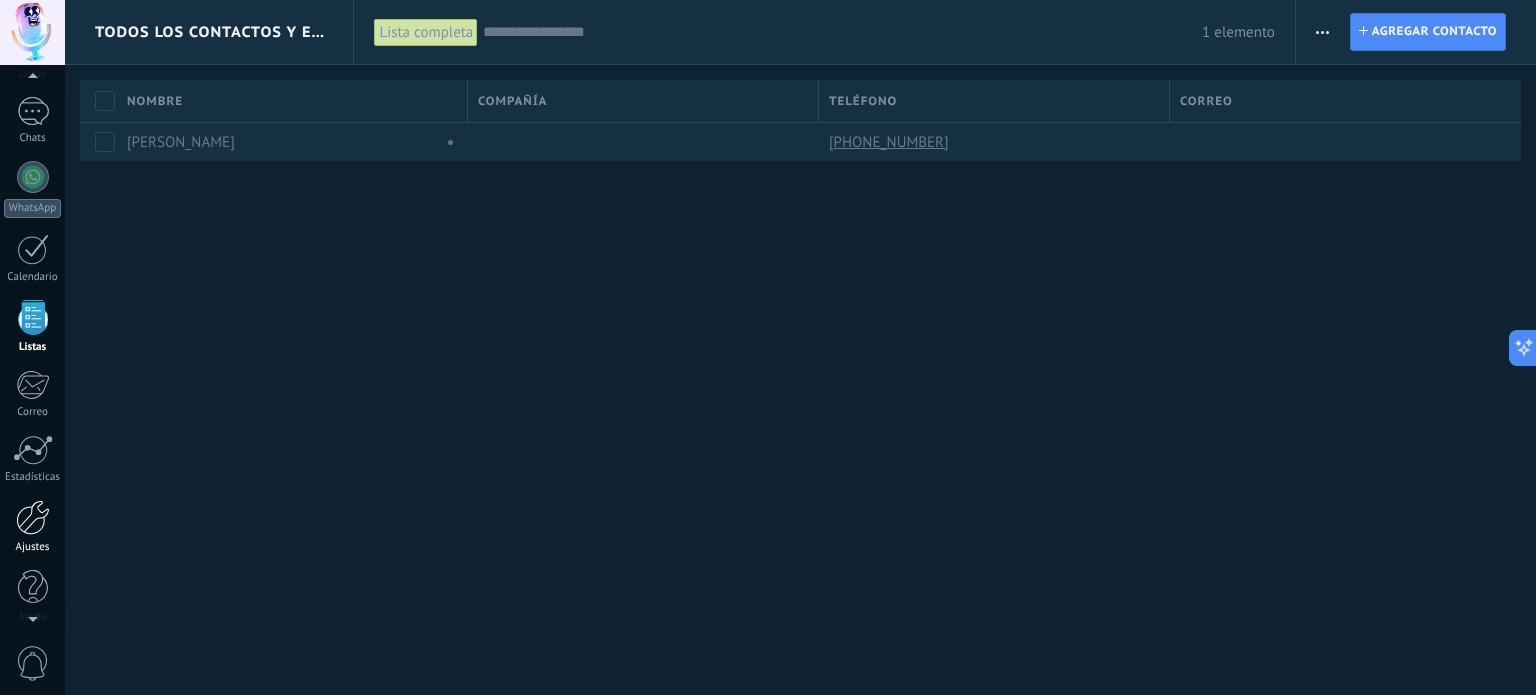 click at bounding box center (33, 517) 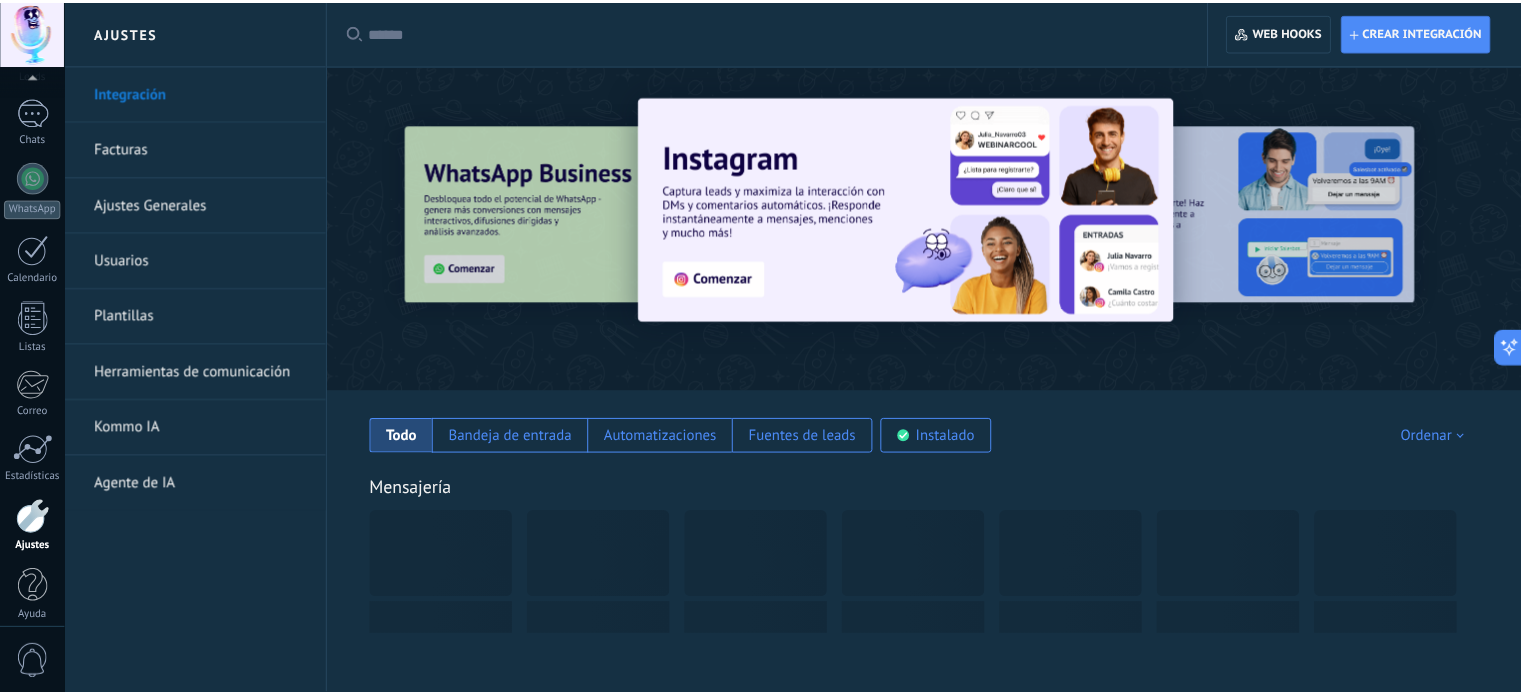 scroll, scrollTop: 136, scrollLeft: 0, axis: vertical 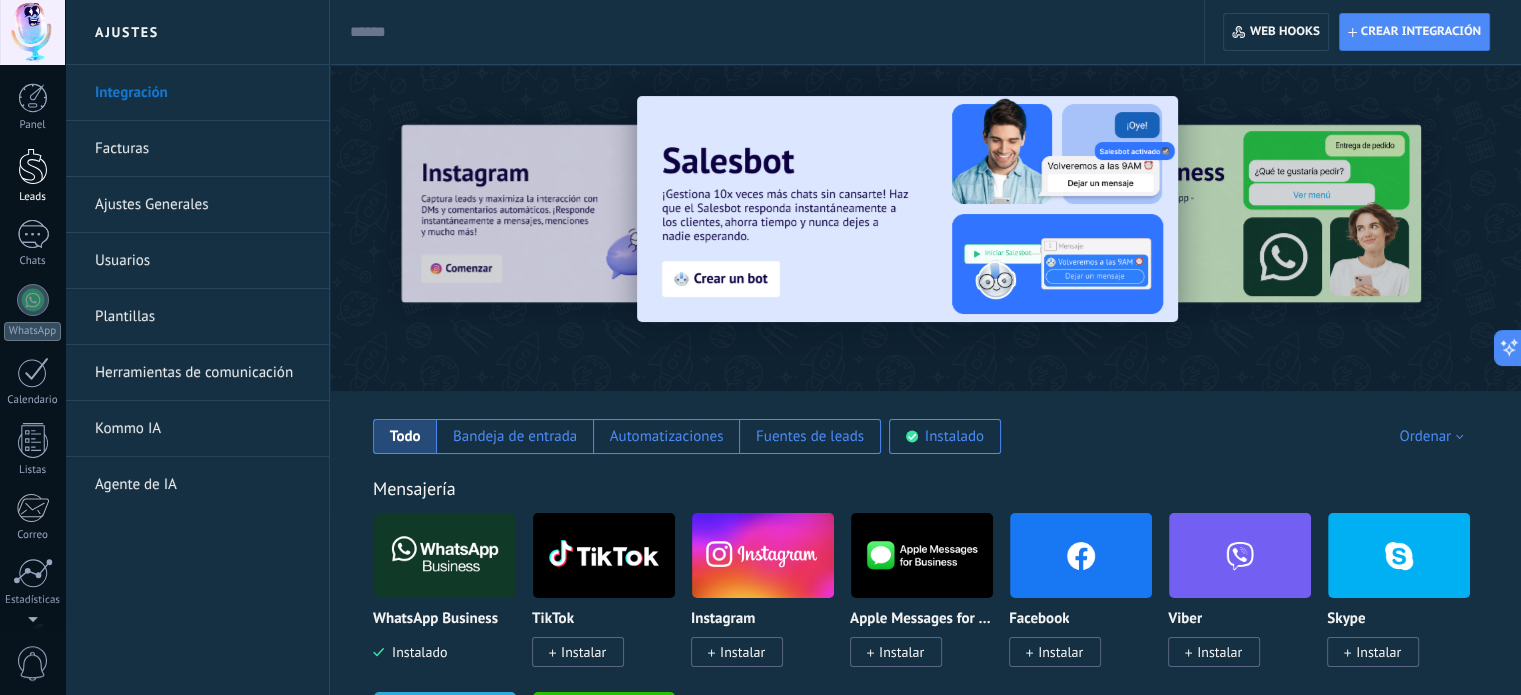 click at bounding box center [33, 166] 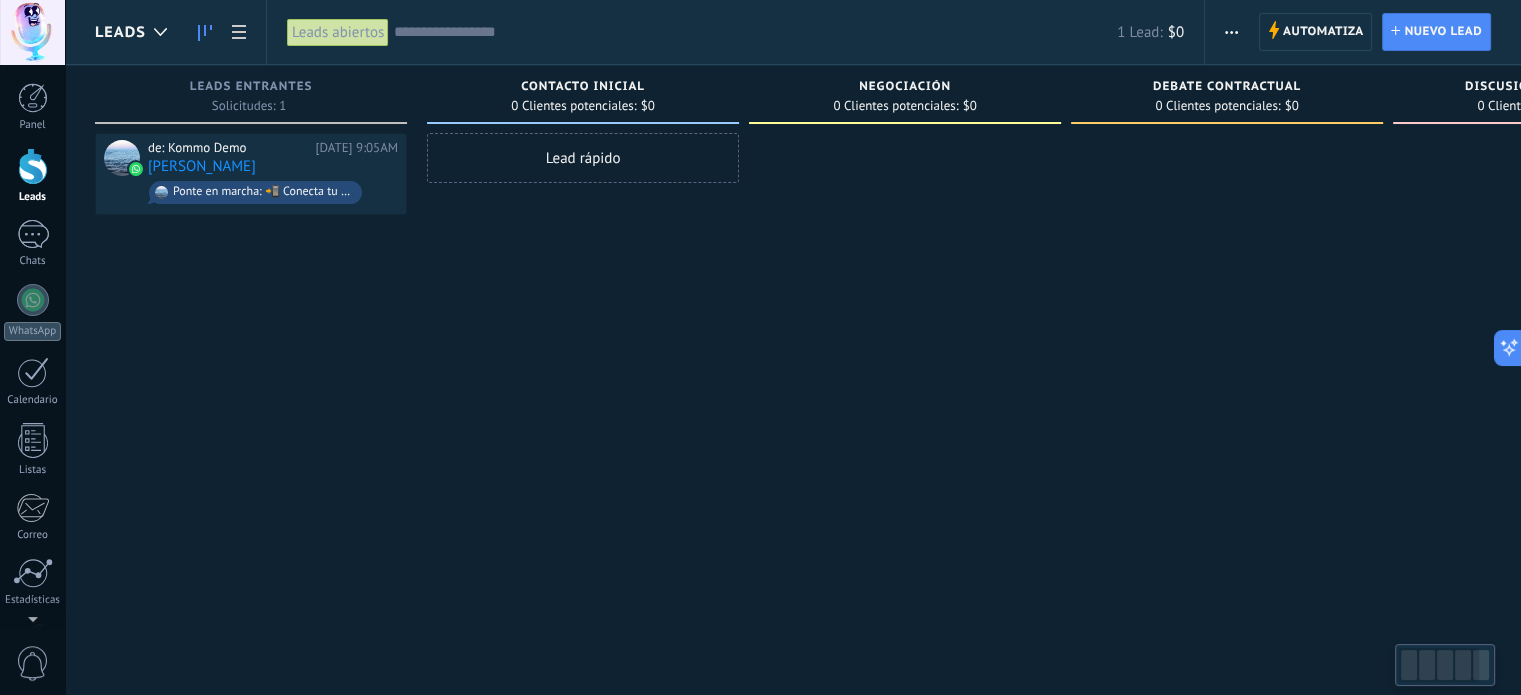 scroll, scrollTop: 0, scrollLeft: 0, axis: both 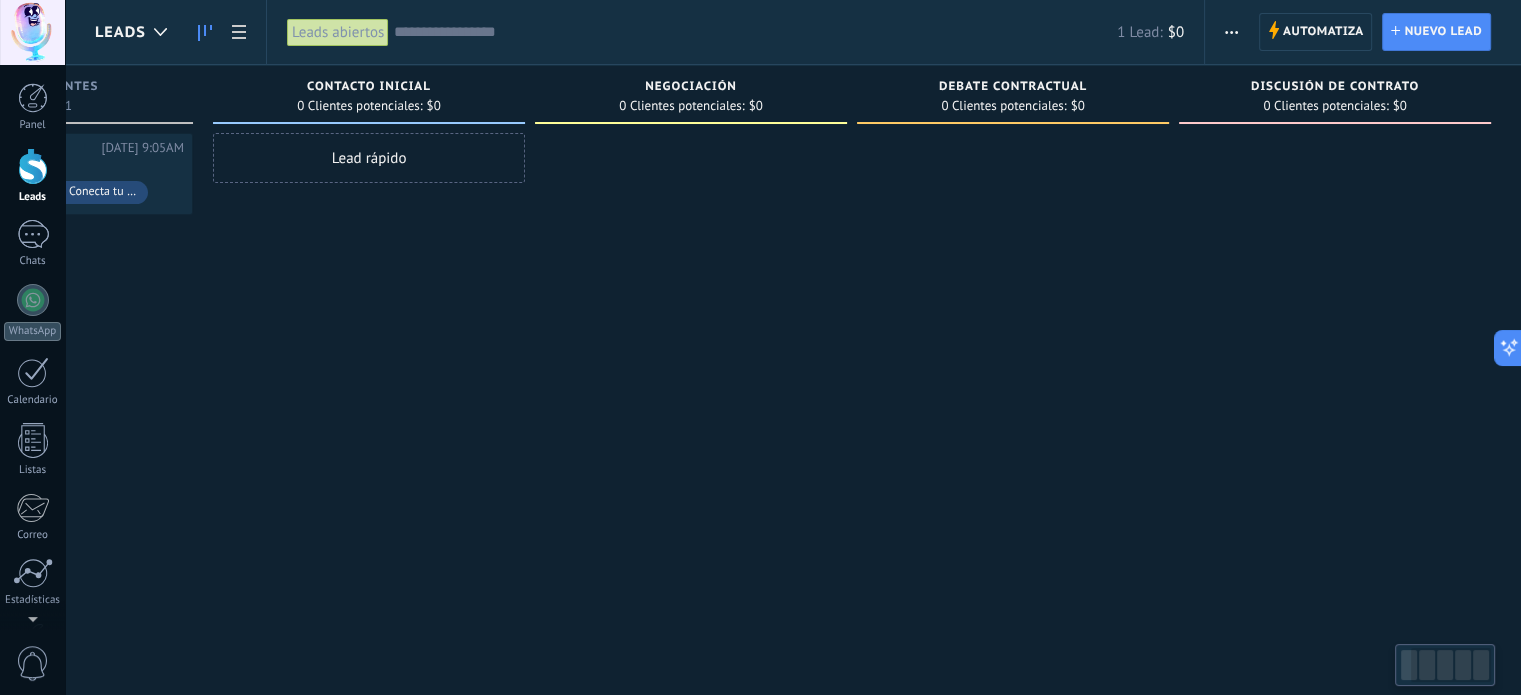 drag, startPoint x: 1147, startPoint y: 250, endPoint x: 301, endPoint y: 266, distance: 846.1513 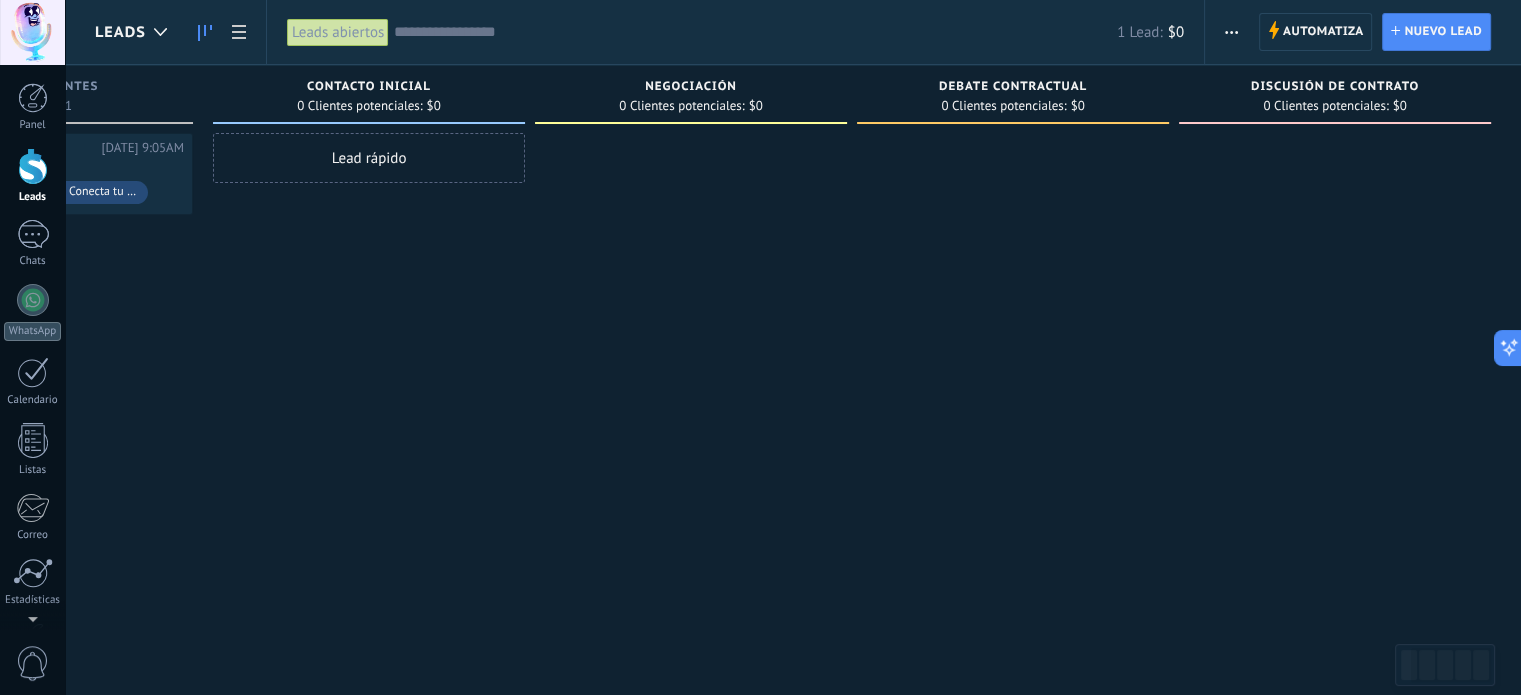 click 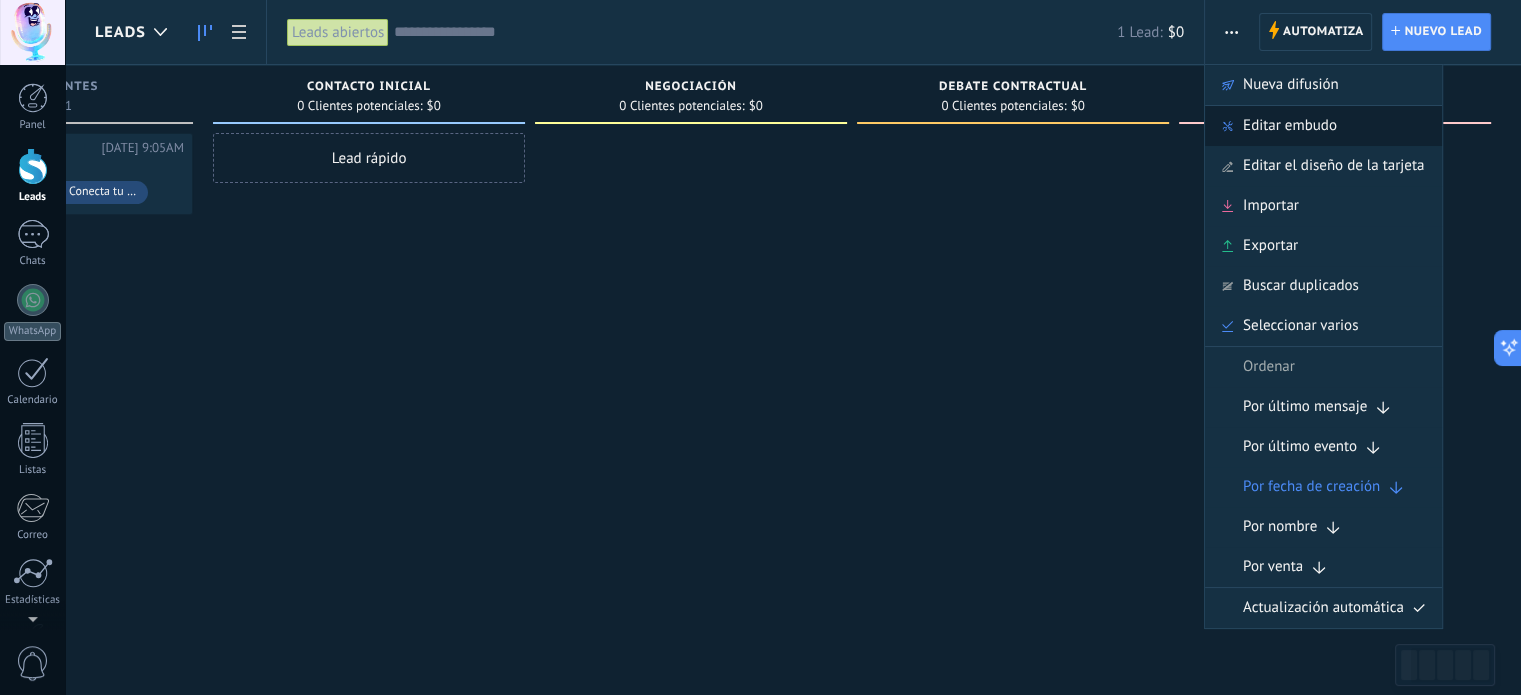 click on "Editar embudo" at bounding box center (1290, 126) 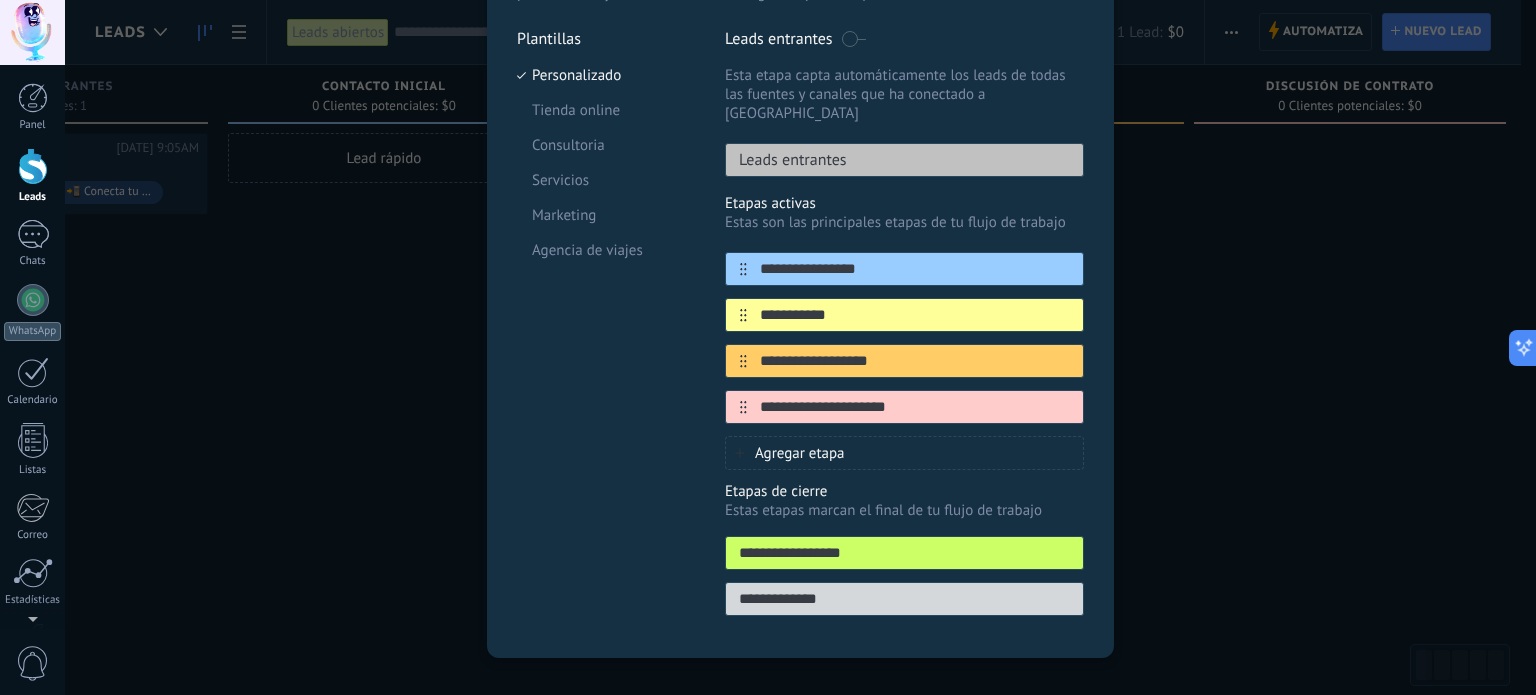 scroll, scrollTop: 187, scrollLeft: 0, axis: vertical 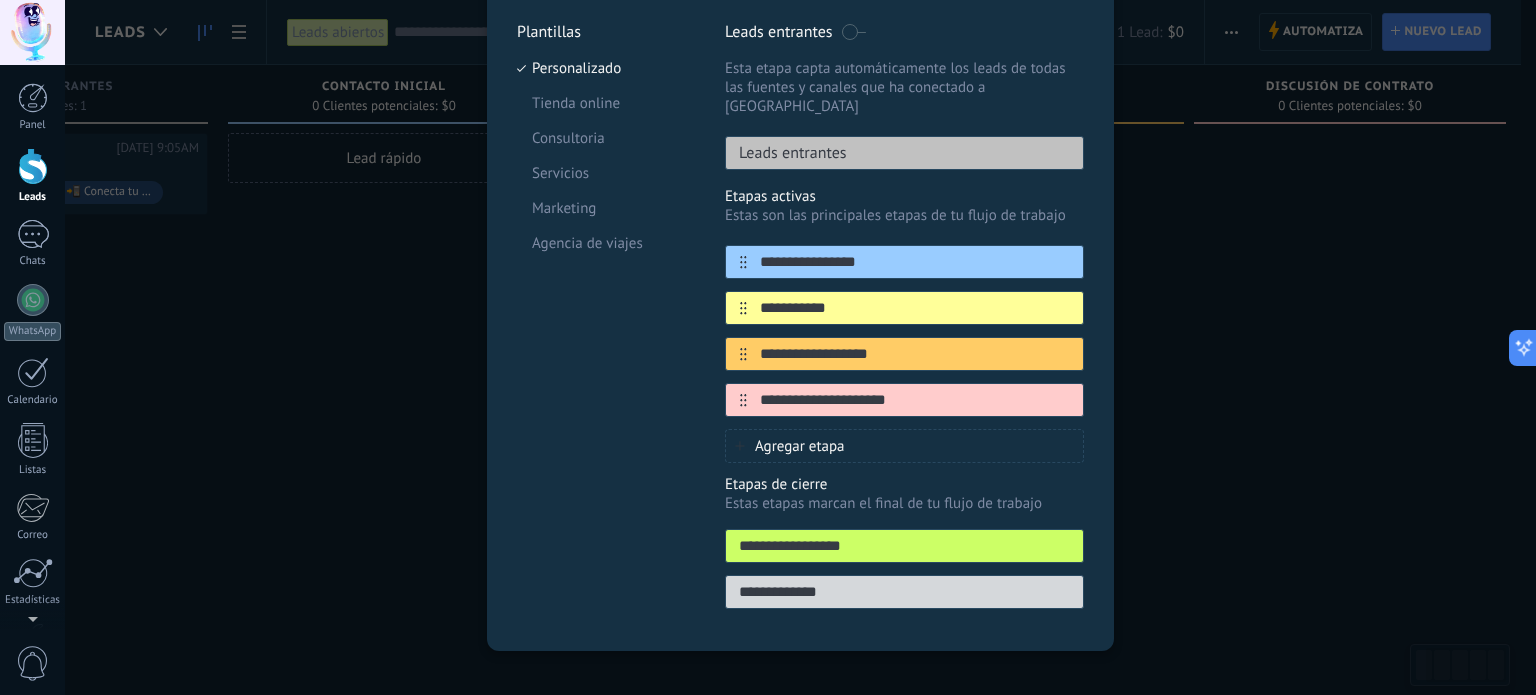 click on "Agregar etapa" at bounding box center [904, 446] 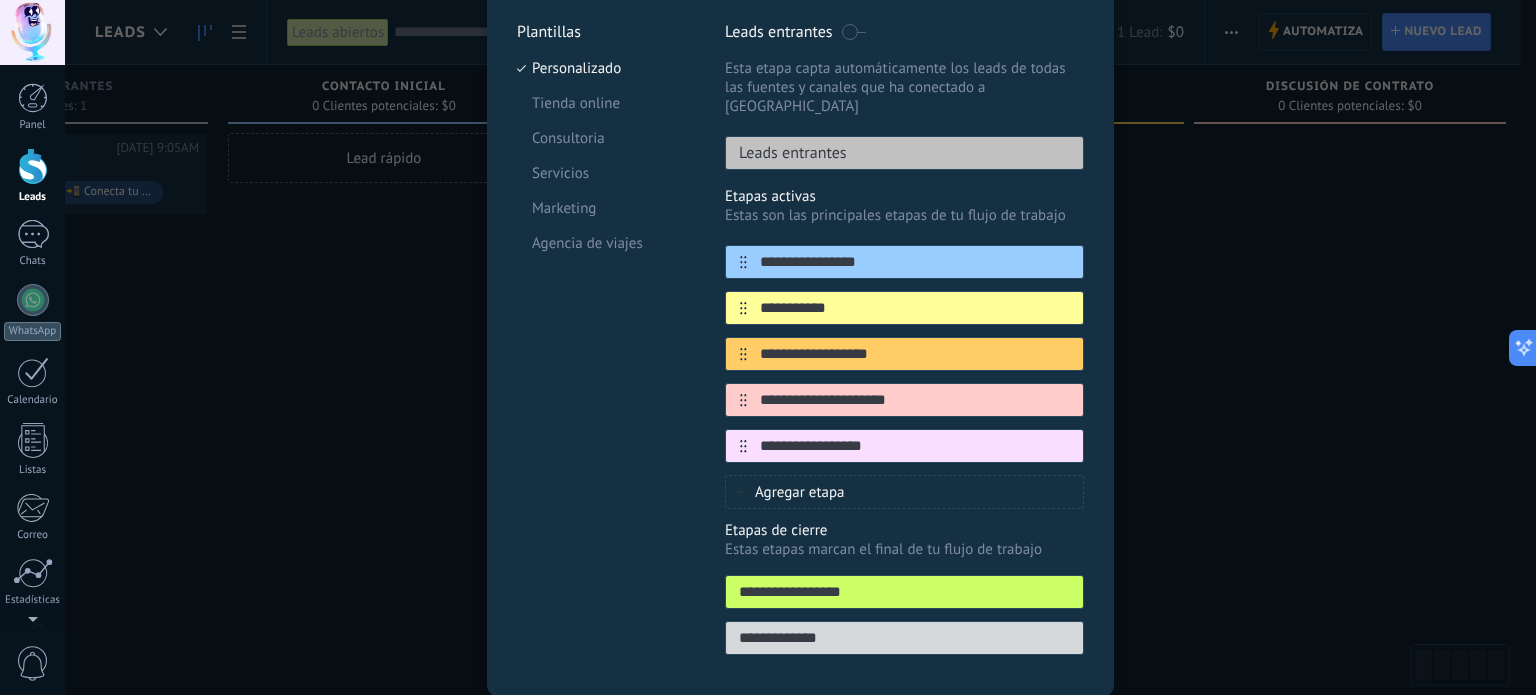 type on "**********" 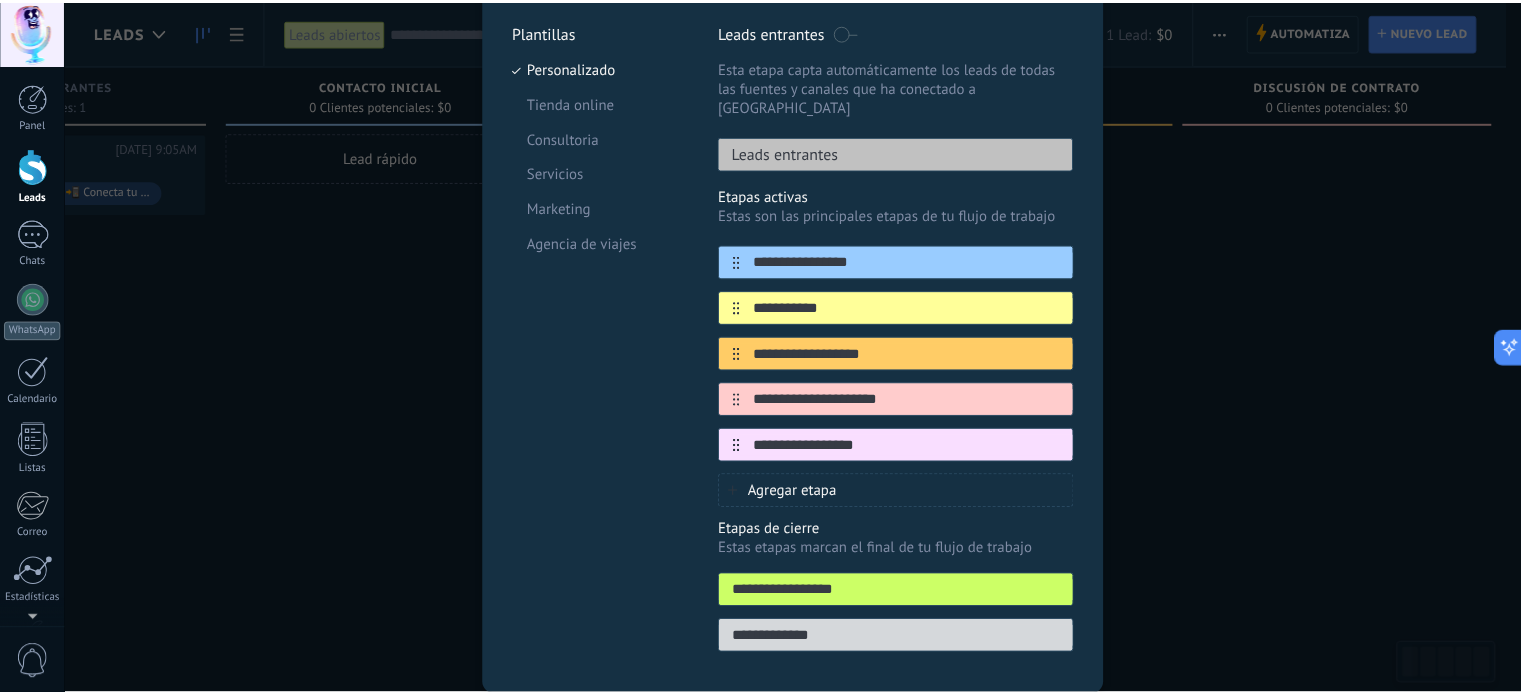 scroll, scrollTop: 0, scrollLeft: 0, axis: both 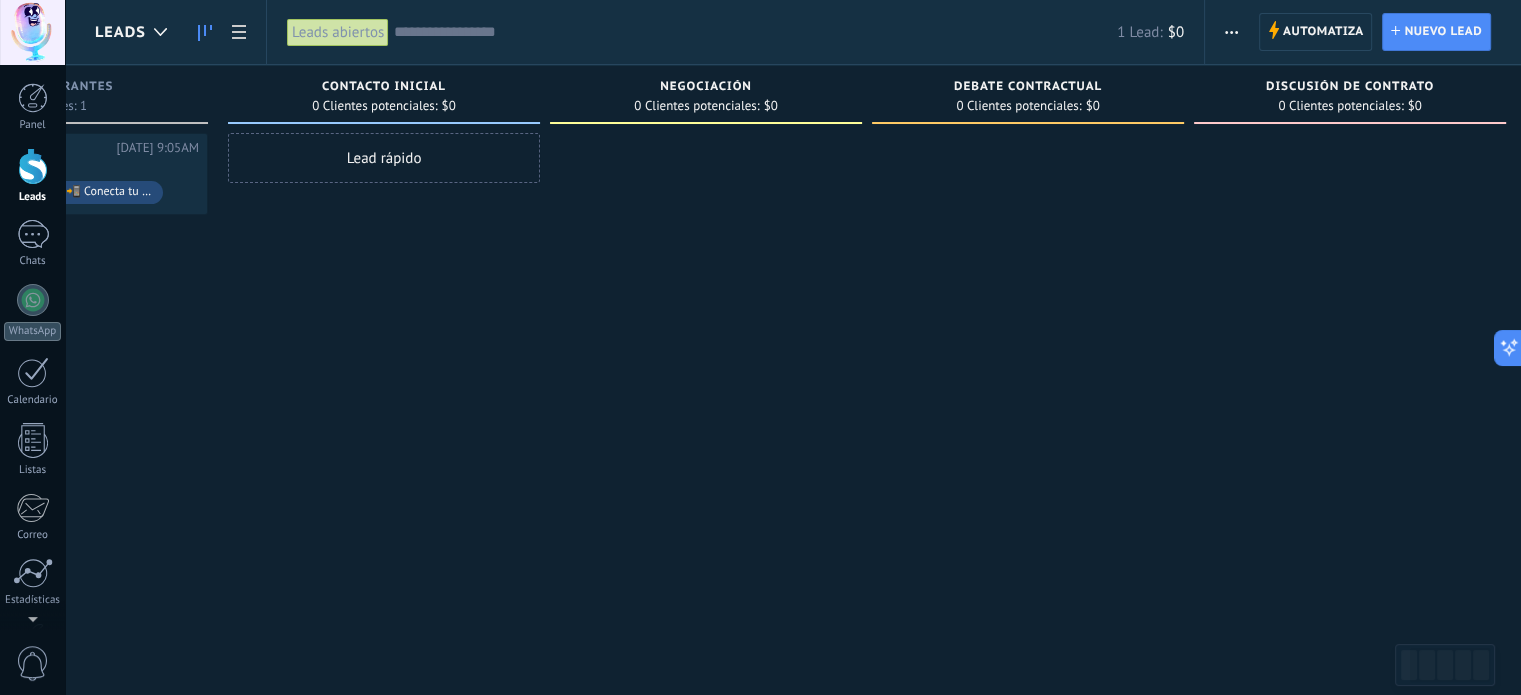 click at bounding box center (1231, 32) 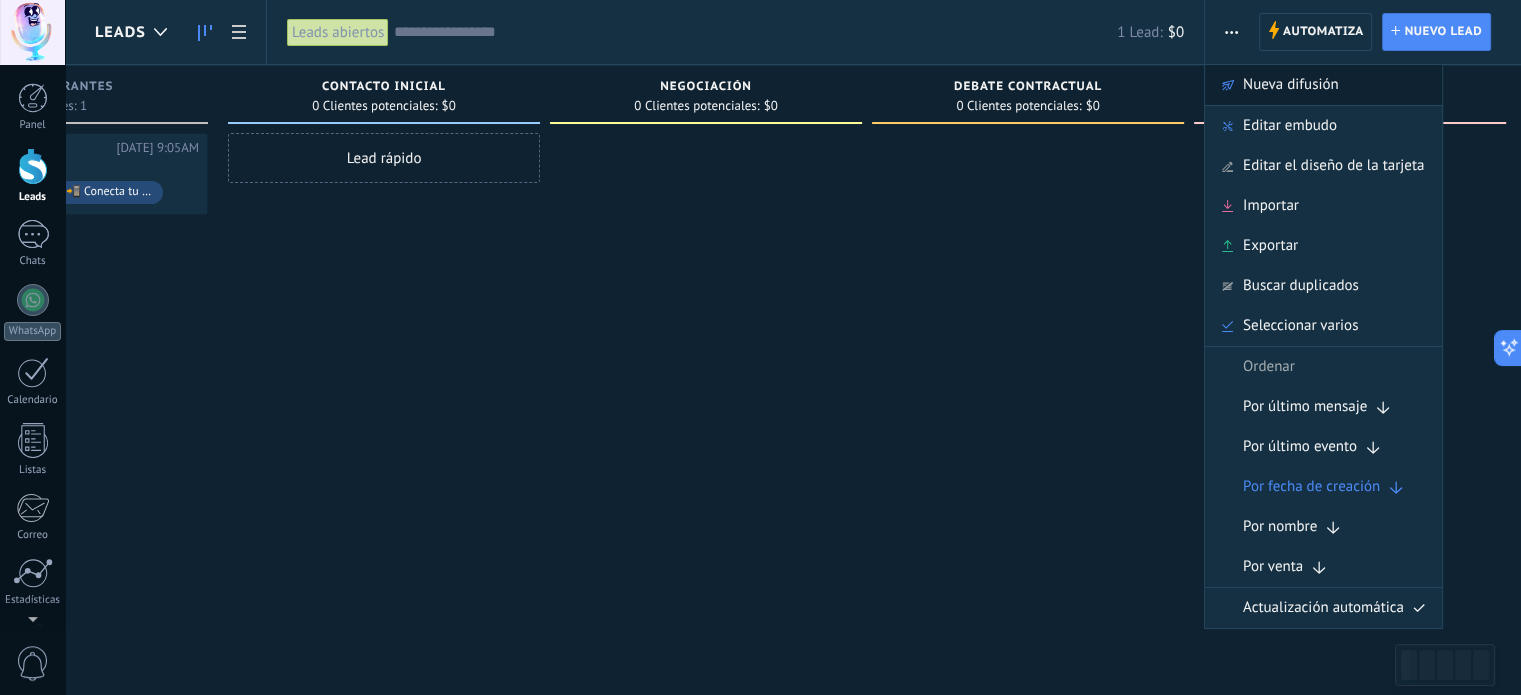 click on "Nueva difusión" at bounding box center [1291, 85] 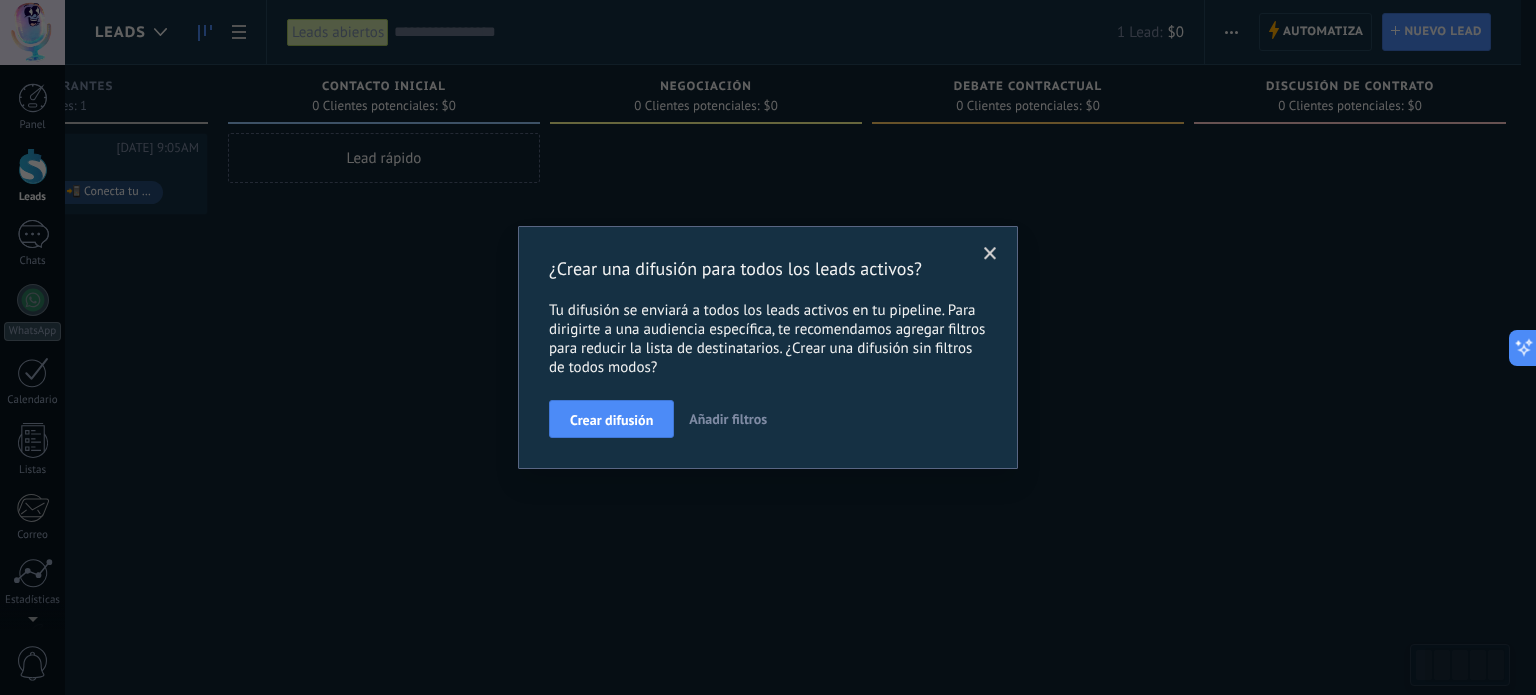 click at bounding box center [990, 254] 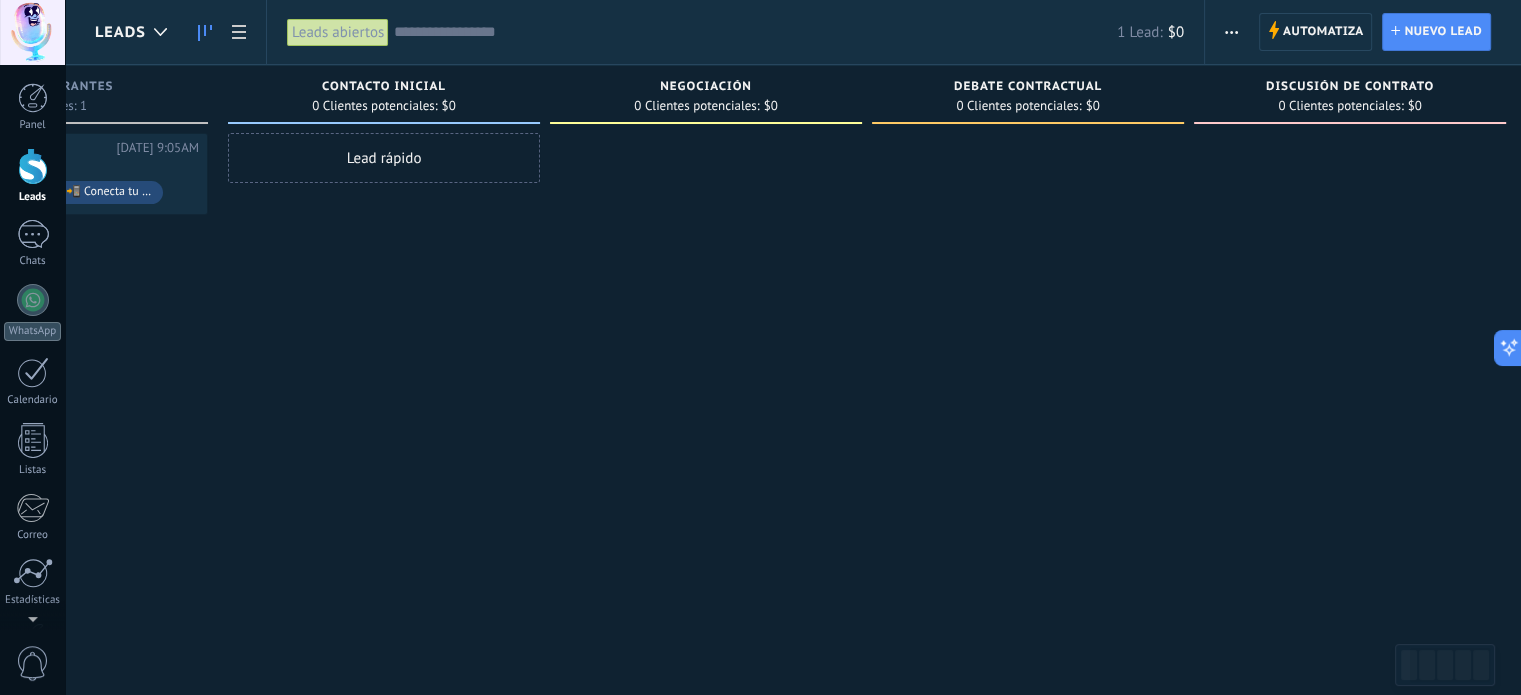 click 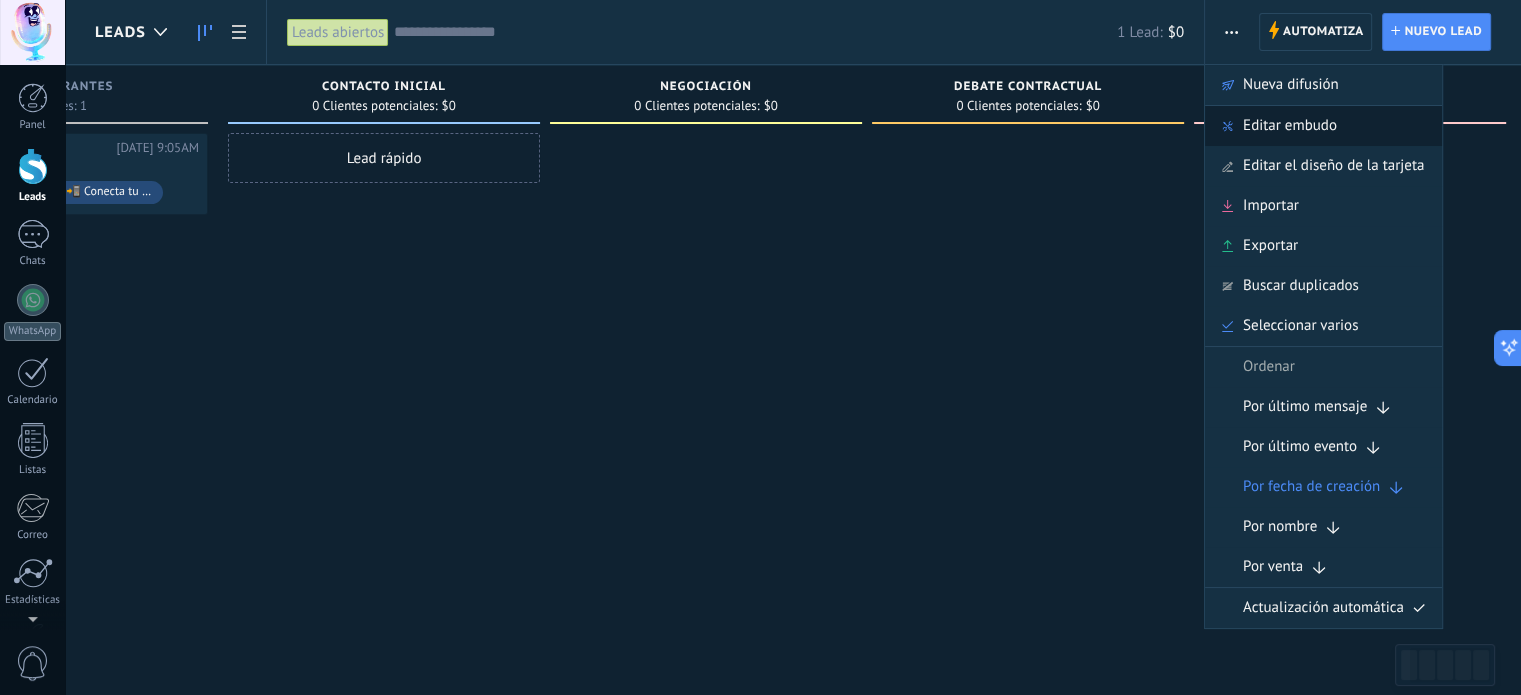 click on "Editar embudo" at bounding box center [1290, 126] 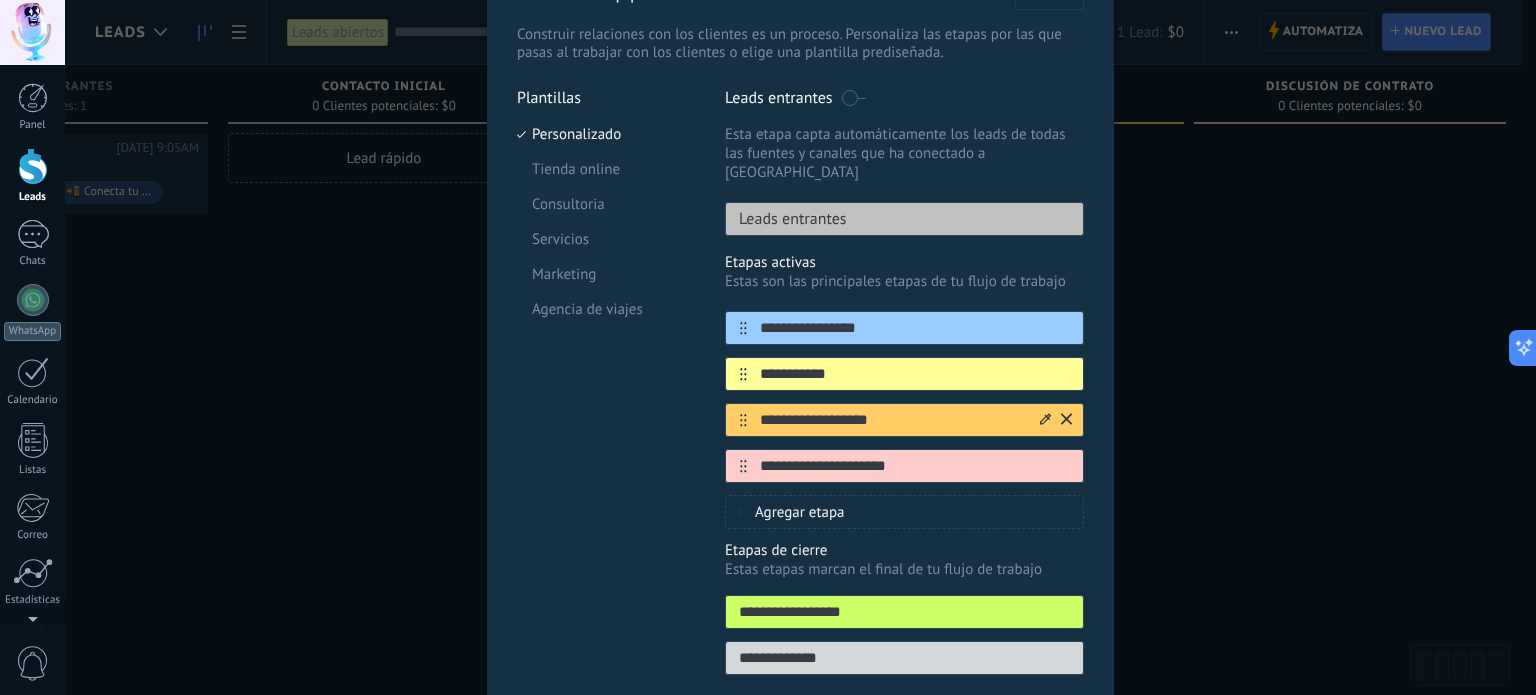 scroll, scrollTop: 187, scrollLeft: 0, axis: vertical 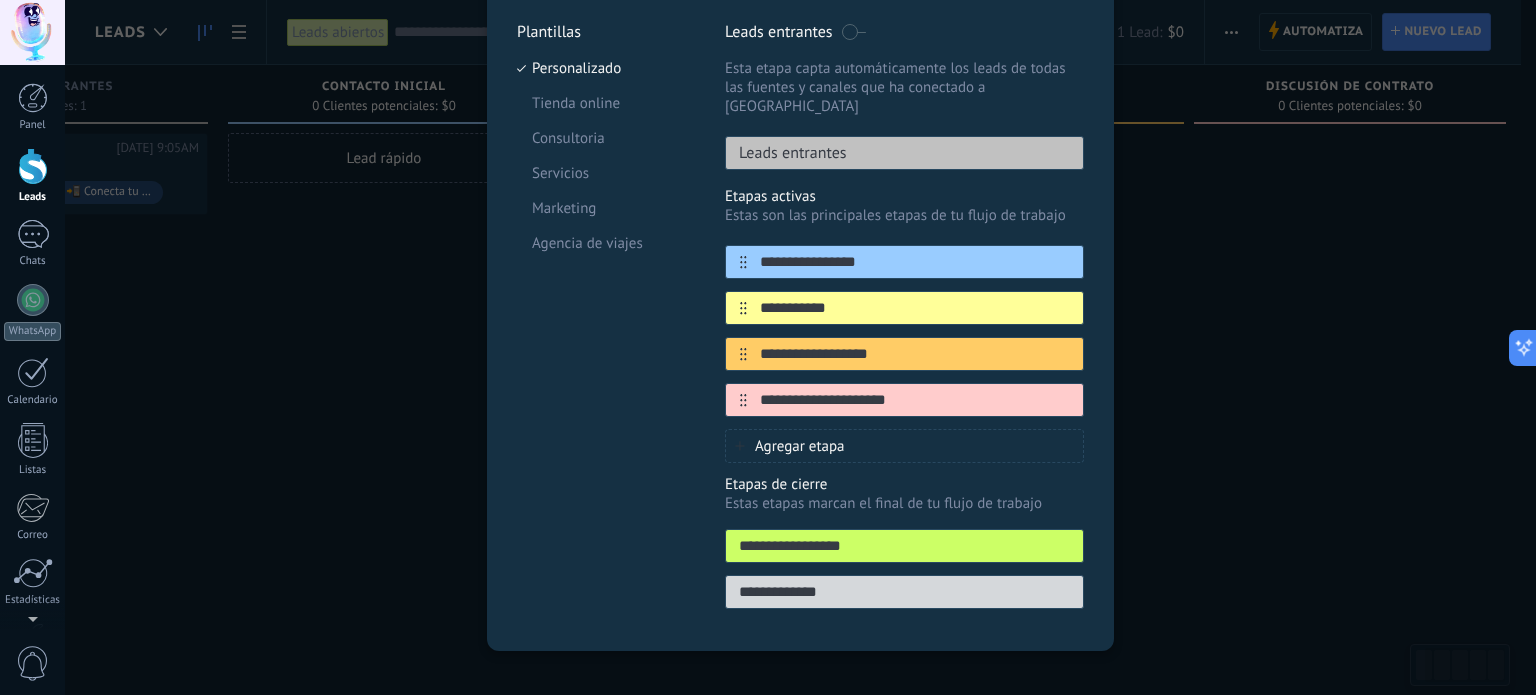click on "Agregar etapa" at bounding box center (904, 446) 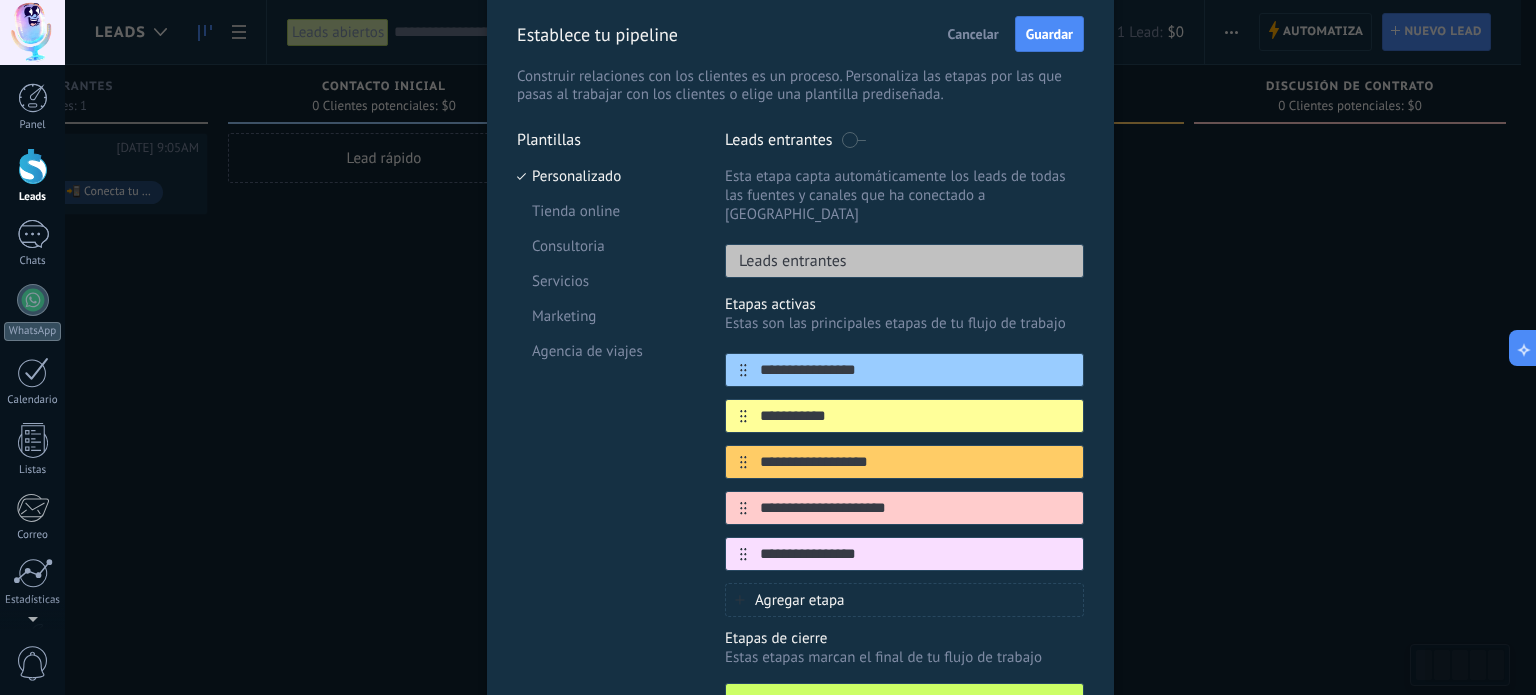 scroll, scrollTop: 0, scrollLeft: 0, axis: both 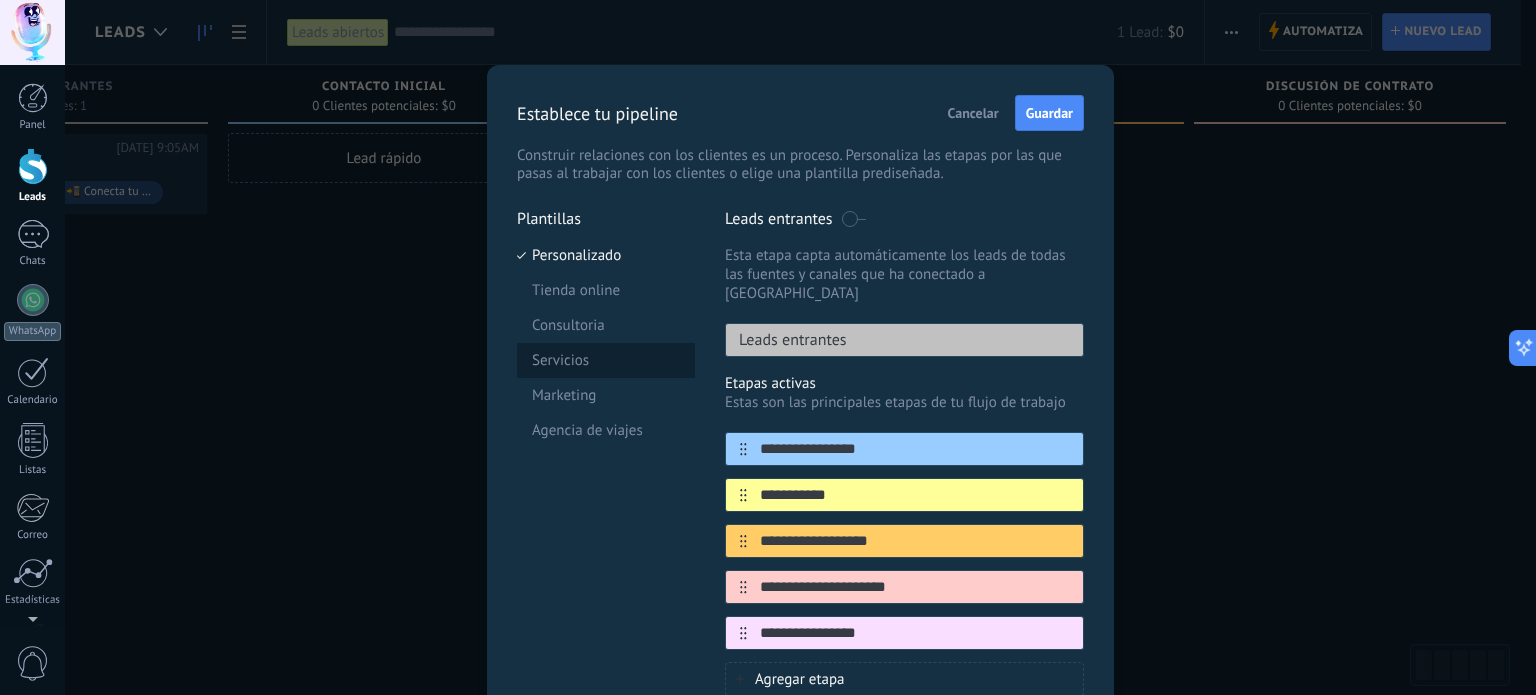 type on "**********" 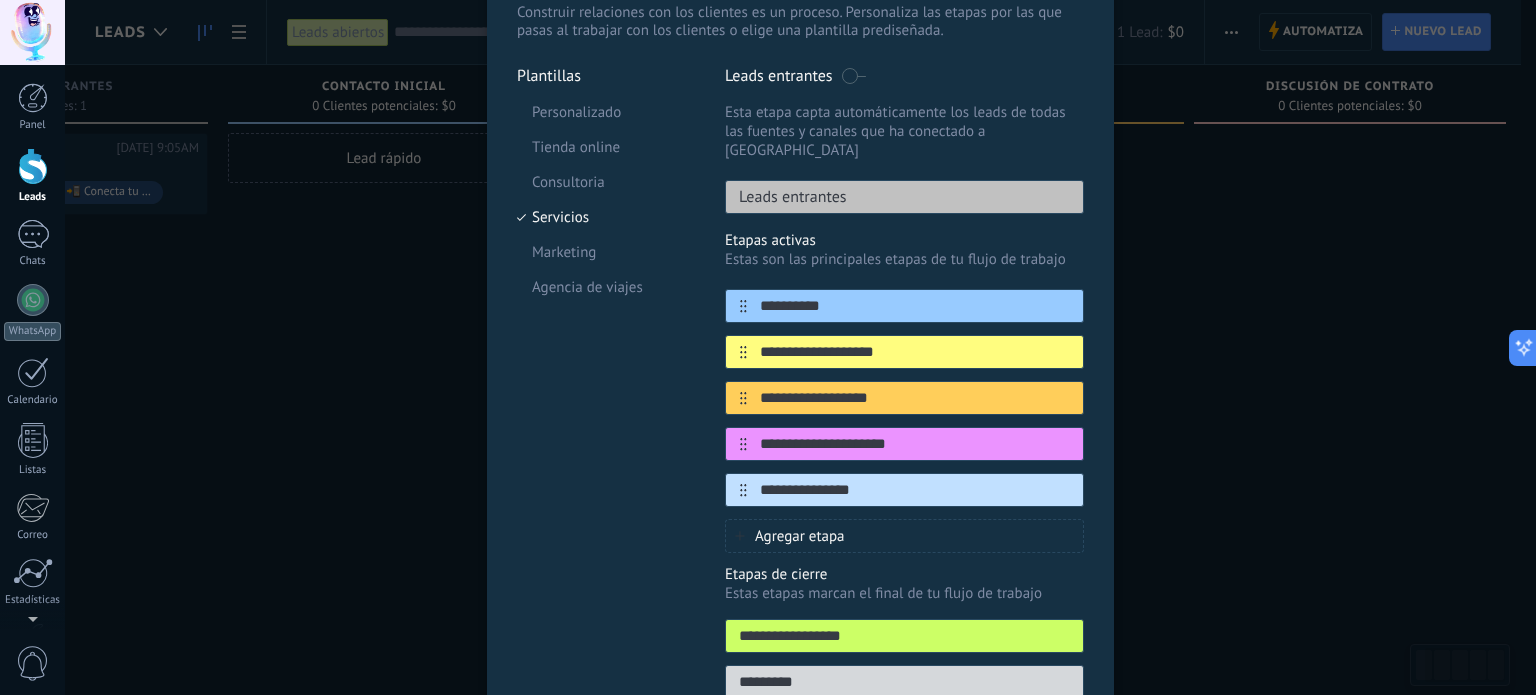 scroll, scrollTop: 166, scrollLeft: 0, axis: vertical 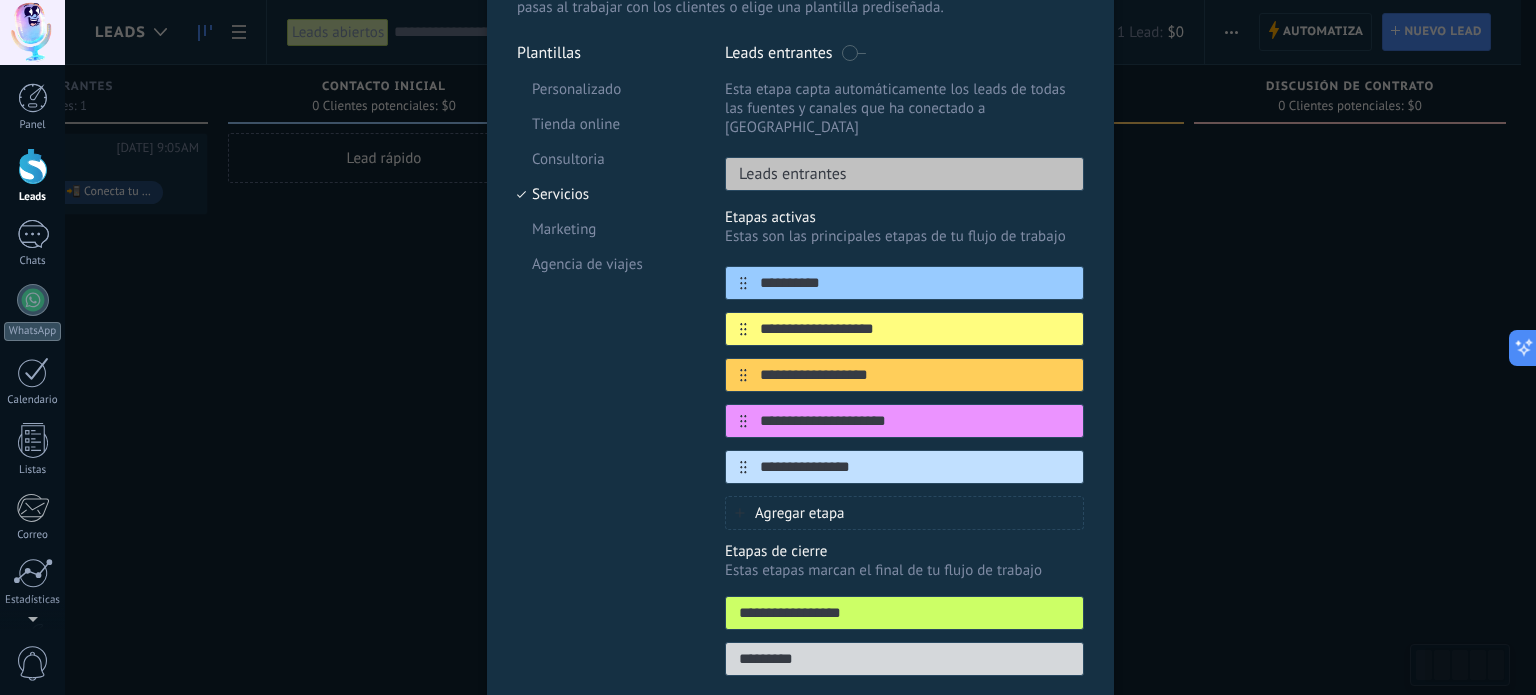 click on "Agregar etapa" at bounding box center (800, 513) 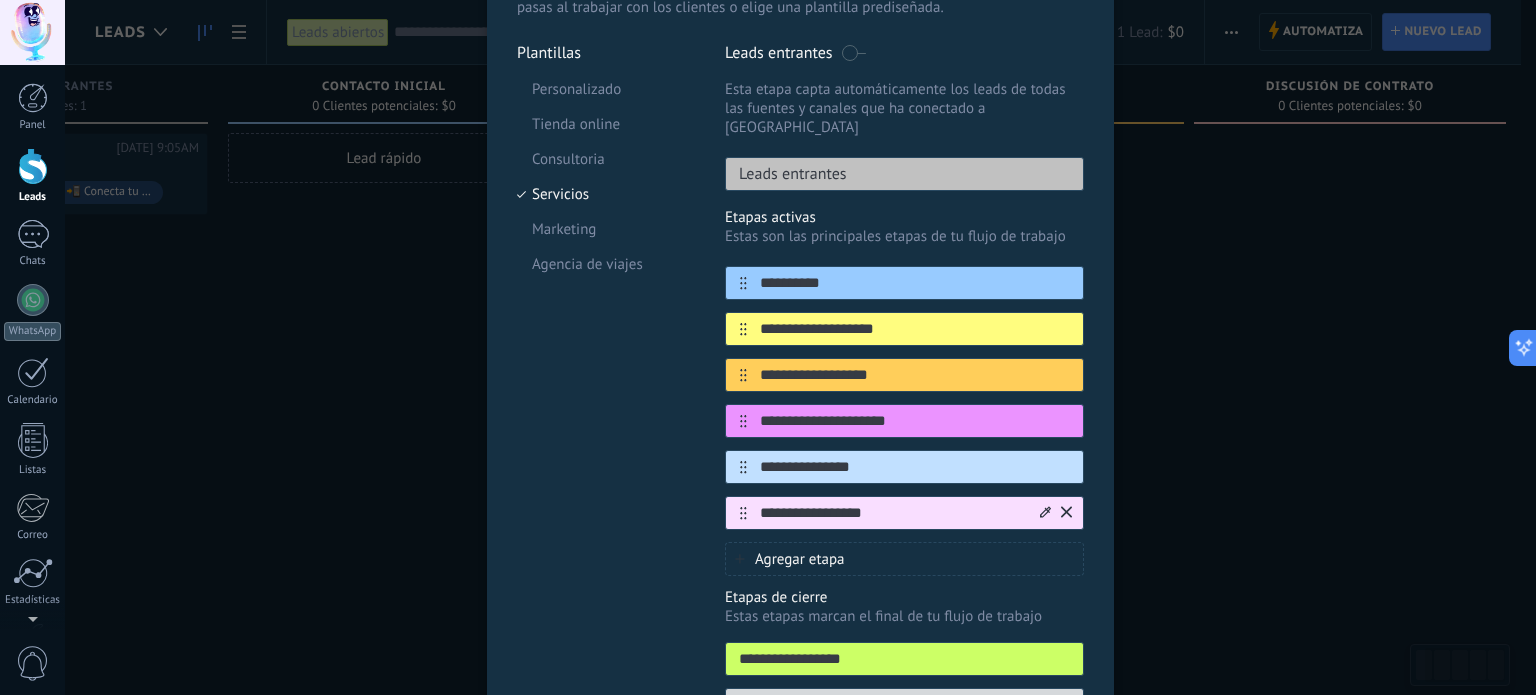 type on "**********" 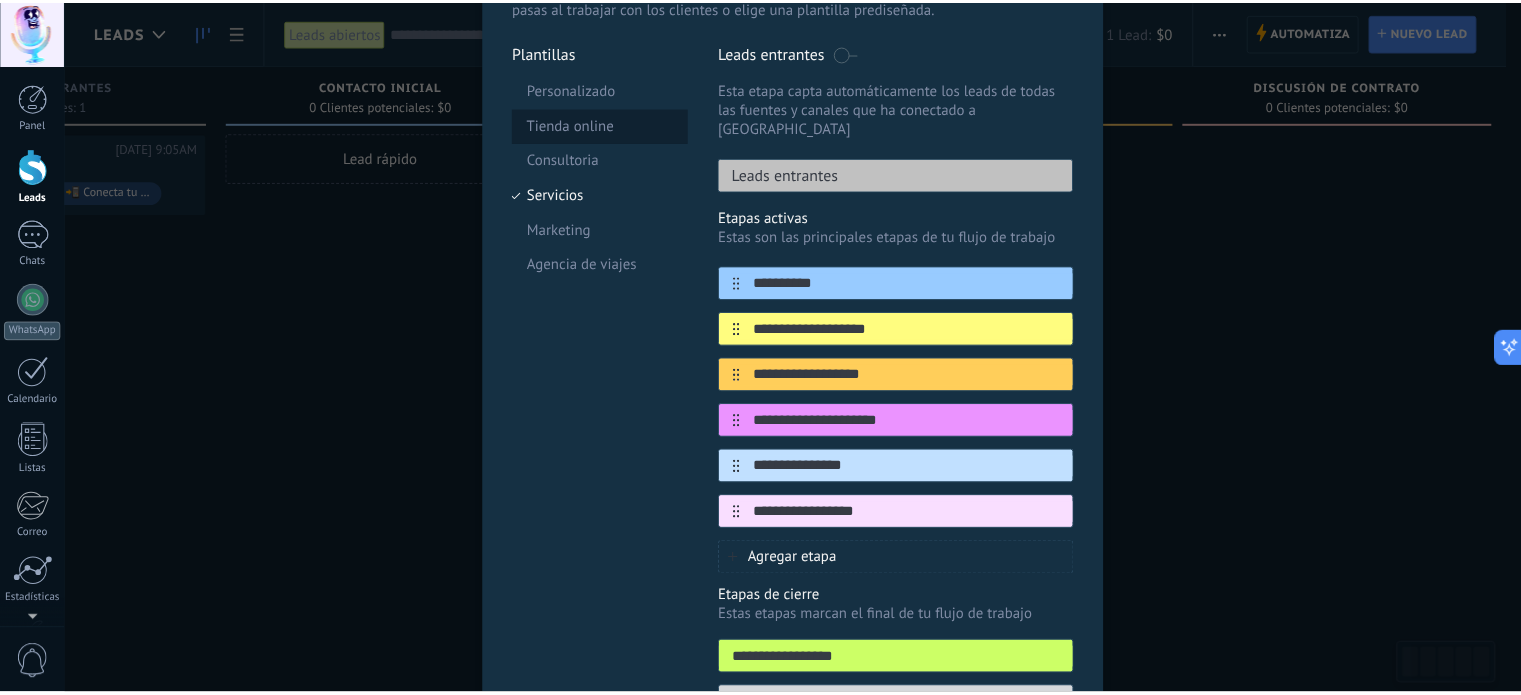 scroll, scrollTop: 0, scrollLeft: 0, axis: both 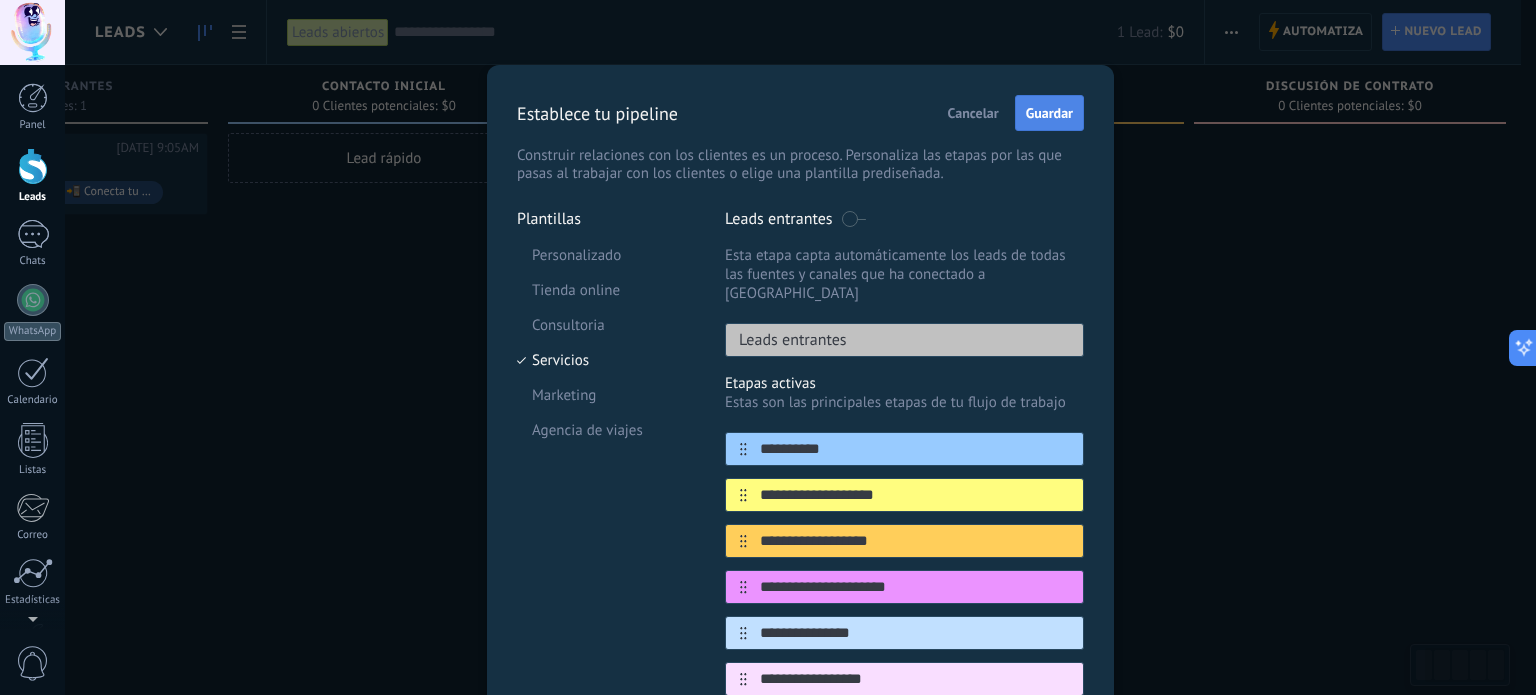 click on "Guardar" at bounding box center [1049, 113] 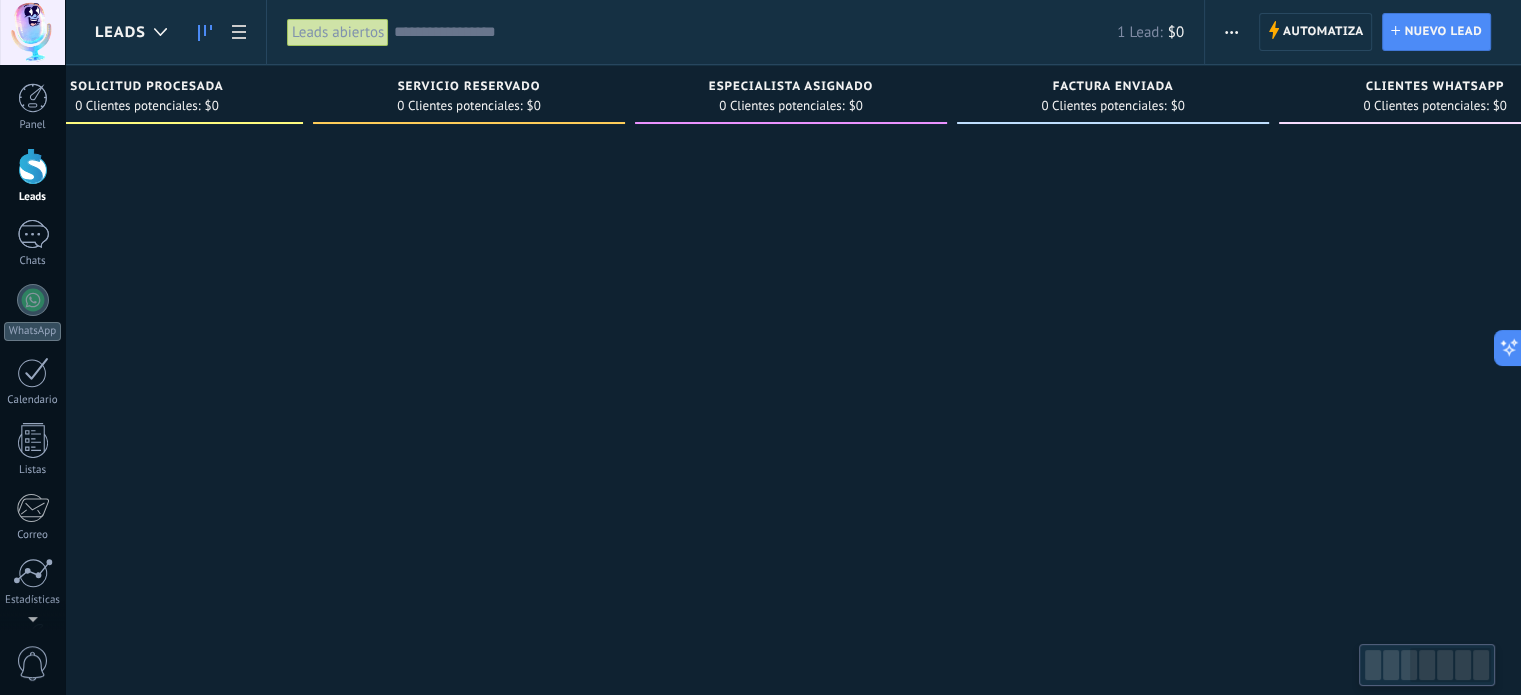 scroll, scrollTop: 0, scrollLeft: 858, axis: horizontal 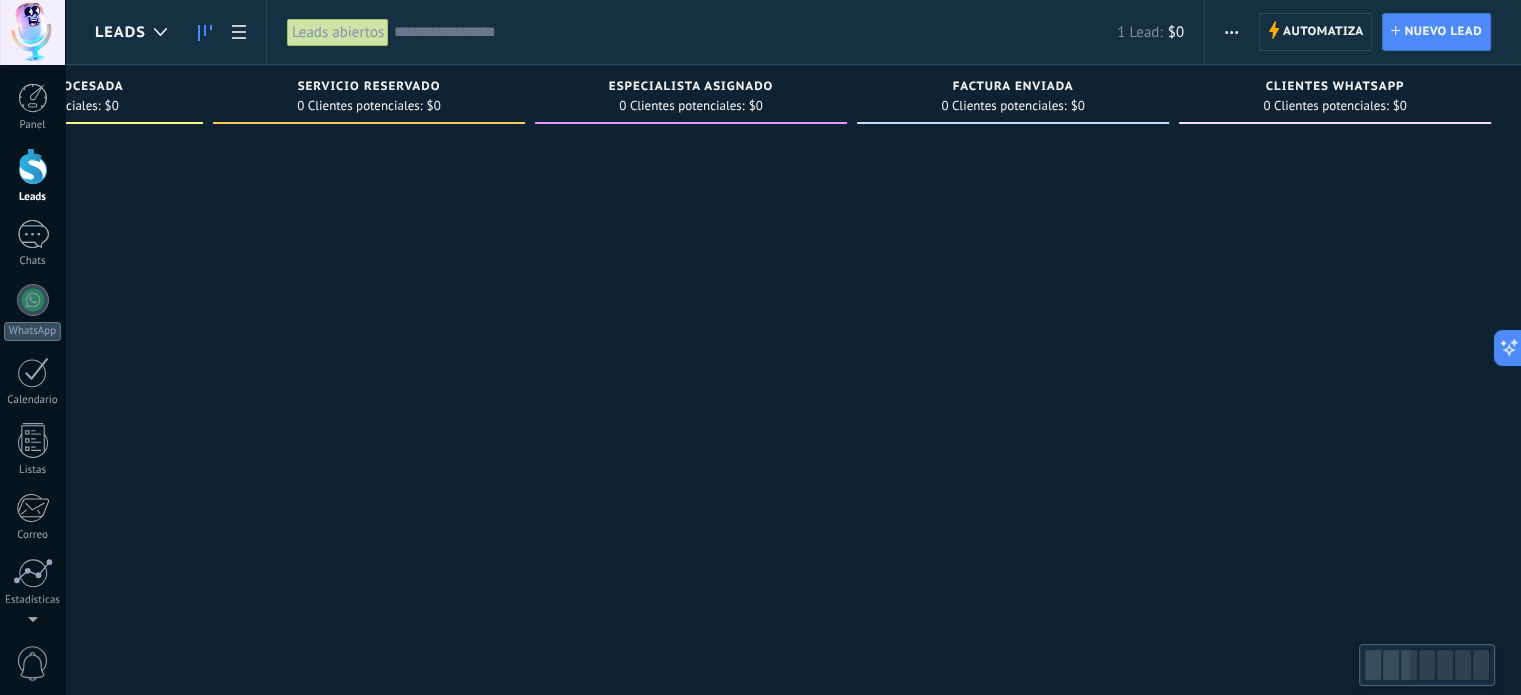 drag, startPoint x: 993, startPoint y: 175, endPoint x: 75, endPoint y: 181, distance: 918.0196 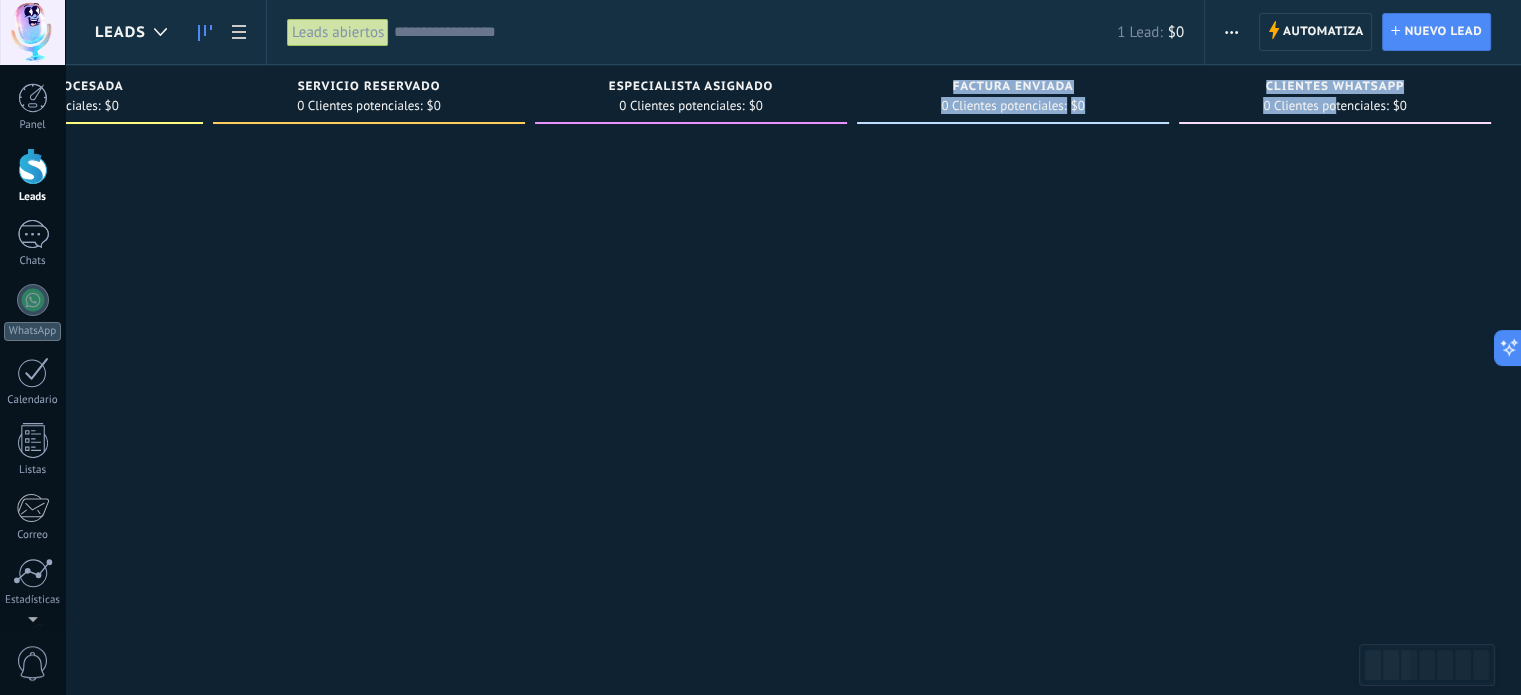 drag, startPoint x: 1336, startPoint y: 107, endPoint x: 940, endPoint y: 96, distance: 396.15274 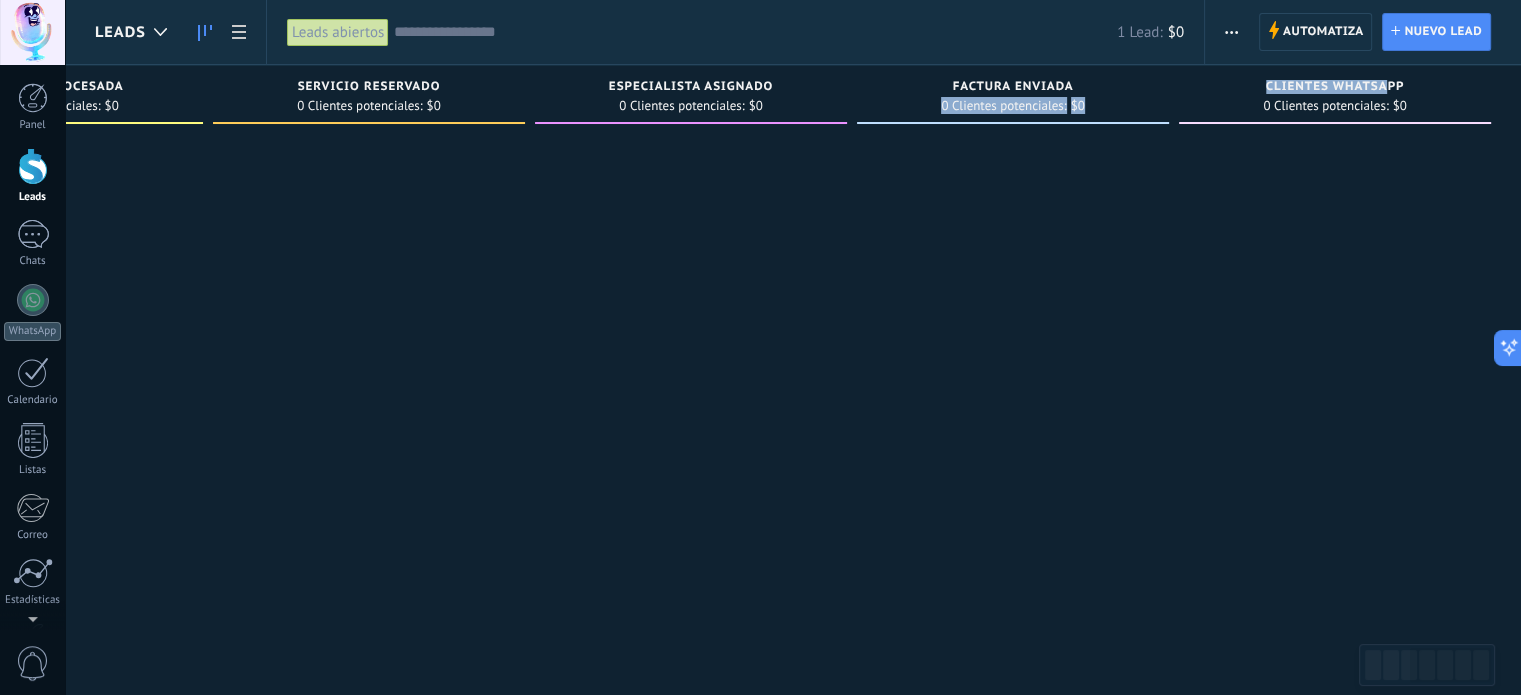 drag, startPoint x: 1390, startPoint y: 83, endPoint x: 1136, endPoint y: 89, distance: 254.07086 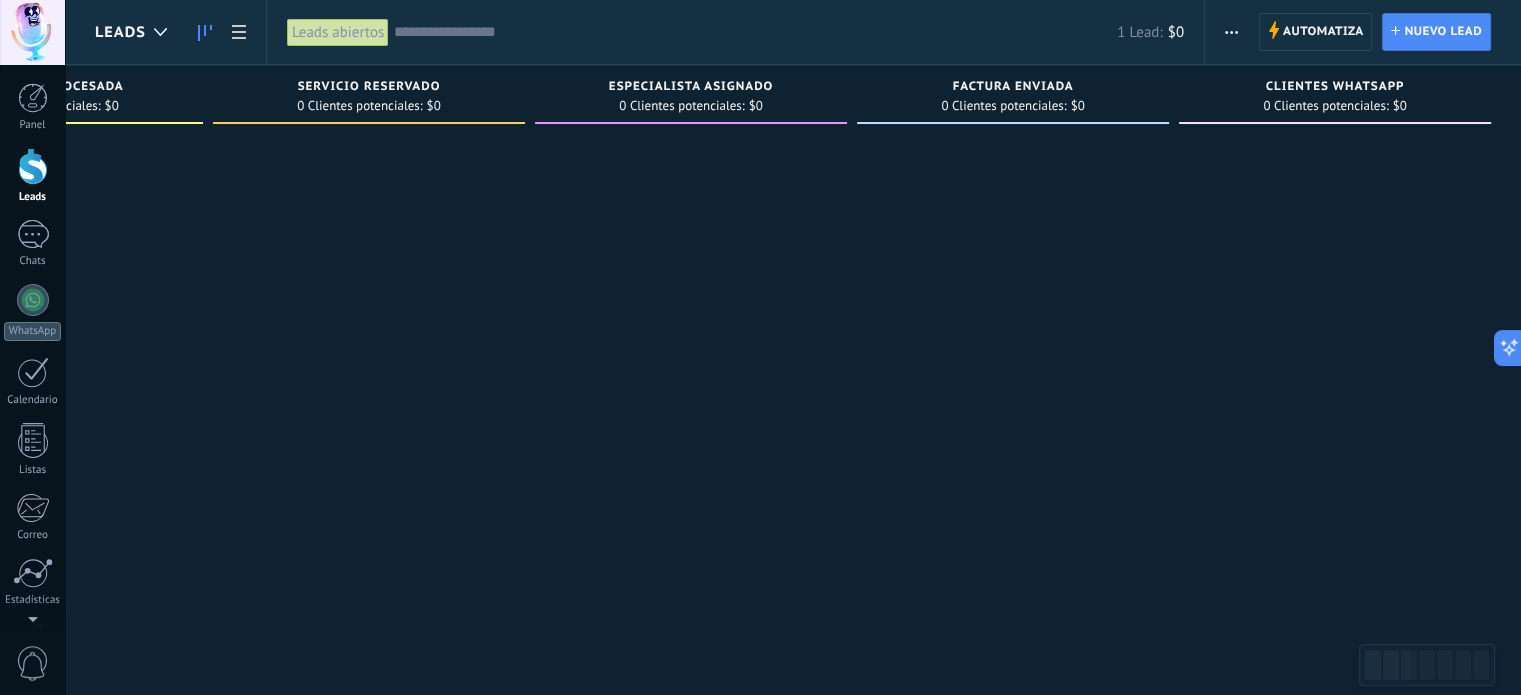 drag, startPoint x: 1401, startPoint y: 110, endPoint x: 1470, endPoint y: 283, distance: 186.25252 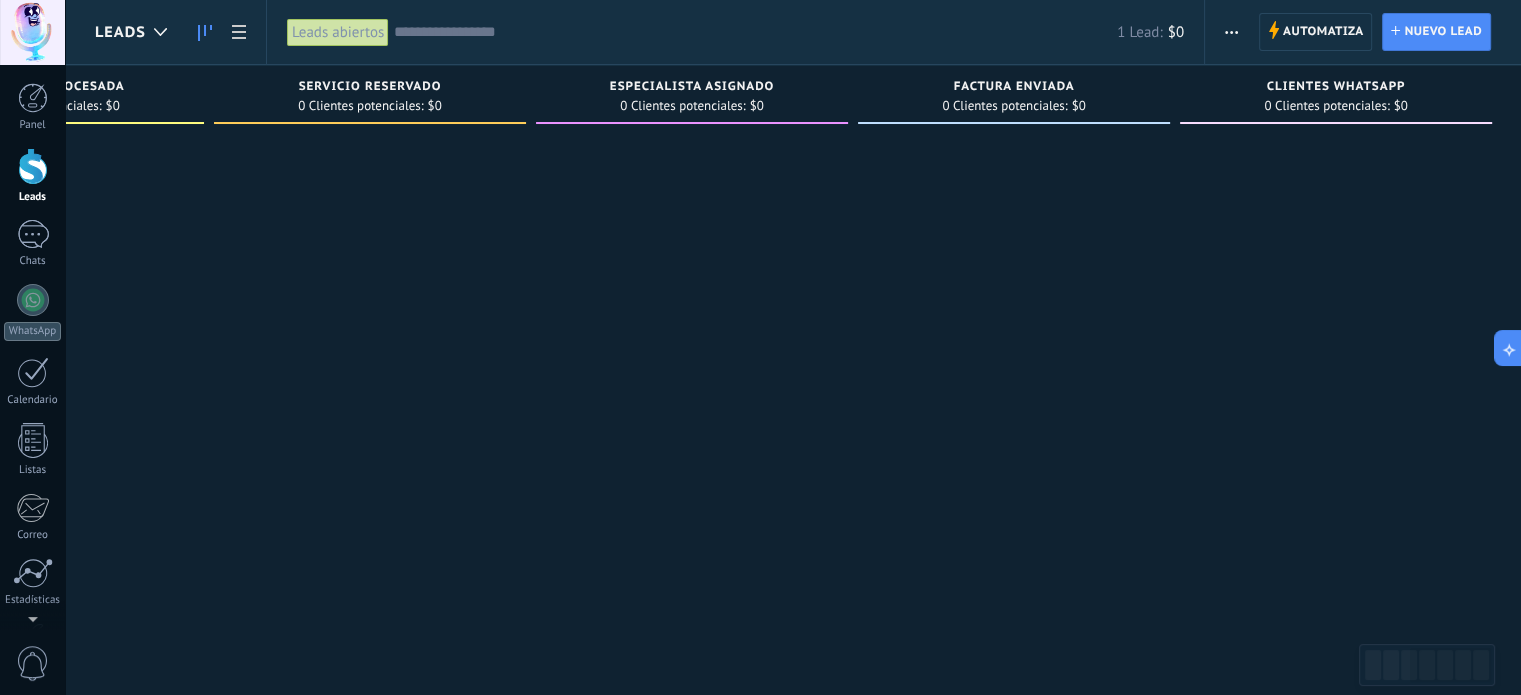 click on "0  Clientes potenciales:" at bounding box center [1326, 106] 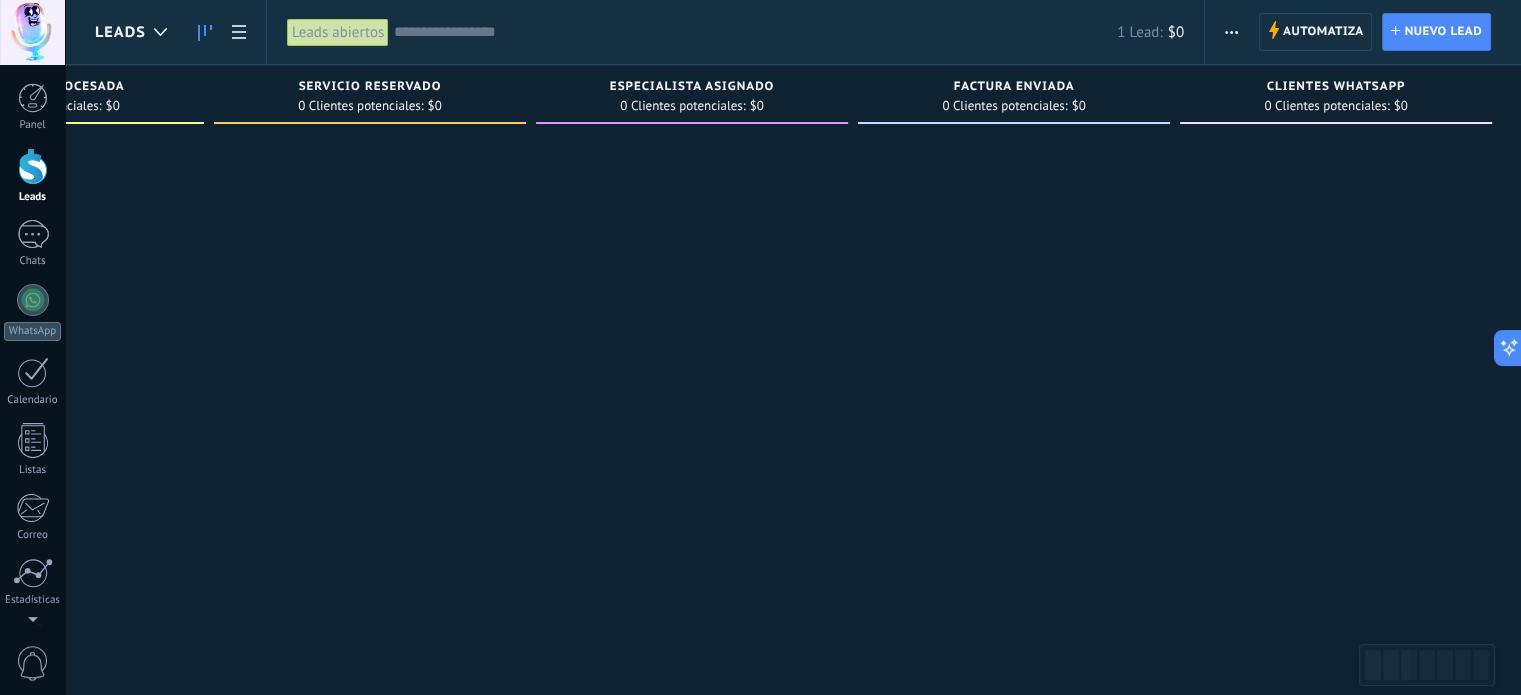 click on "Clientes WhatsApp 0  Clientes potenciales:  $0" at bounding box center (1336, 99) 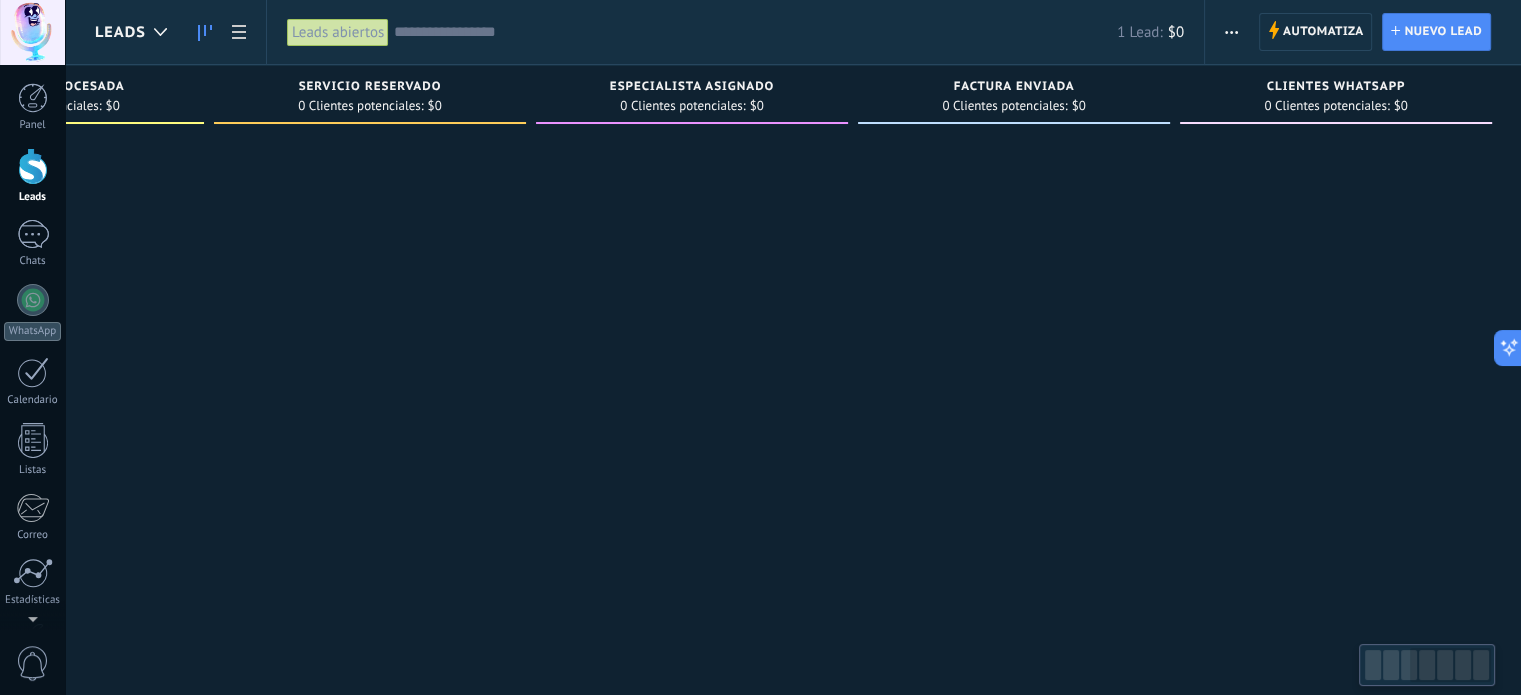 drag, startPoint x: 1334, startPoint y: 130, endPoint x: 1400, endPoint y: 171, distance: 77.698135 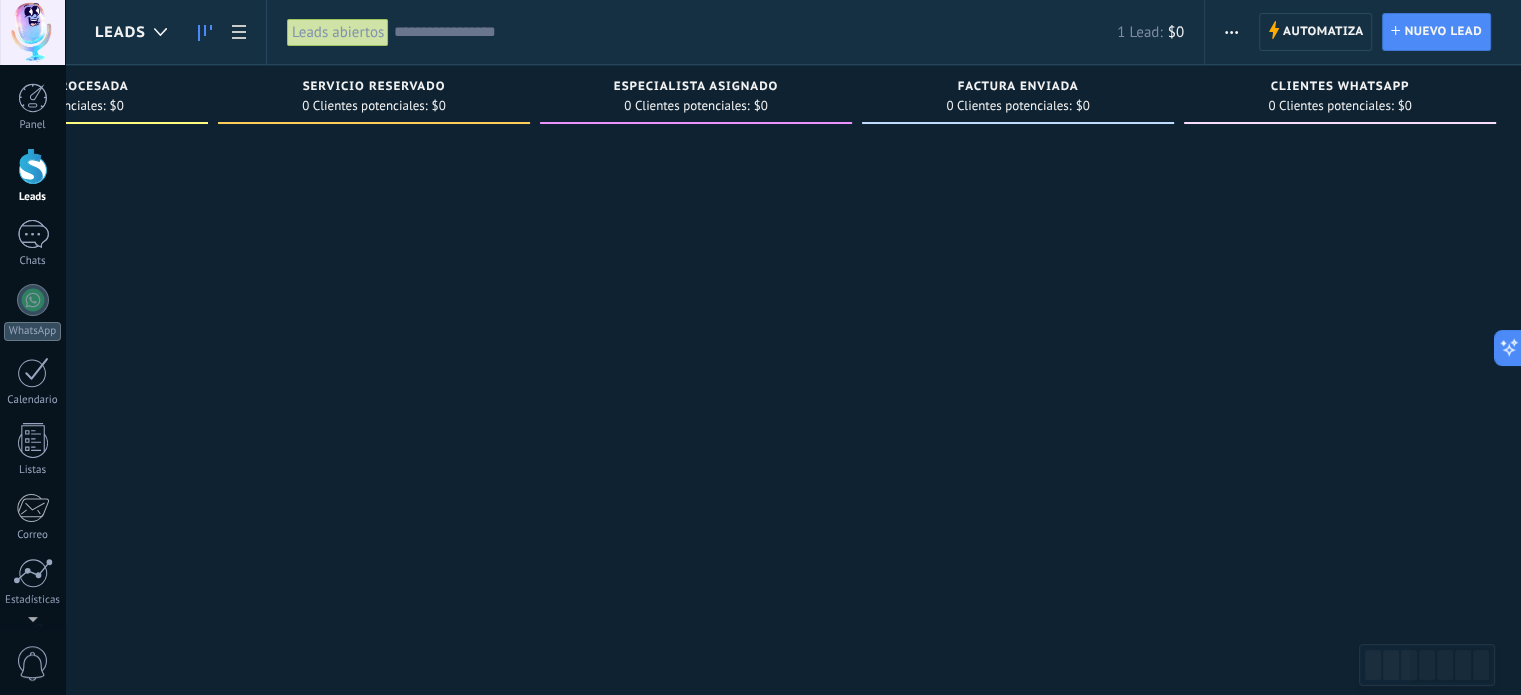 click on "Clientes WhatsApp" at bounding box center (1340, 87) 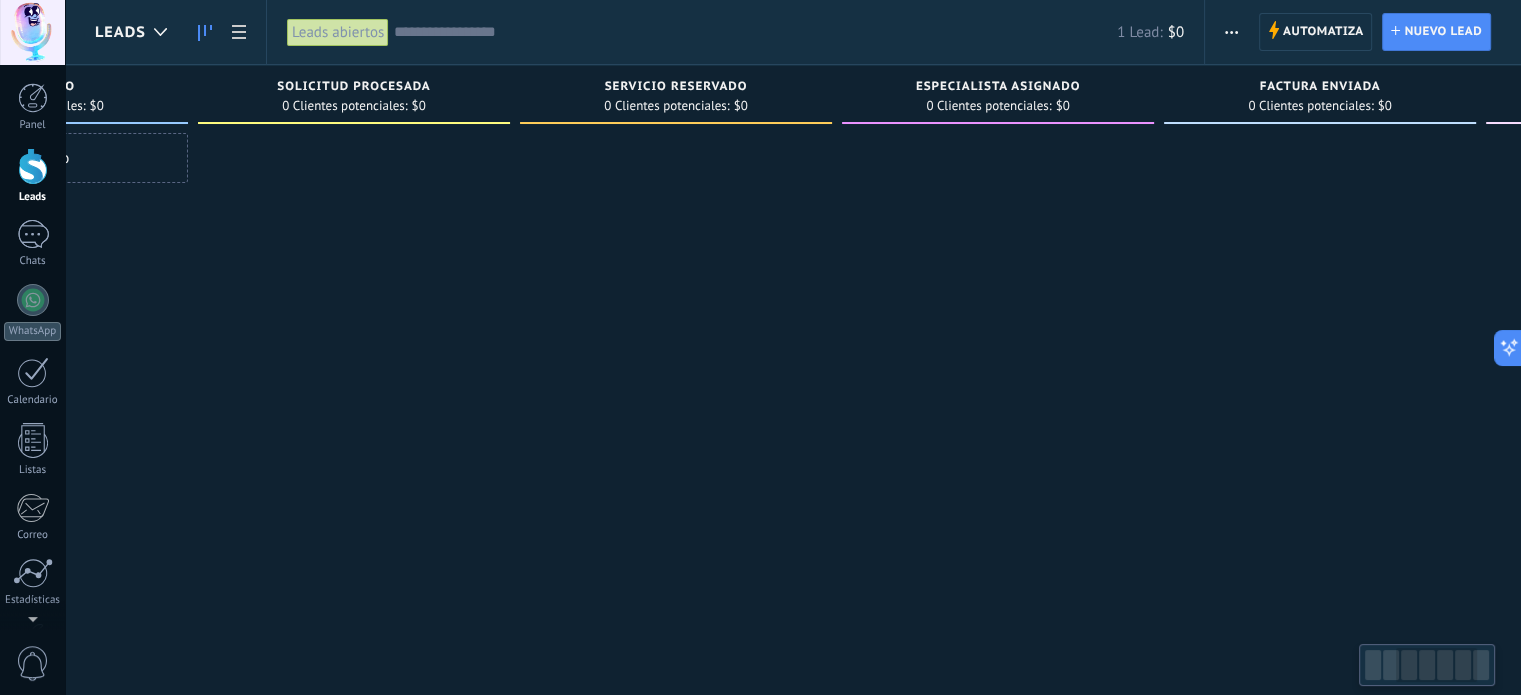 drag, startPoint x: 1322, startPoint y: 255, endPoint x: 1366, endPoint y: 231, distance: 50.119858 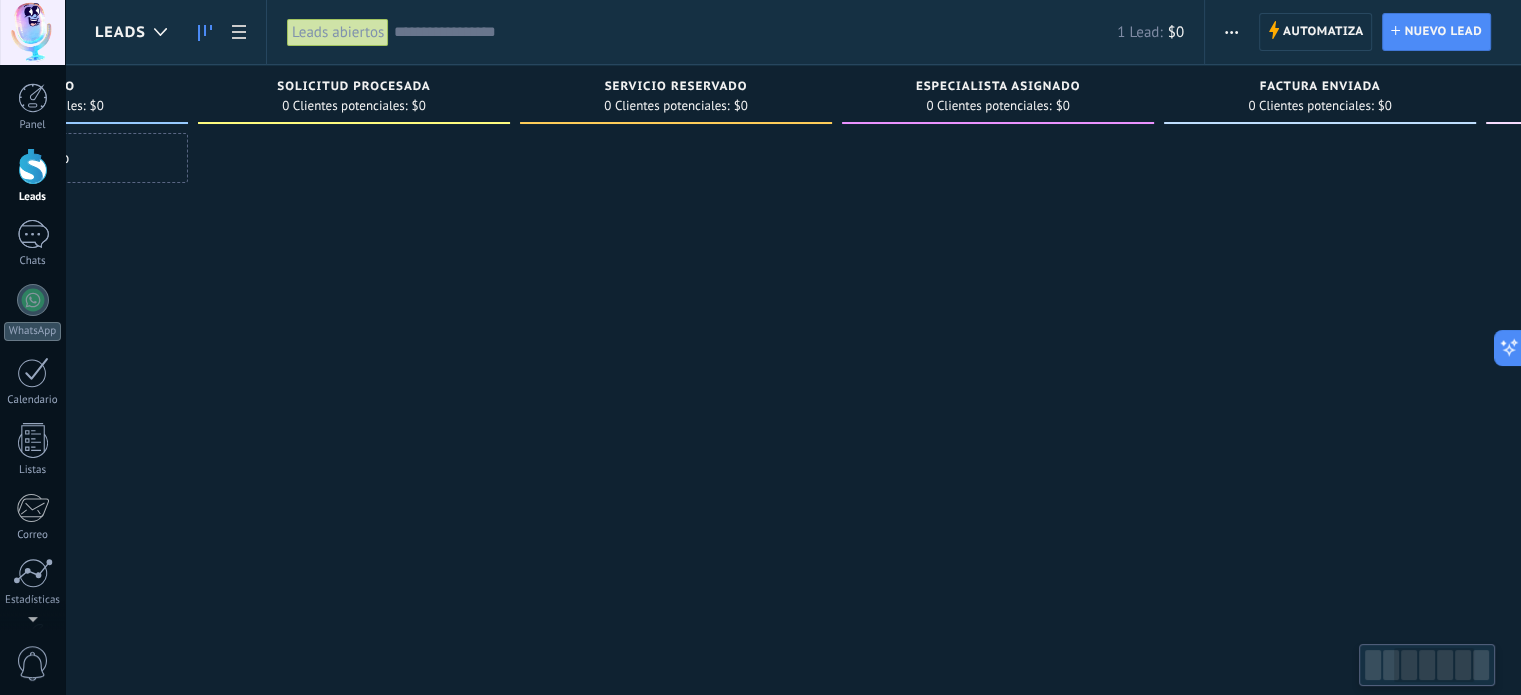 scroll, scrollTop: 0, scrollLeft: 547, axis: horizontal 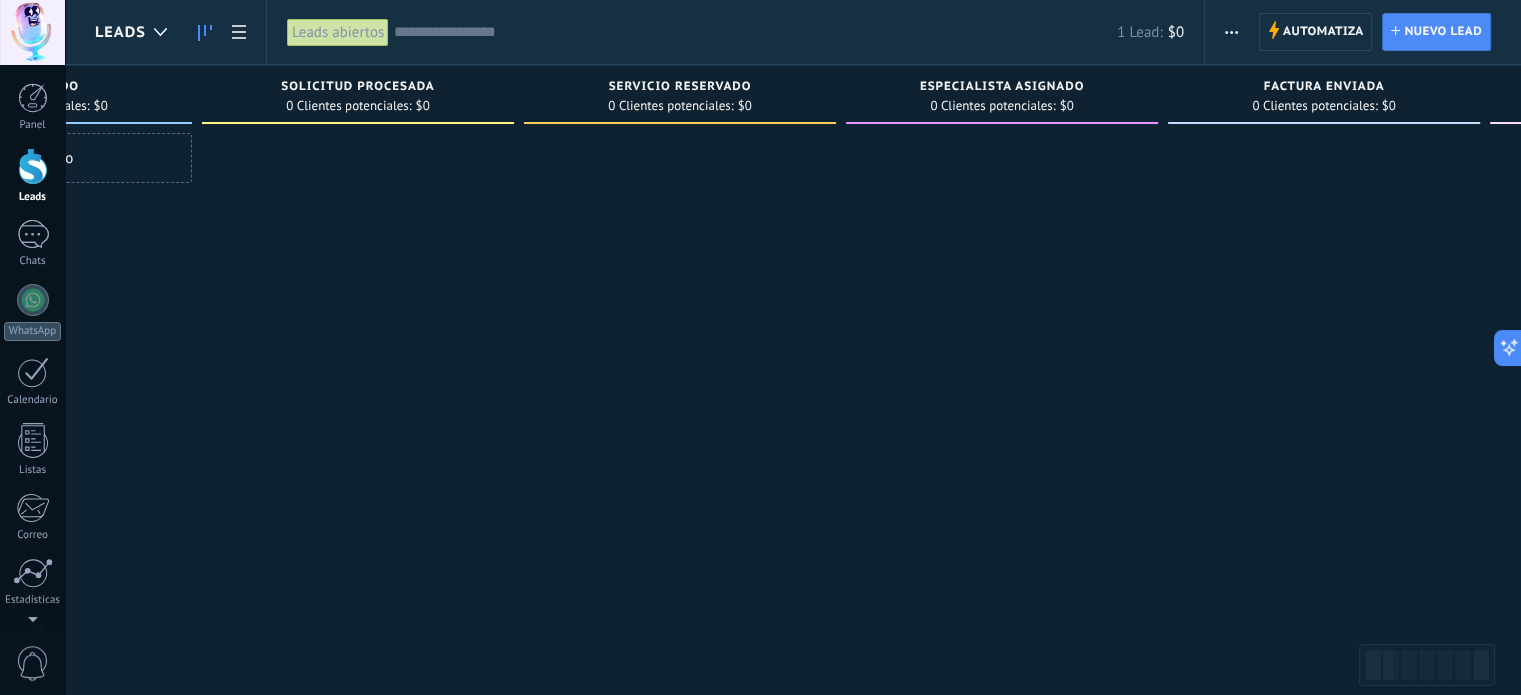 click at bounding box center [1231, 32] 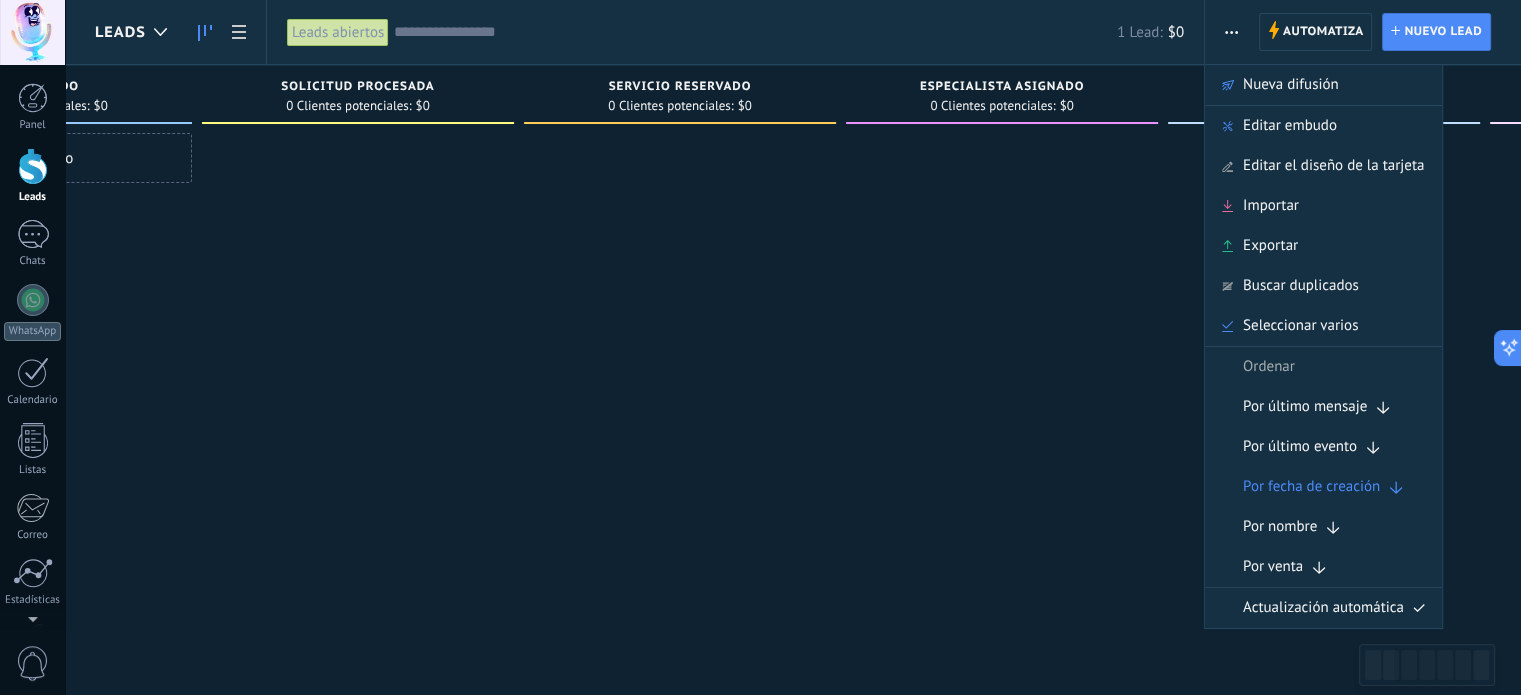 click on "Especialista asignado 0  Clientes potenciales:  $0" at bounding box center (1007, 316) 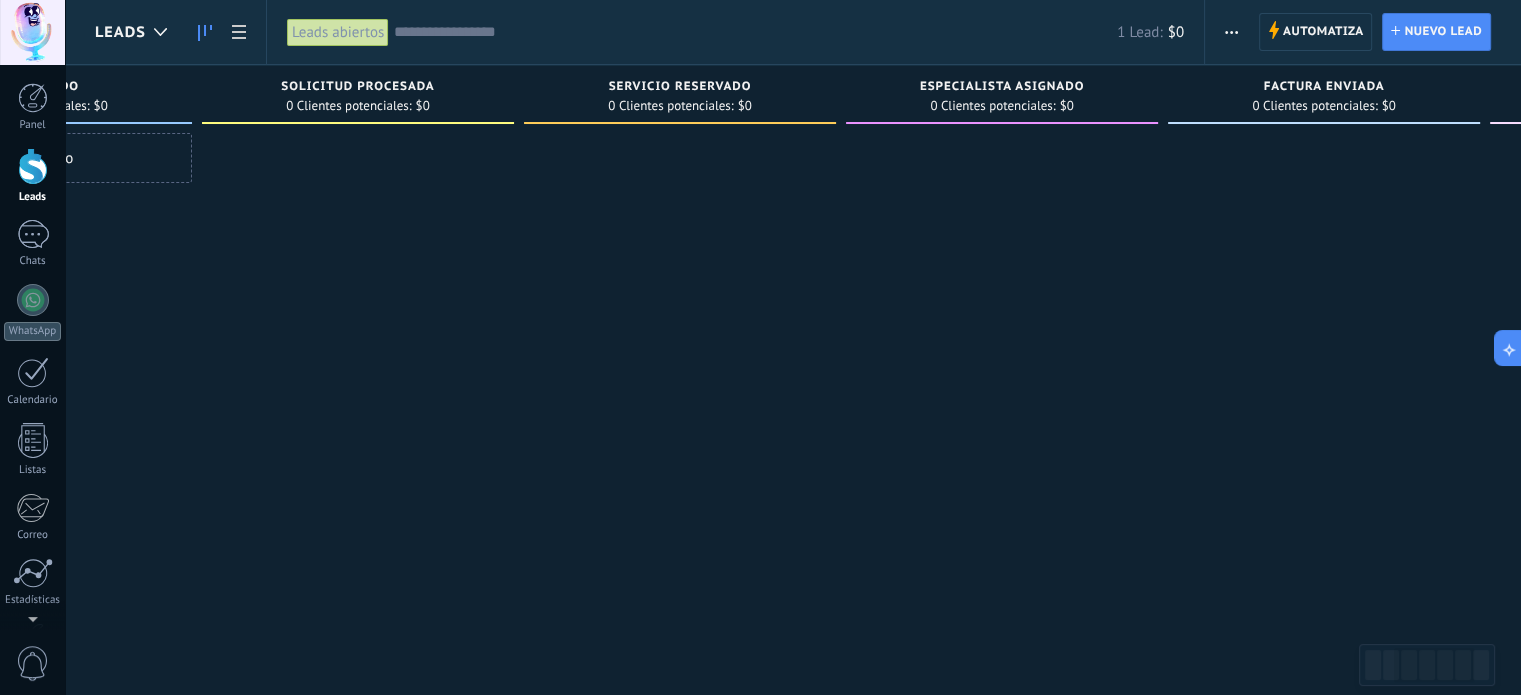 click on "Factura enviada" at bounding box center (1324, 88) 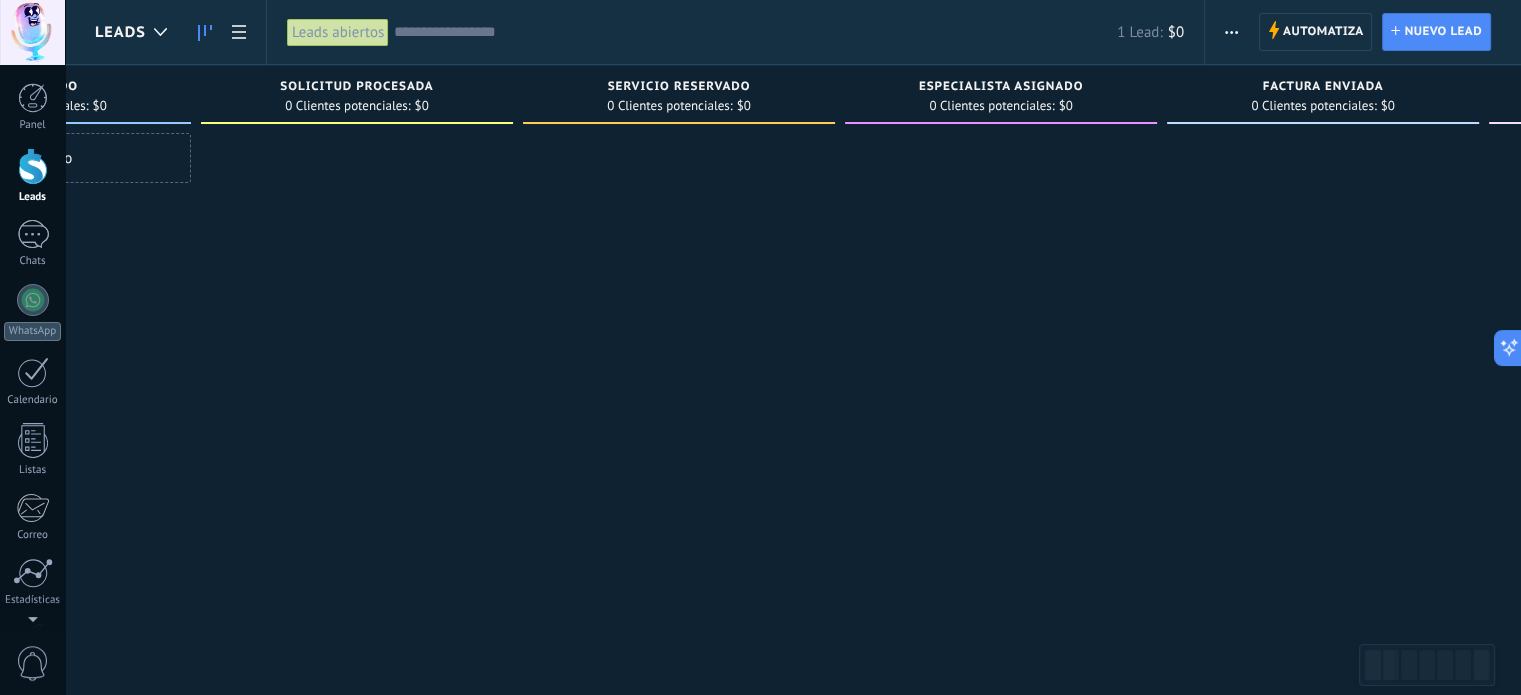 click on "Factura enviada 0  Clientes potenciales:  $0" at bounding box center (1323, 94) 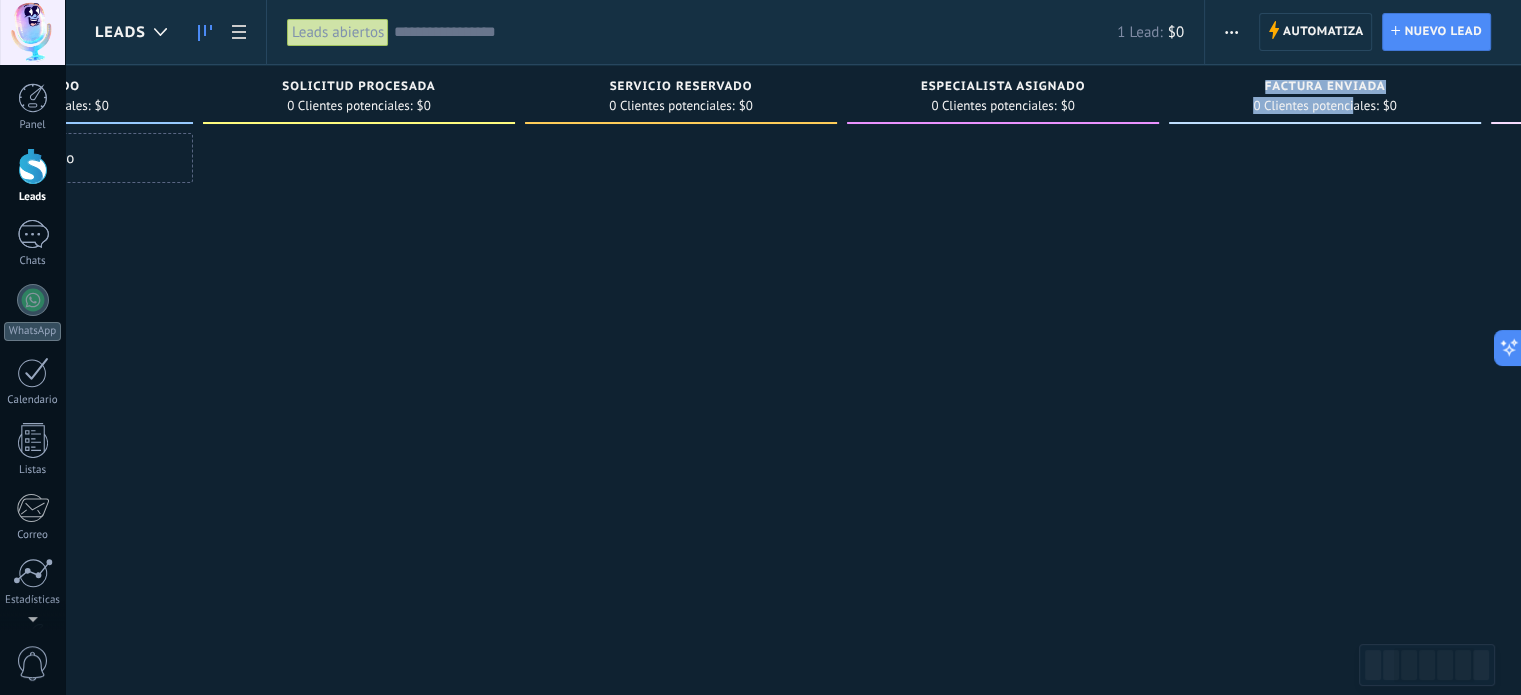 drag, startPoint x: 1352, startPoint y: 102, endPoint x: 876, endPoint y: 167, distance: 480.41754 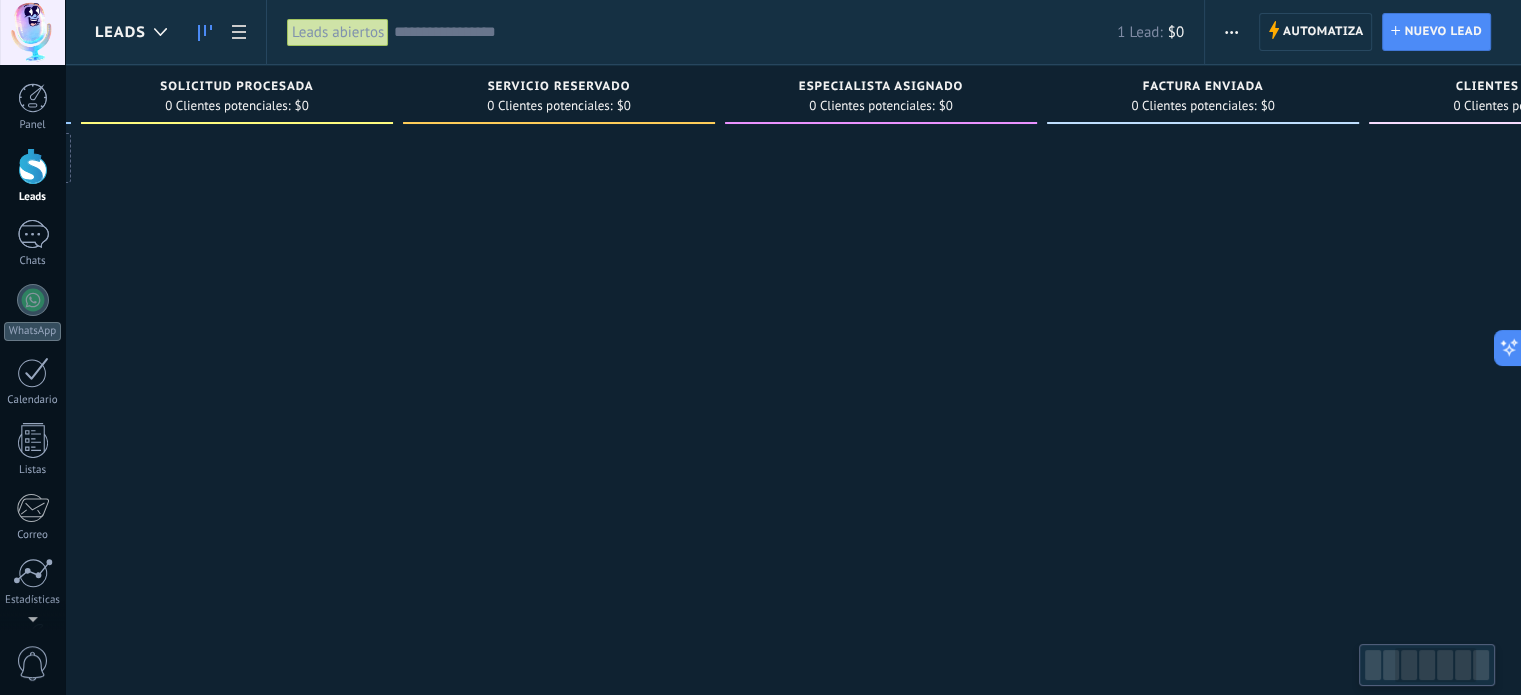 scroll, scrollTop: 0, scrollLeft: 858, axis: horizontal 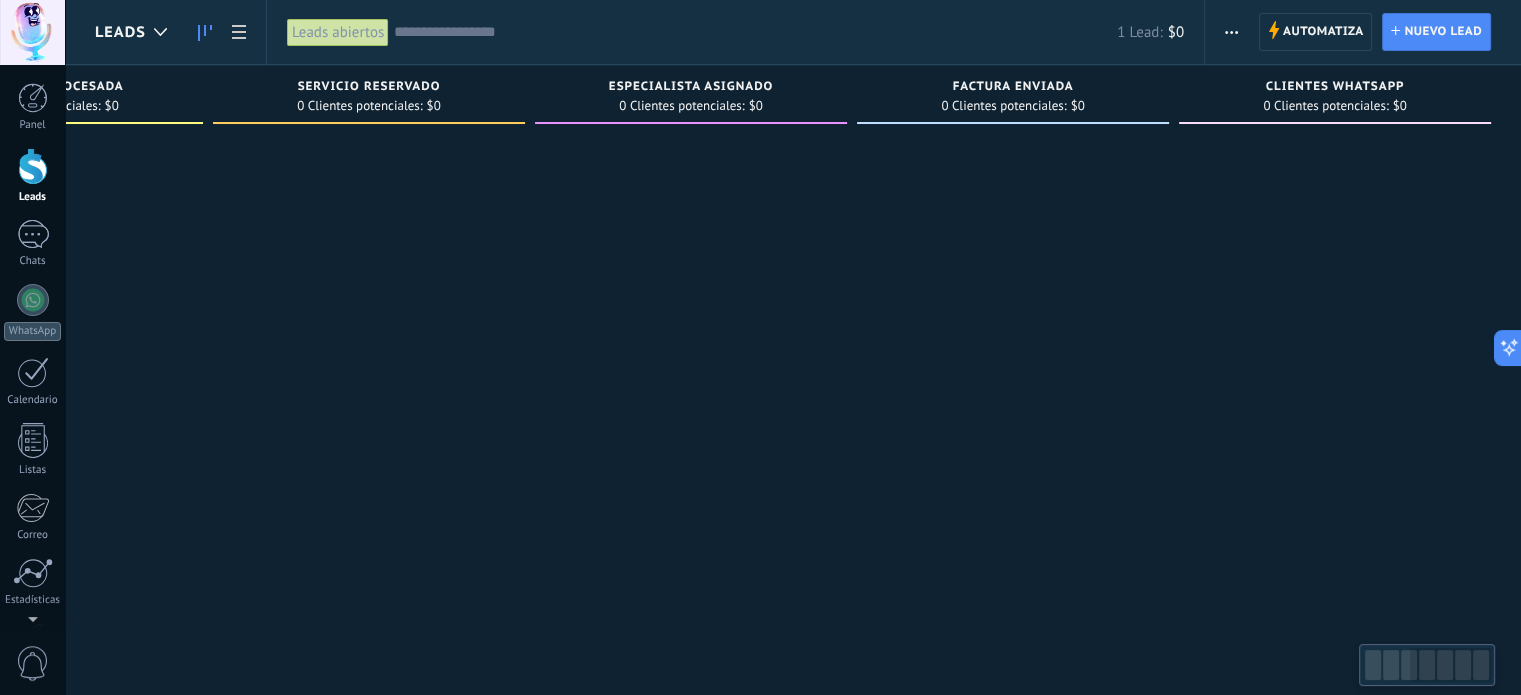 drag, startPoint x: 1178, startPoint y: 121, endPoint x: 390, endPoint y: 251, distance: 798.65137 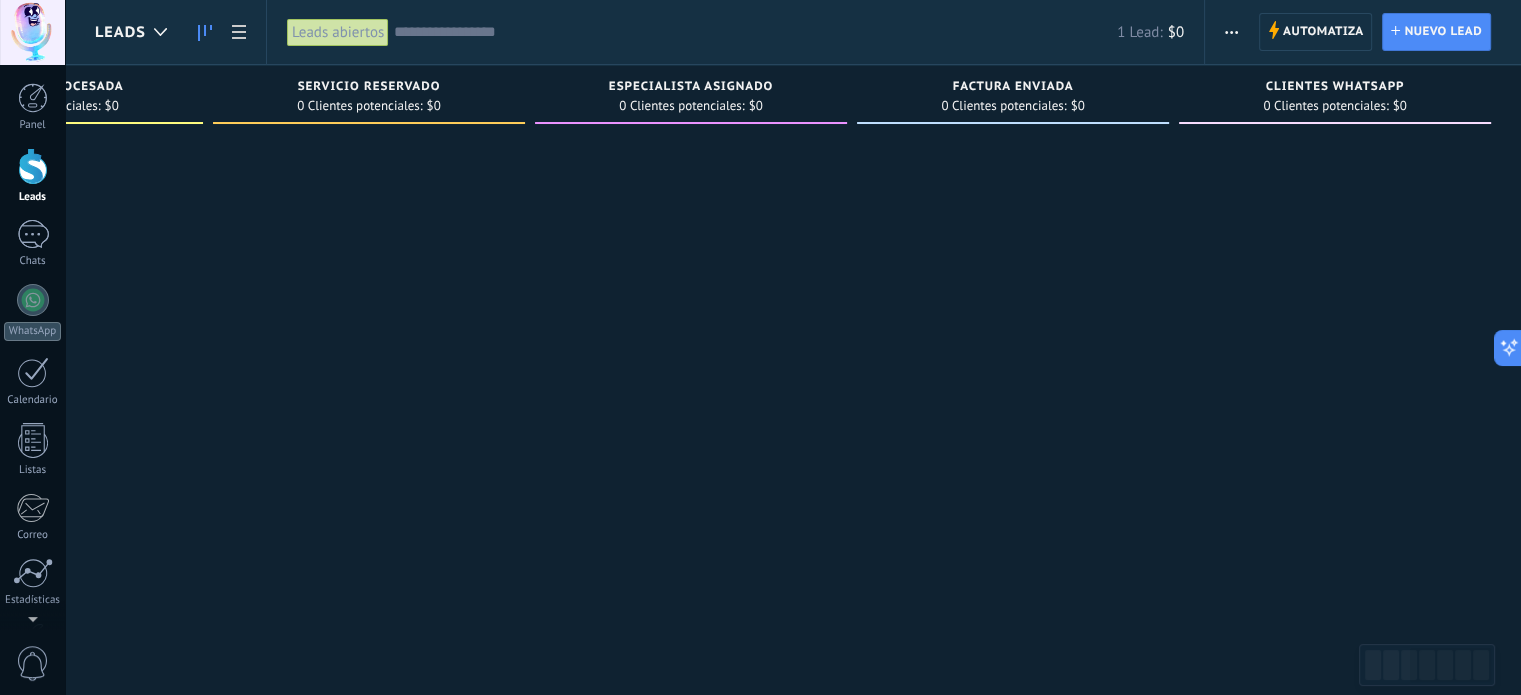 click on "Clientes WhatsApp" at bounding box center [1335, 87] 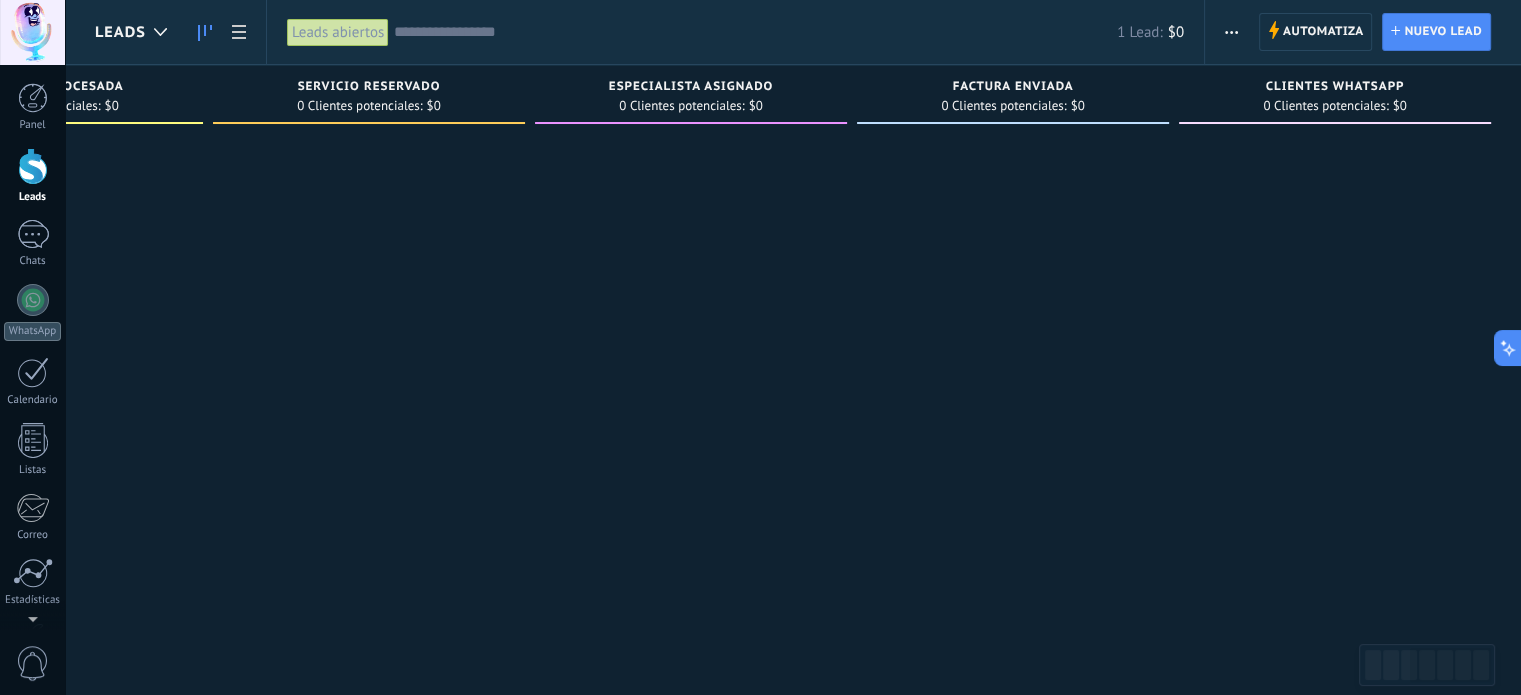 click 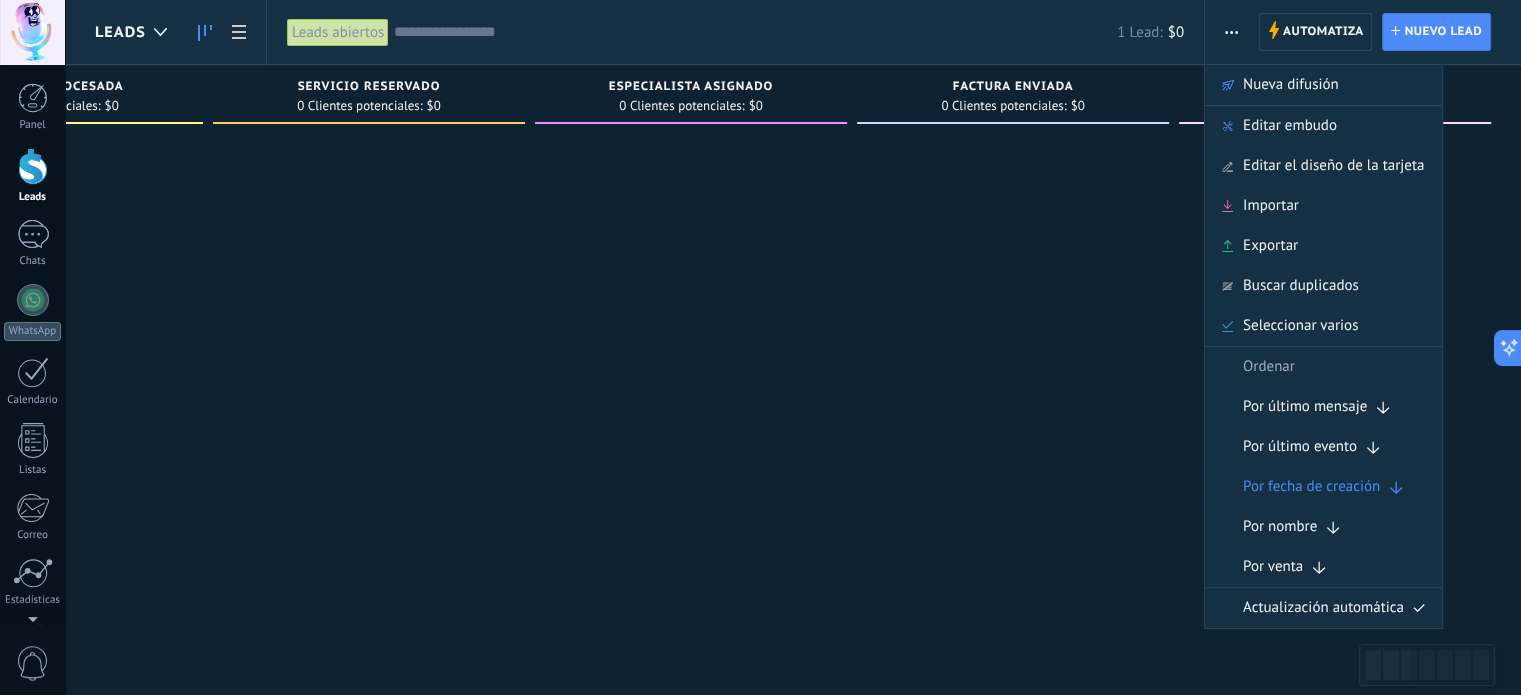 click 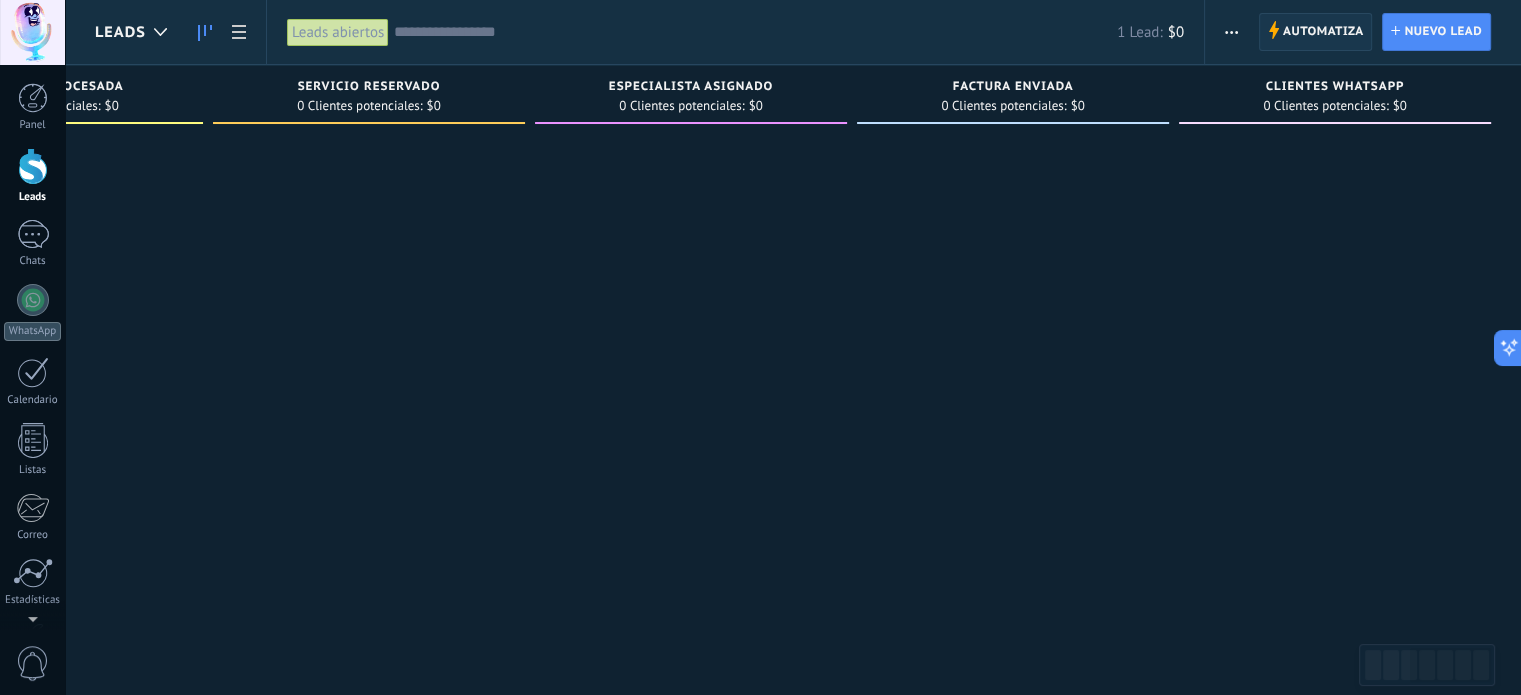 click on "Automatiza" at bounding box center (1323, 32) 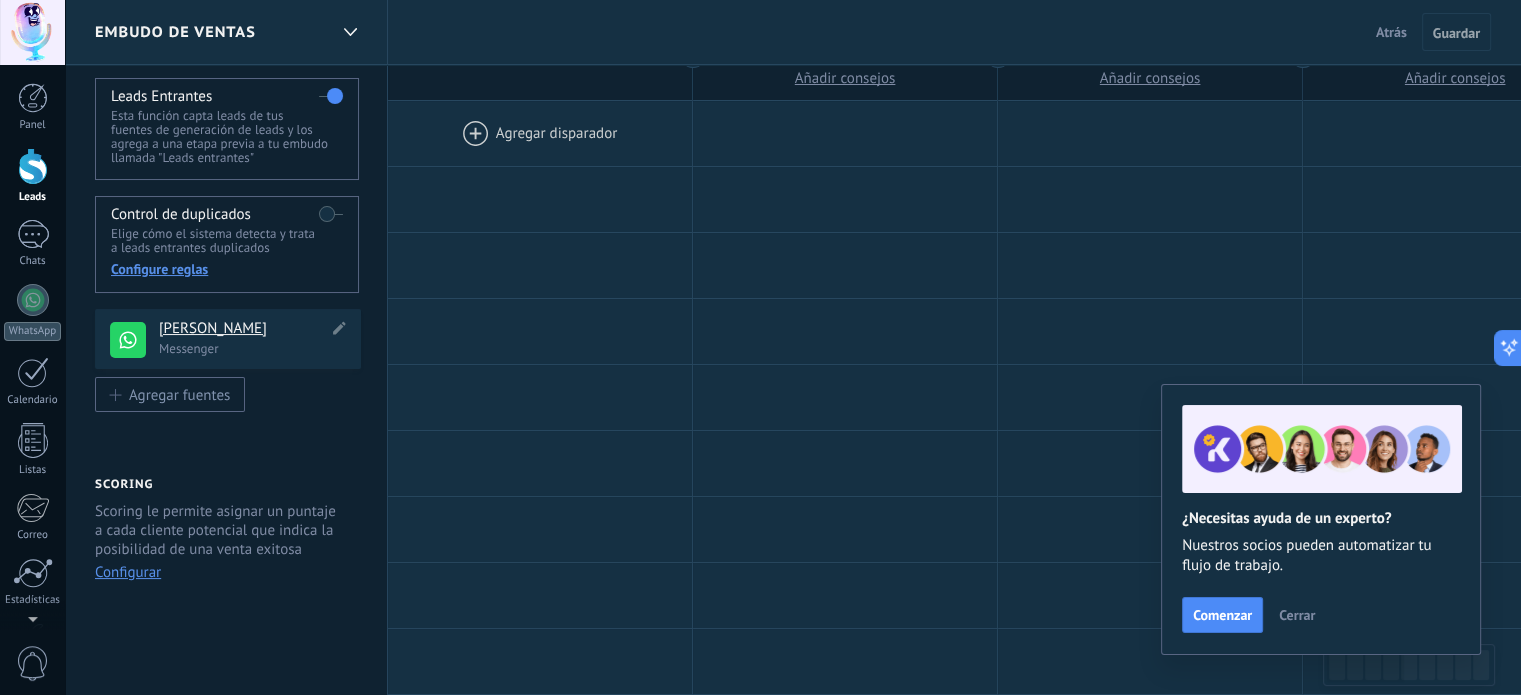 scroll, scrollTop: 0, scrollLeft: 0, axis: both 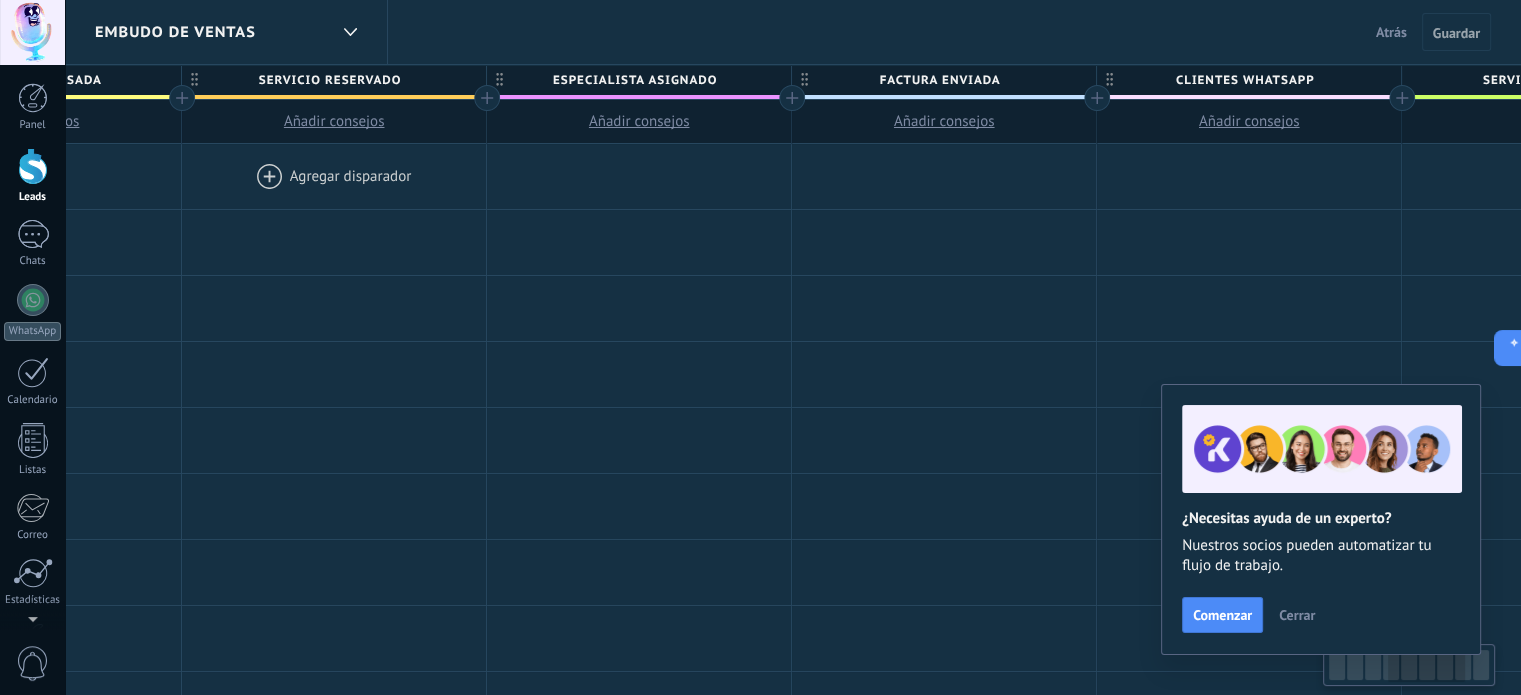 drag, startPoint x: 1112, startPoint y: 189, endPoint x: 463, endPoint y: 201, distance: 649.1109 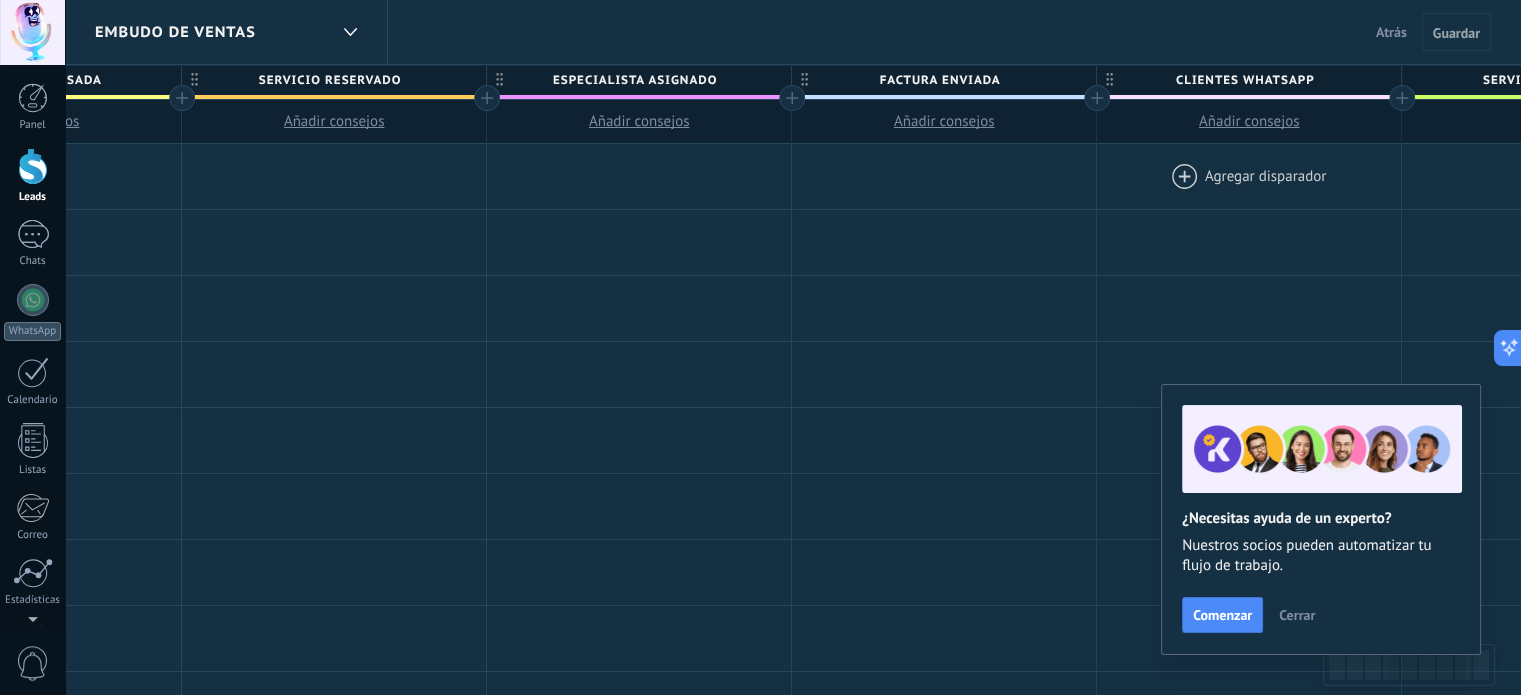 click at bounding box center [1249, 176] 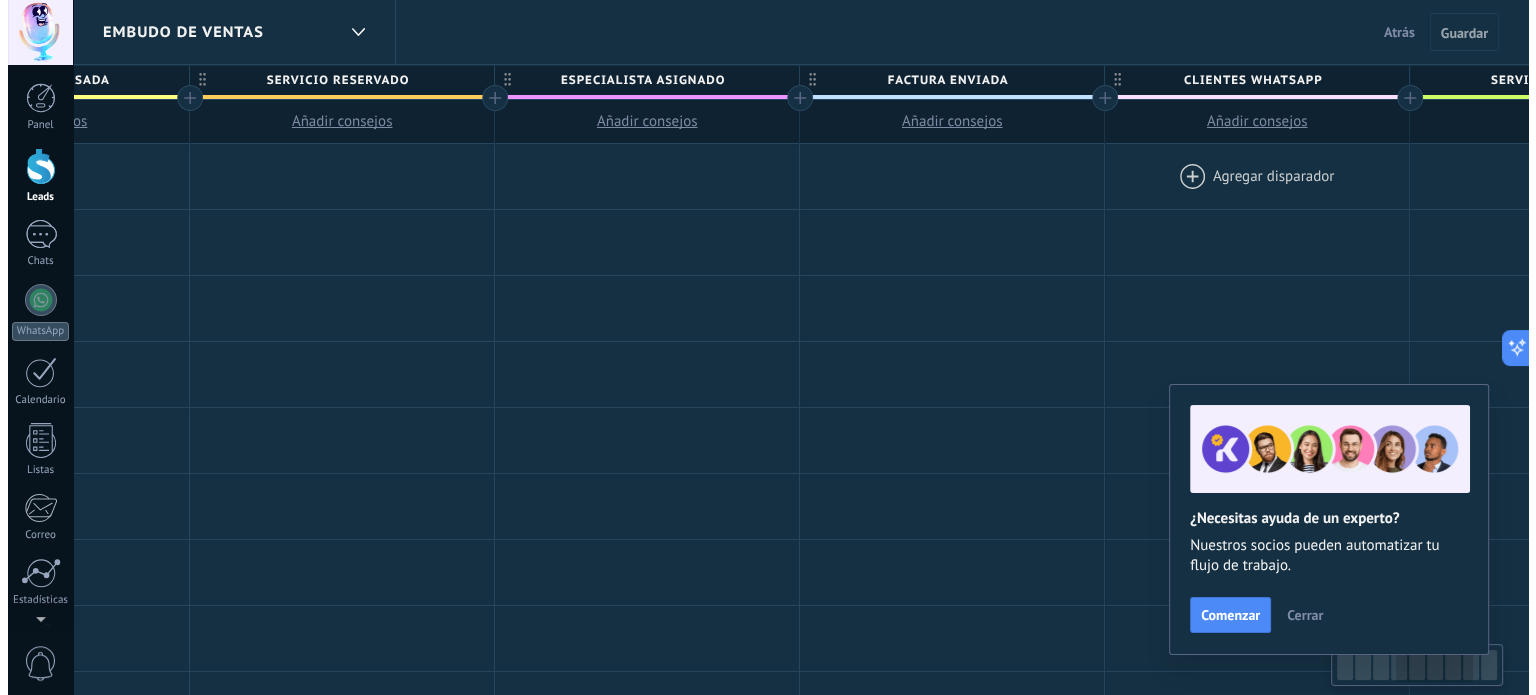 scroll, scrollTop: 0, scrollLeft: 1122, axis: horizontal 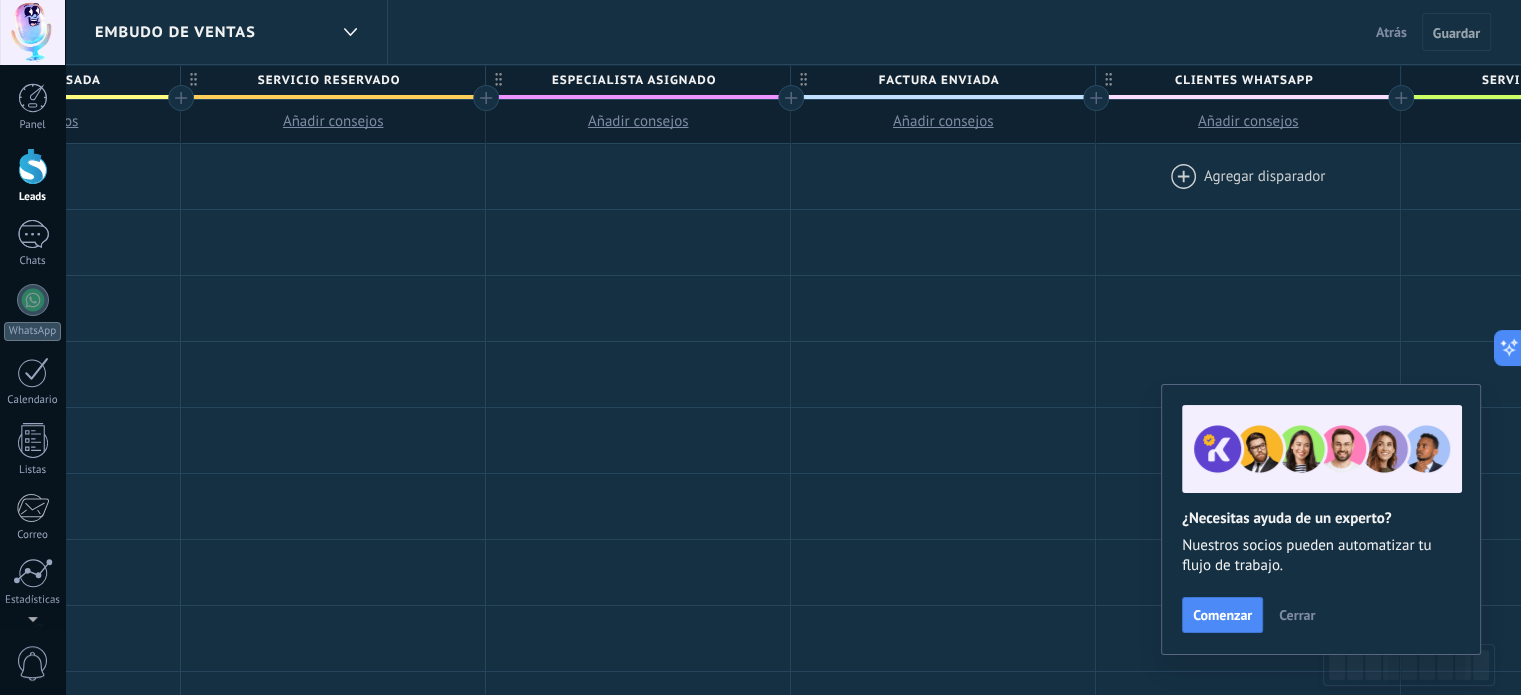 click at bounding box center (1248, 176) 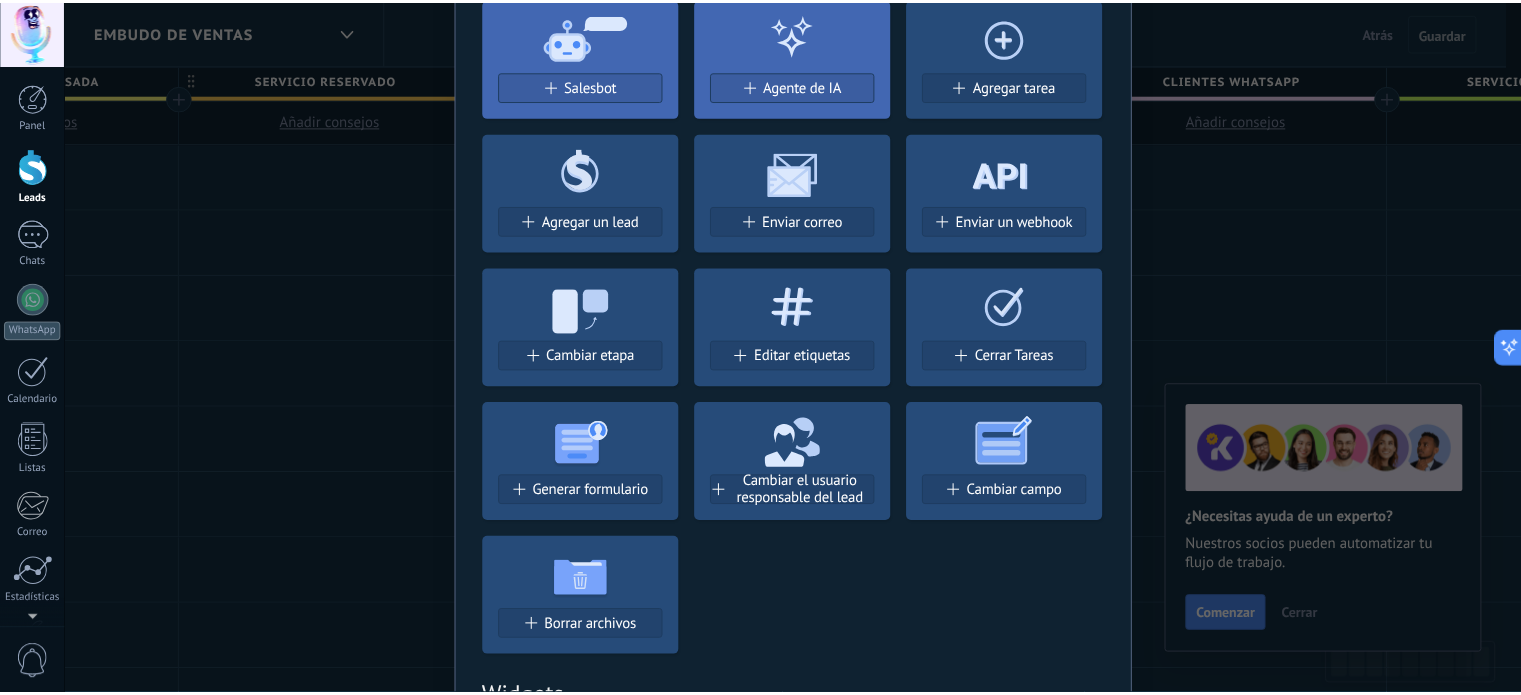 scroll, scrollTop: 0, scrollLeft: 0, axis: both 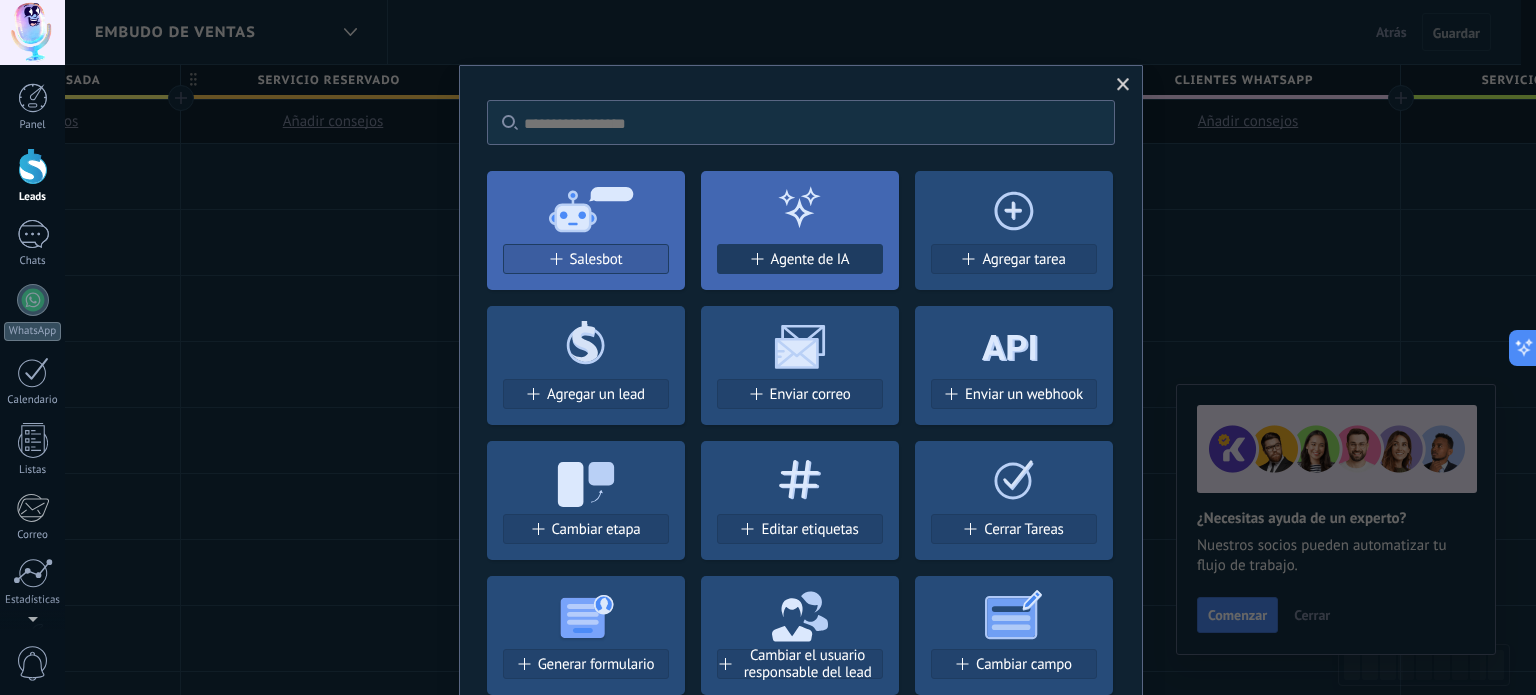click on "Agente de IA" at bounding box center [810, 259] 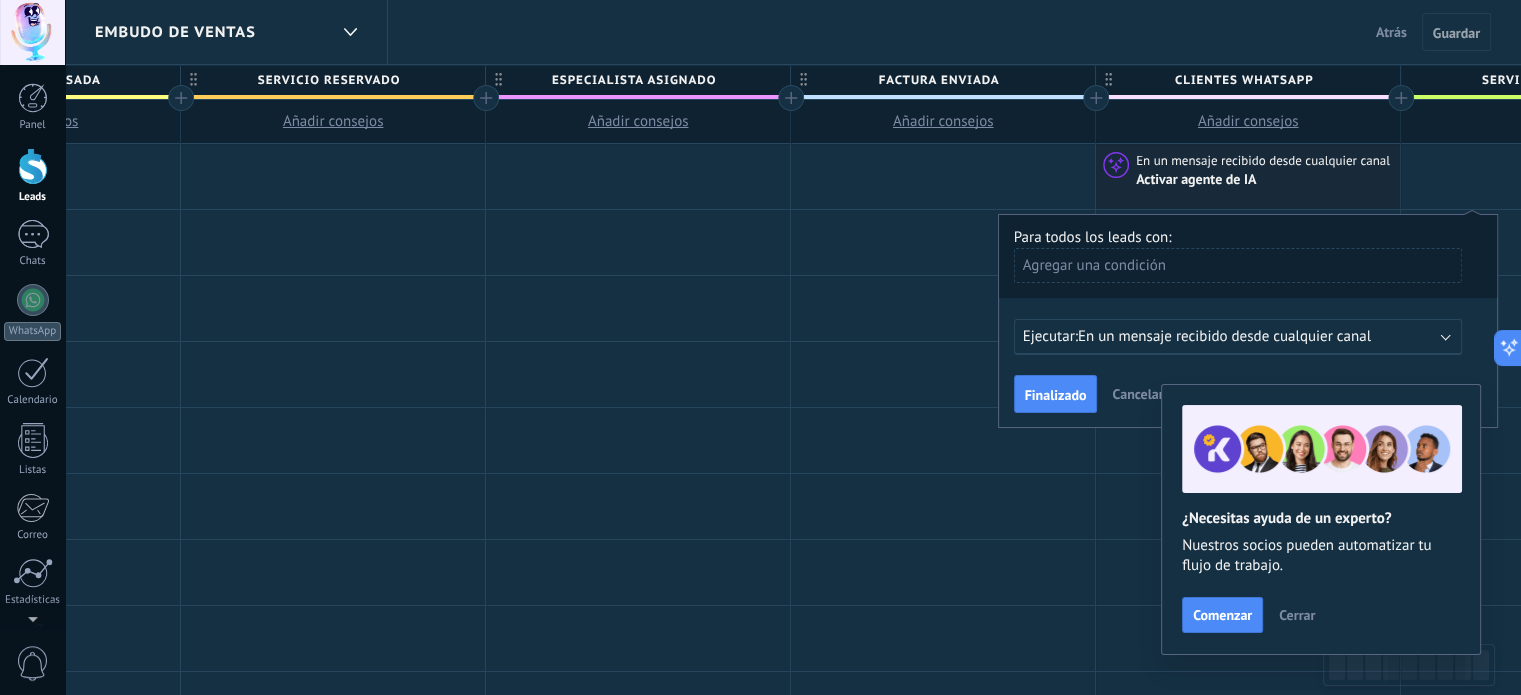 click on "Agregar una condición" at bounding box center [1238, 265] 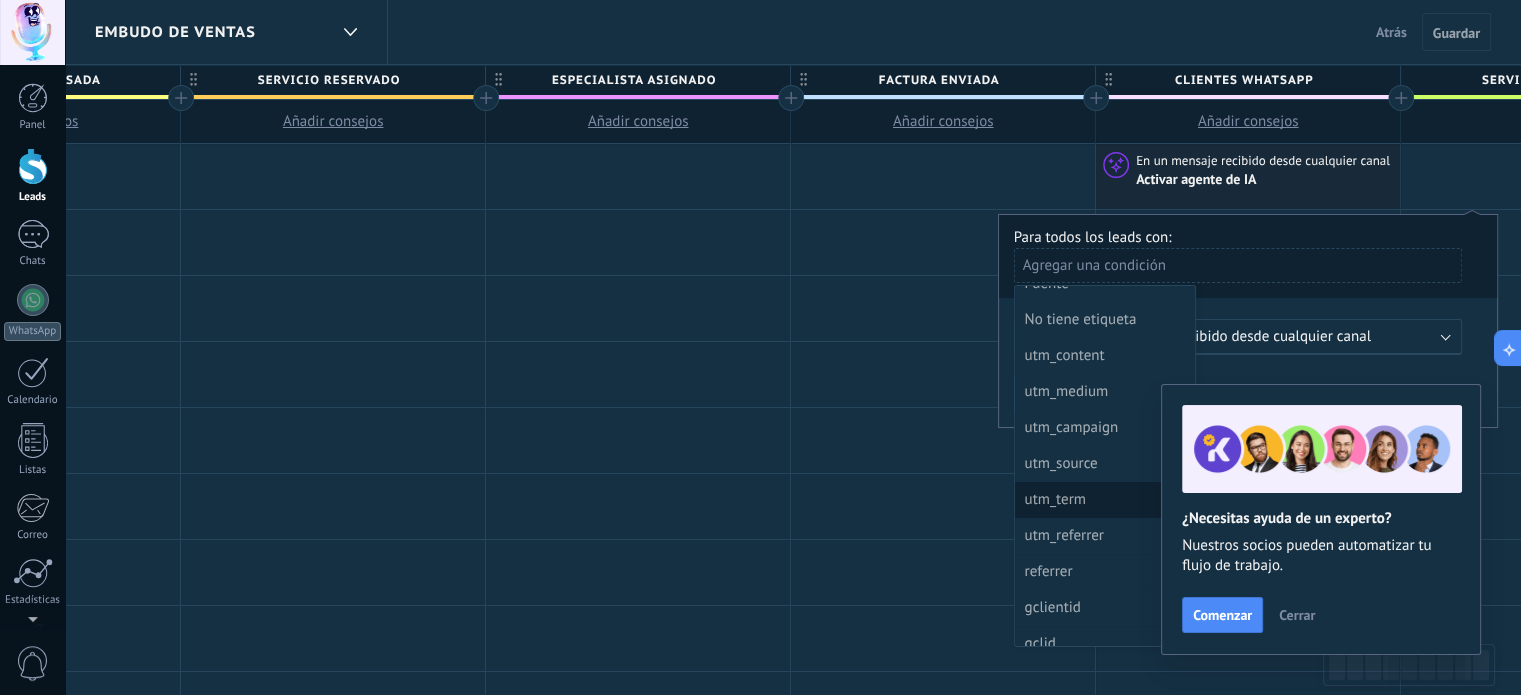 scroll, scrollTop: 180, scrollLeft: 0, axis: vertical 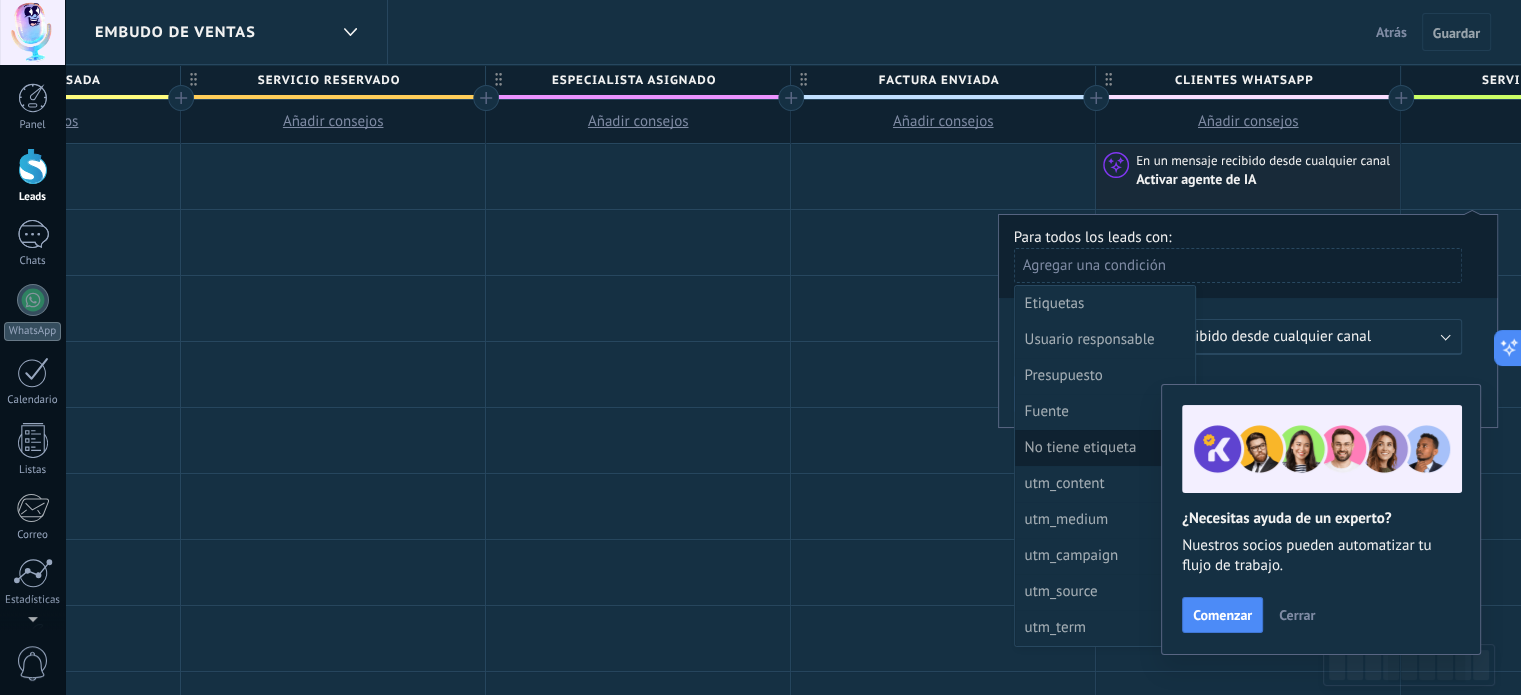 click on "No tiene etiqueta" at bounding box center [1105, 448] 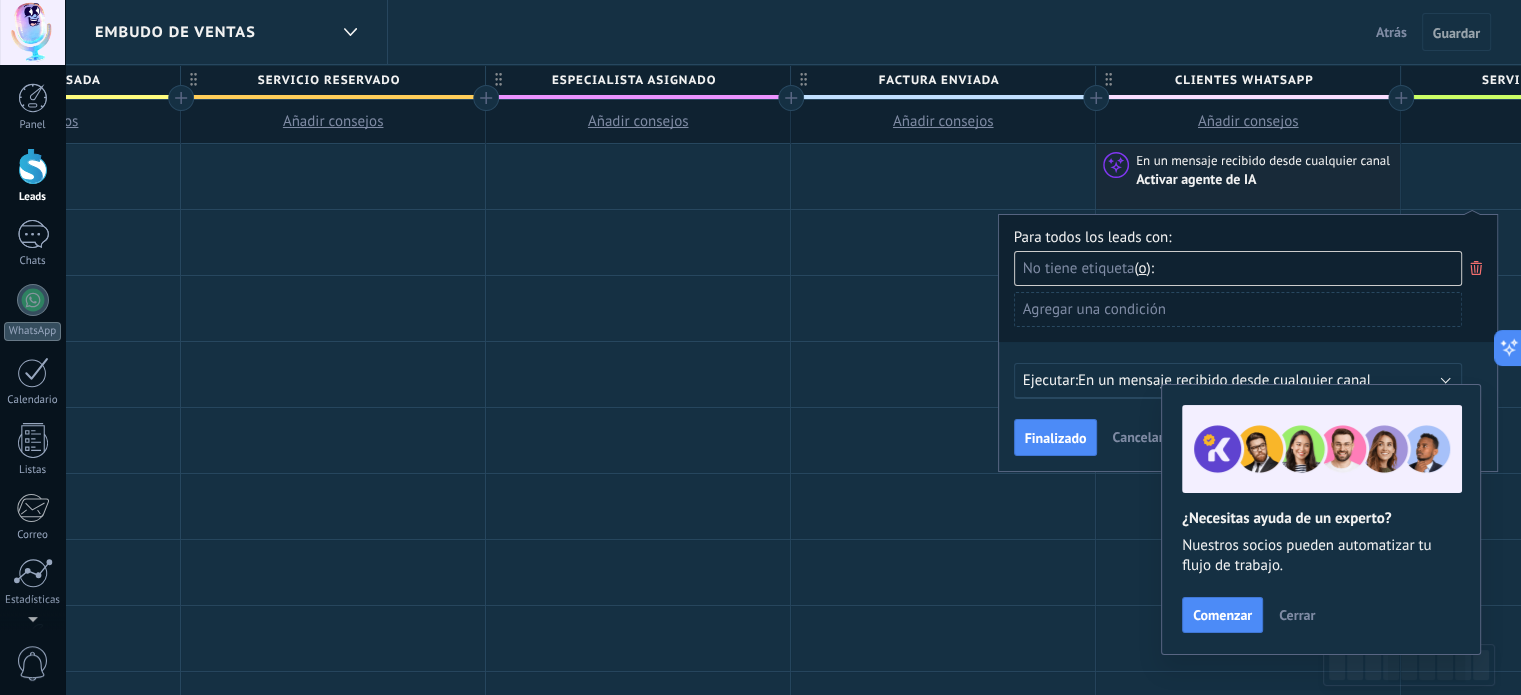 click on "Agregar una condición" at bounding box center (1238, 309) 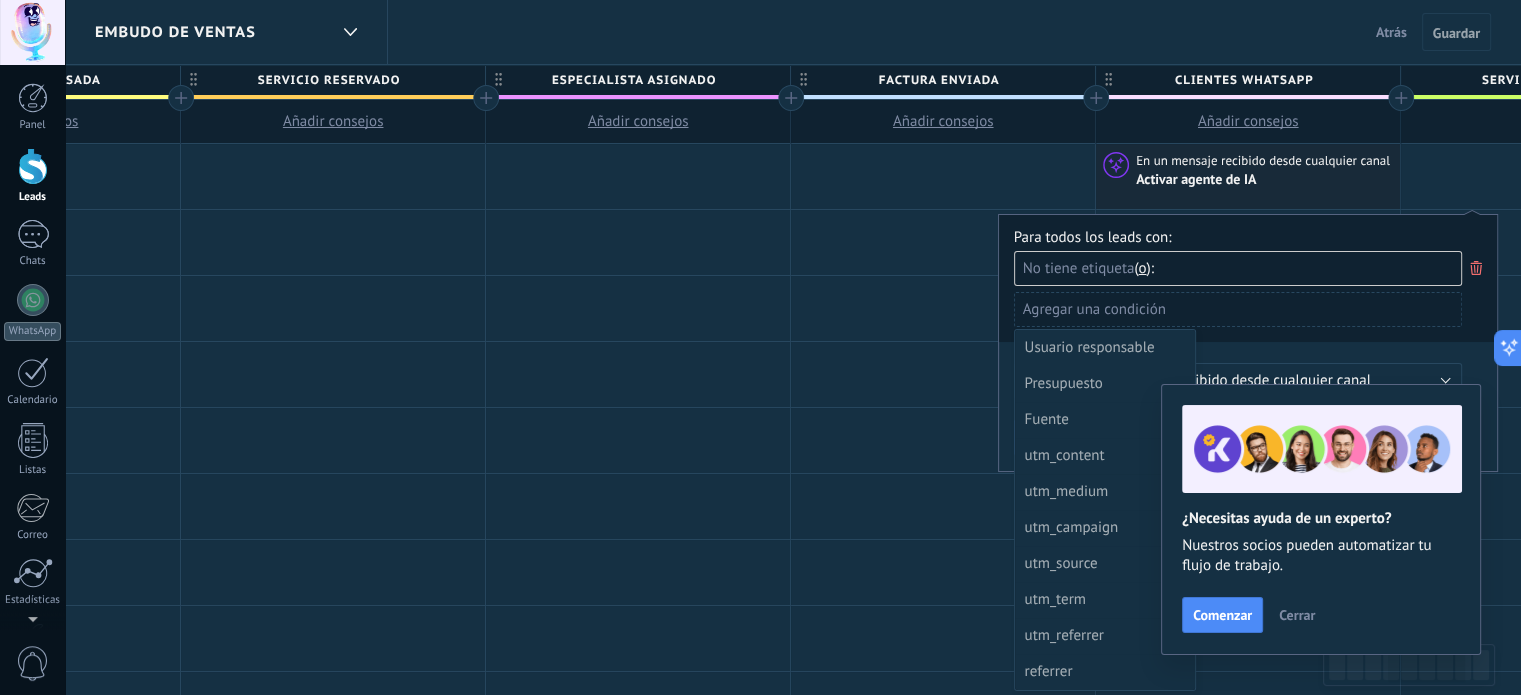 drag, startPoint x: 1276, startPoint y: 343, endPoint x: 1256, endPoint y: 346, distance: 20.22375 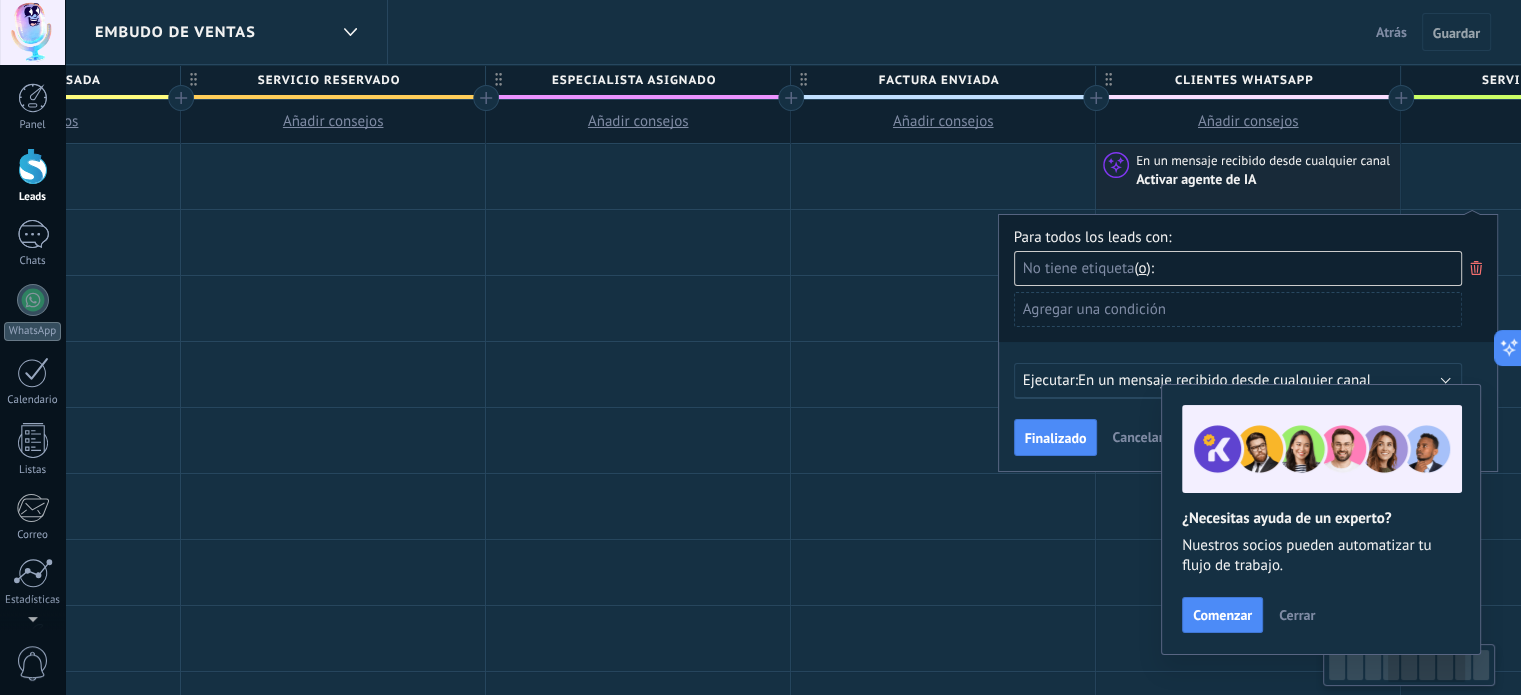 scroll, scrollTop: 0, scrollLeft: 1124, axis: horizontal 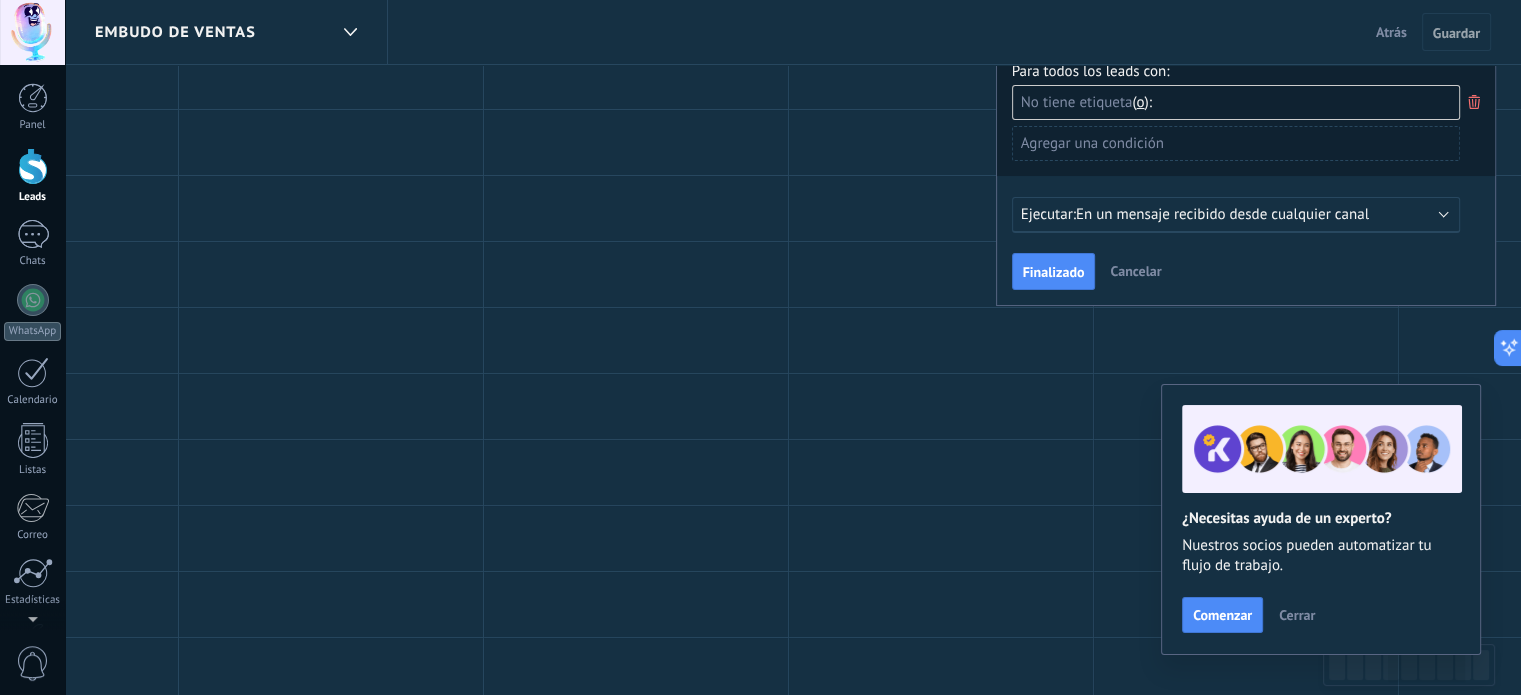 click on "En un mensaje recibido desde cualquier canal" at bounding box center [1222, 214] 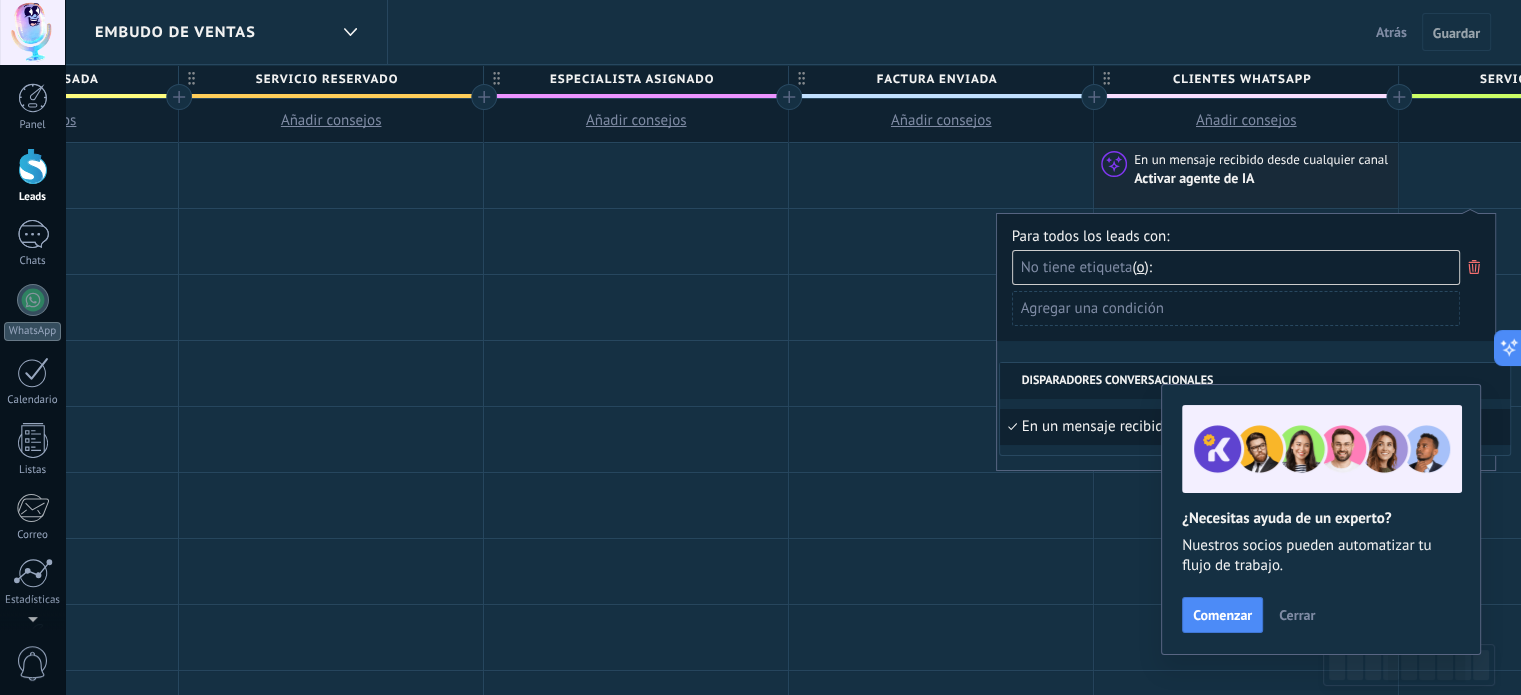 scroll, scrollTop: 0, scrollLeft: 0, axis: both 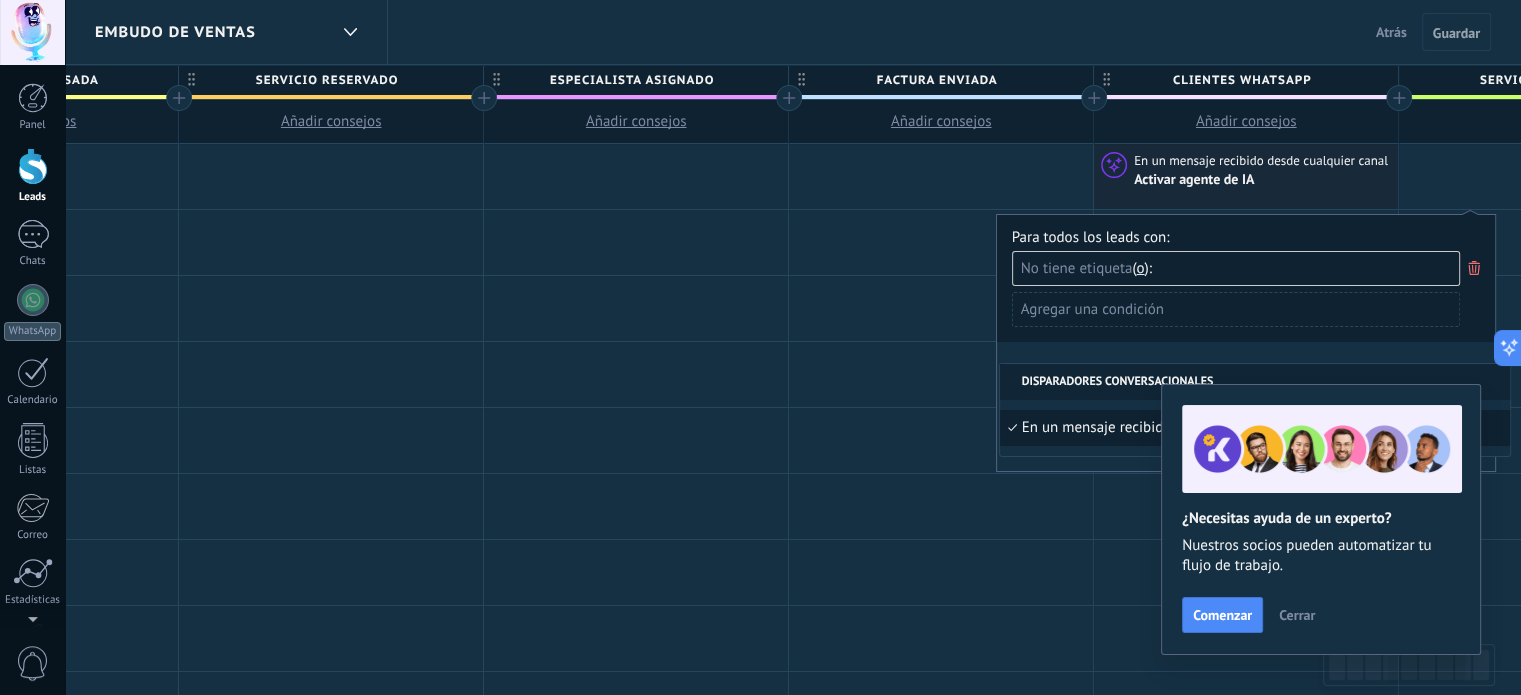 drag, startPoint x: 1284, startPoint y: 611, endPoint x: 1284, endPoint y: 596, distance: 15 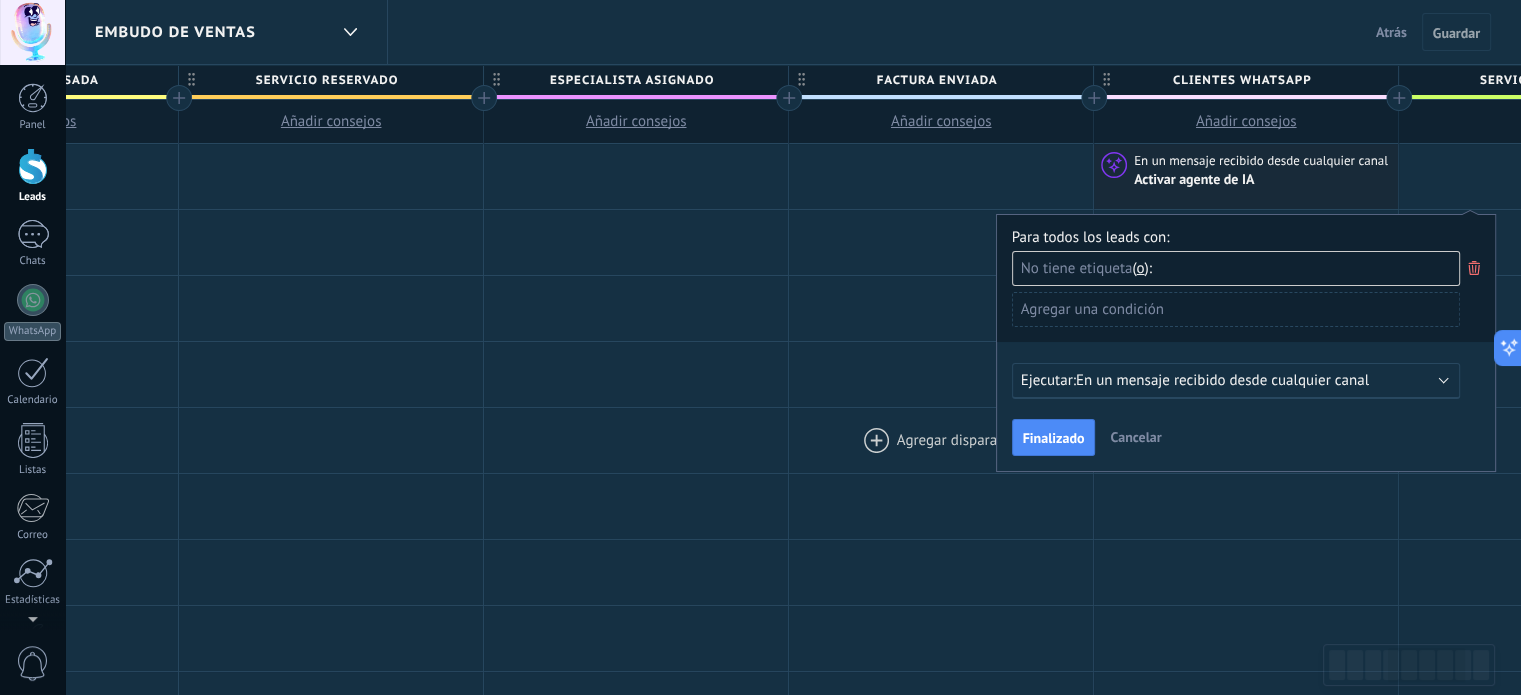 click on "Finalizado" at bounding box center [1054, 438] 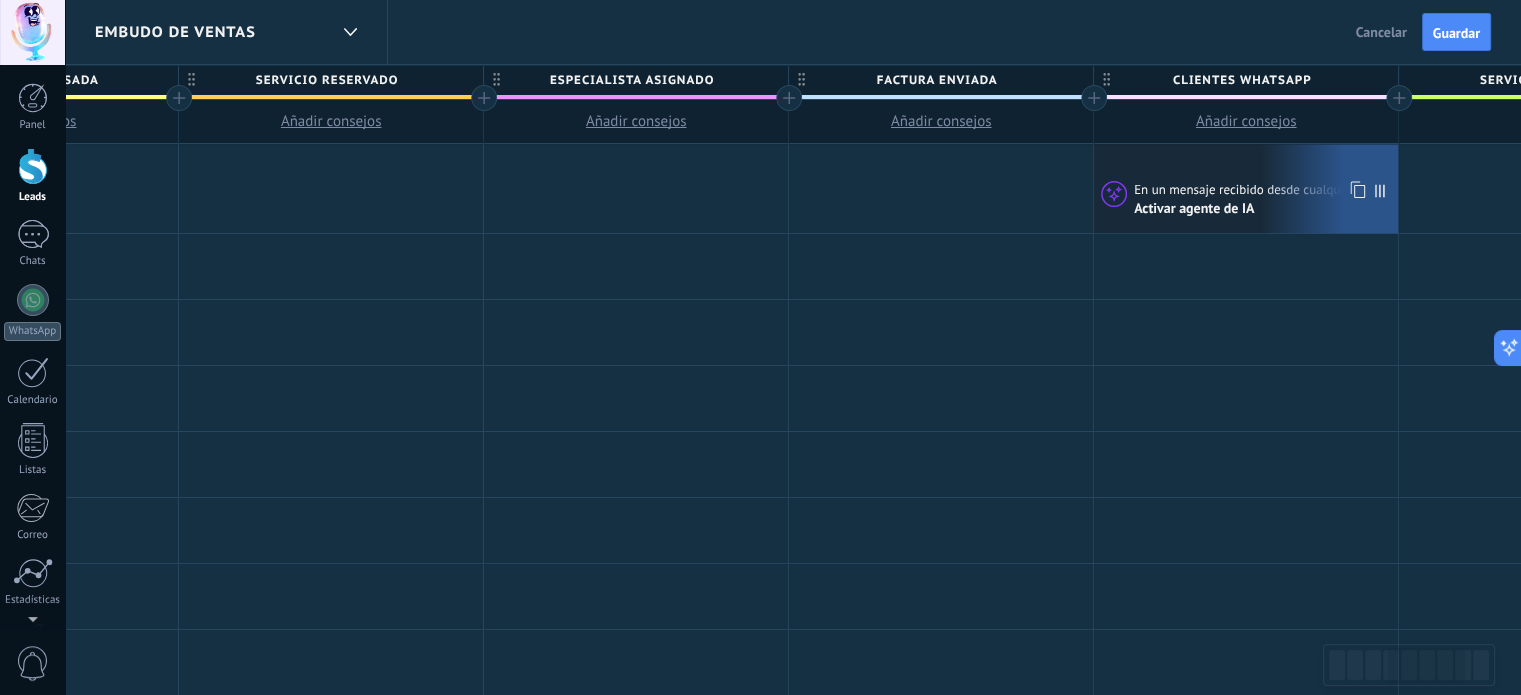 click on "En un mensaje recibido desde cualquier canal" at bounding box center (1262, 190) 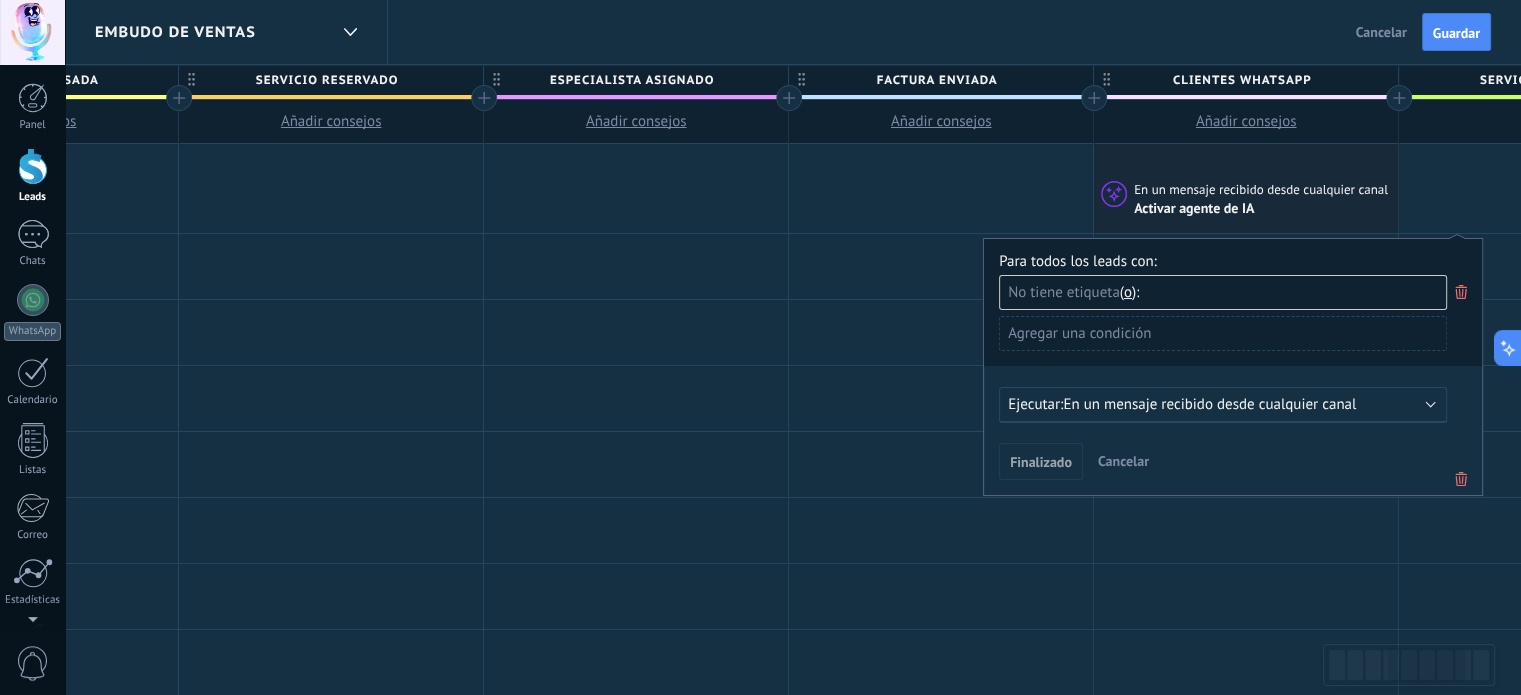 click on "En un mensaje recibido desde cualquier canal" at bounding box center [1262, 190] 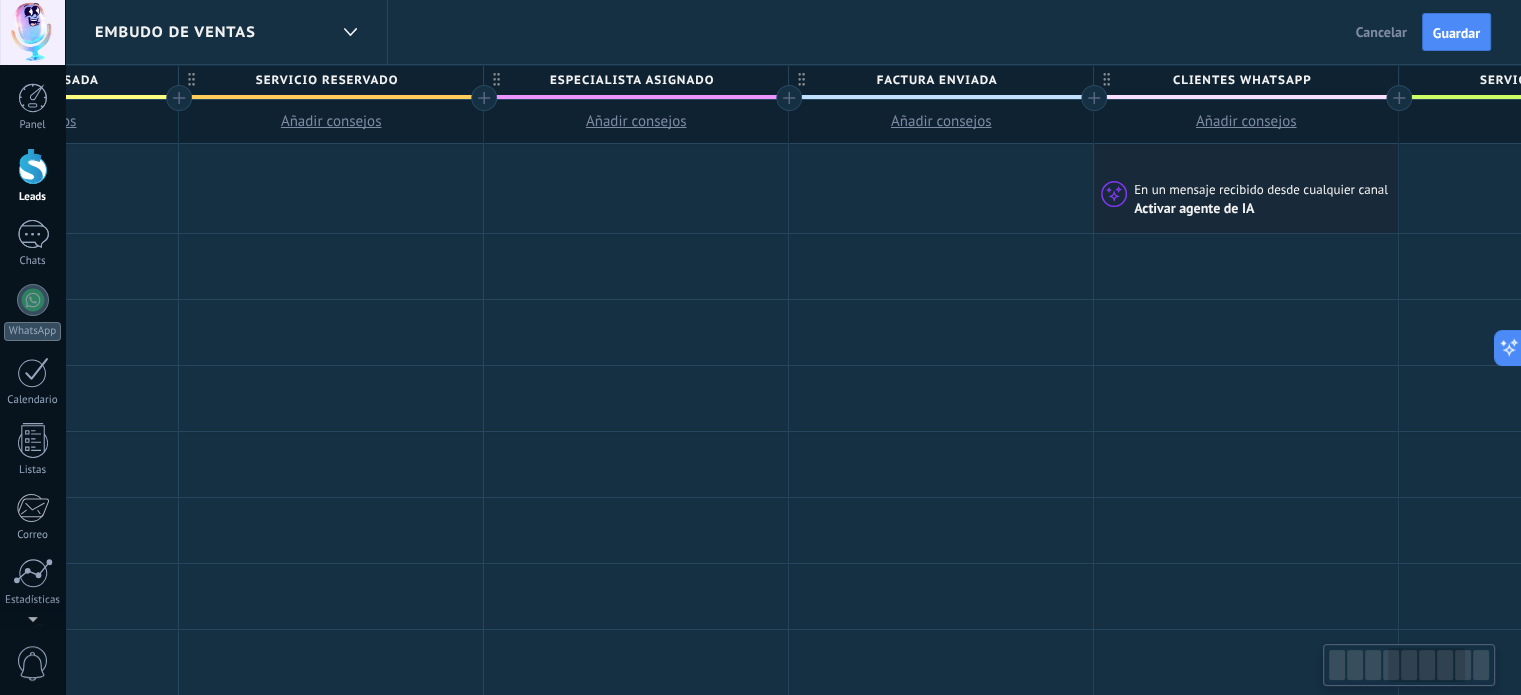 click on "En un mensaje recibido desde cualquier canal Activar agente de IA" at bounding box center [1246, 188] 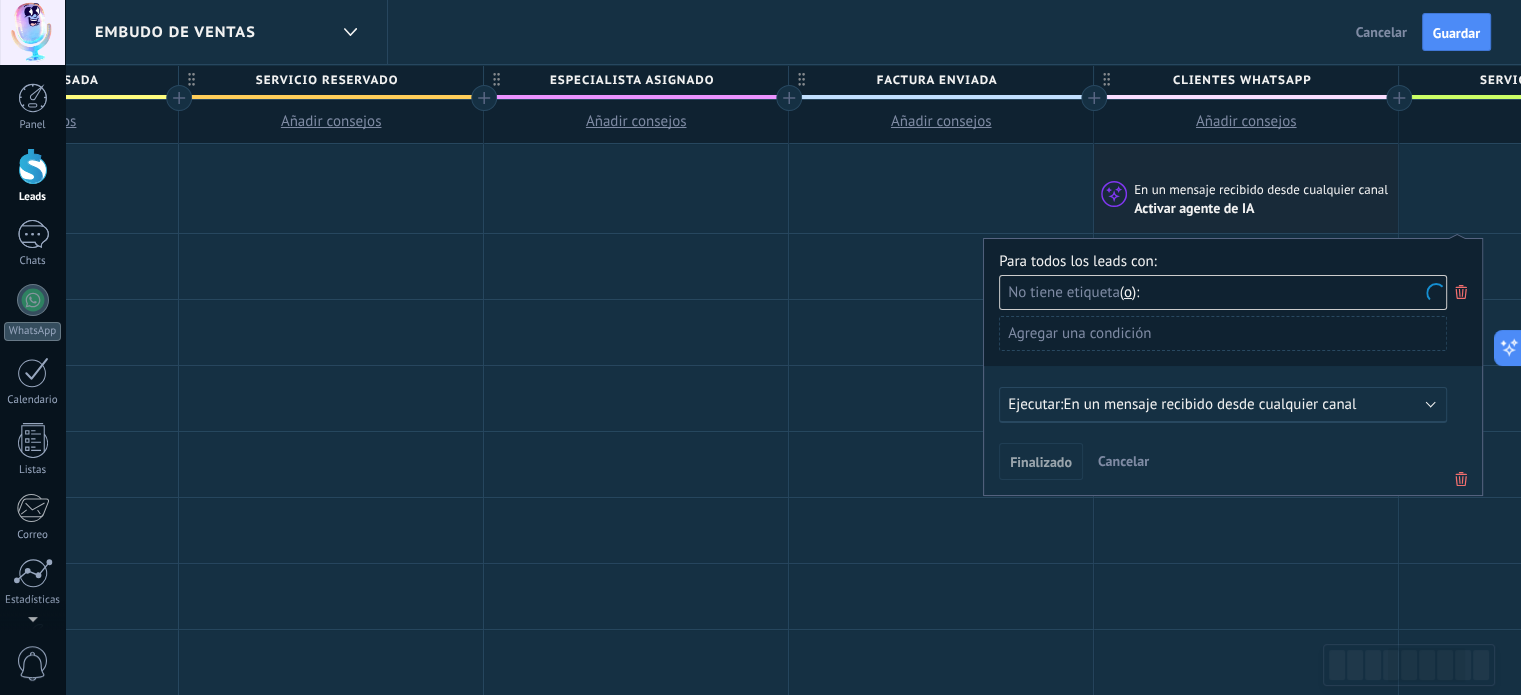 click on "Activar agente de IA" at bounding box center [1195, 209] 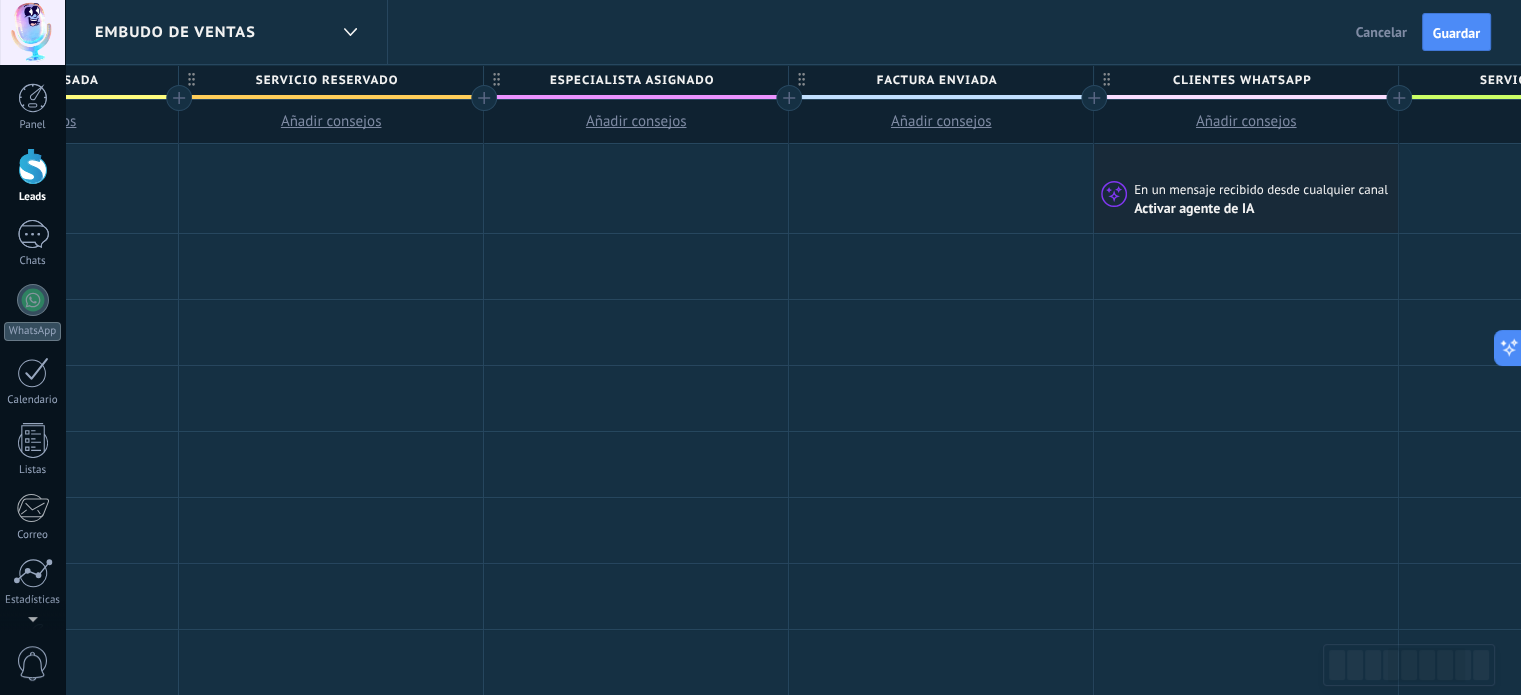 click on "Activar agente de IA" at bounding box center [1195, 209] 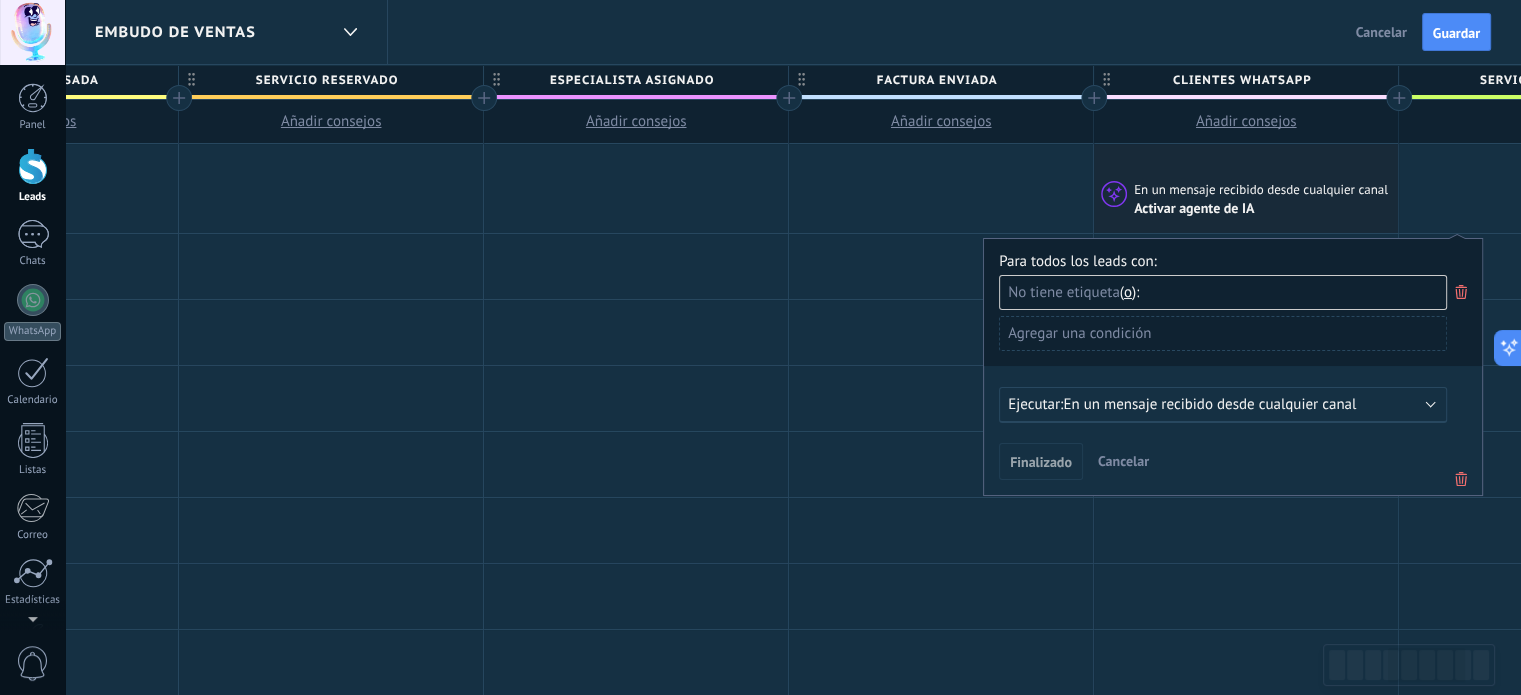 click on "En un mensaje recibido desde cualquier canal" at bounding box center [1209, 404] 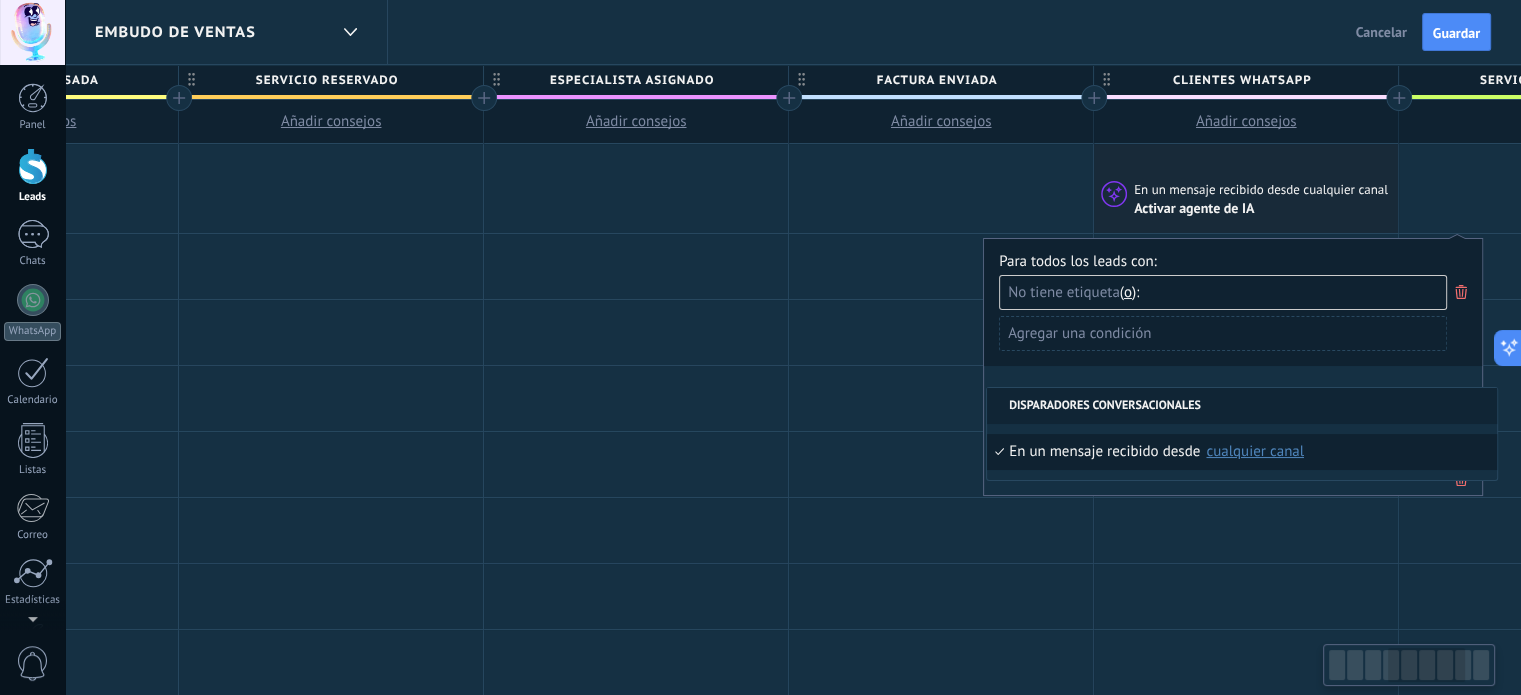 click on "Para todos los leads con: No tiene etiqueta  y o o Agregar una condición Ejecutar:   En un mensaje recibido desde cualquier canal Disparadores conversacionales En un mensaje recibido desde Seleccionar todo Angel Medina cualquier canal Finalizado Cancelar" at bounding box center [1233, 367] 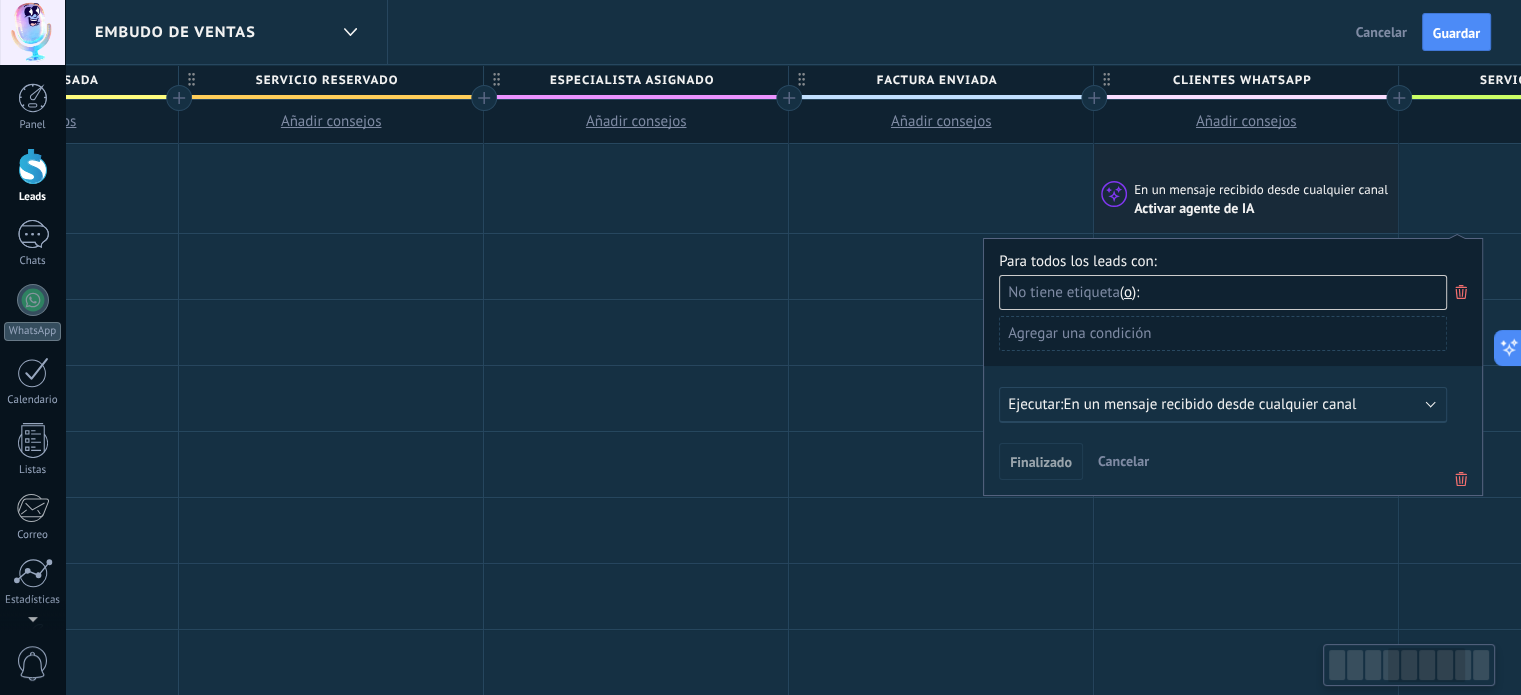 scroll, scrollTop: 0, scrollLeft: 1128, axis: horizontal 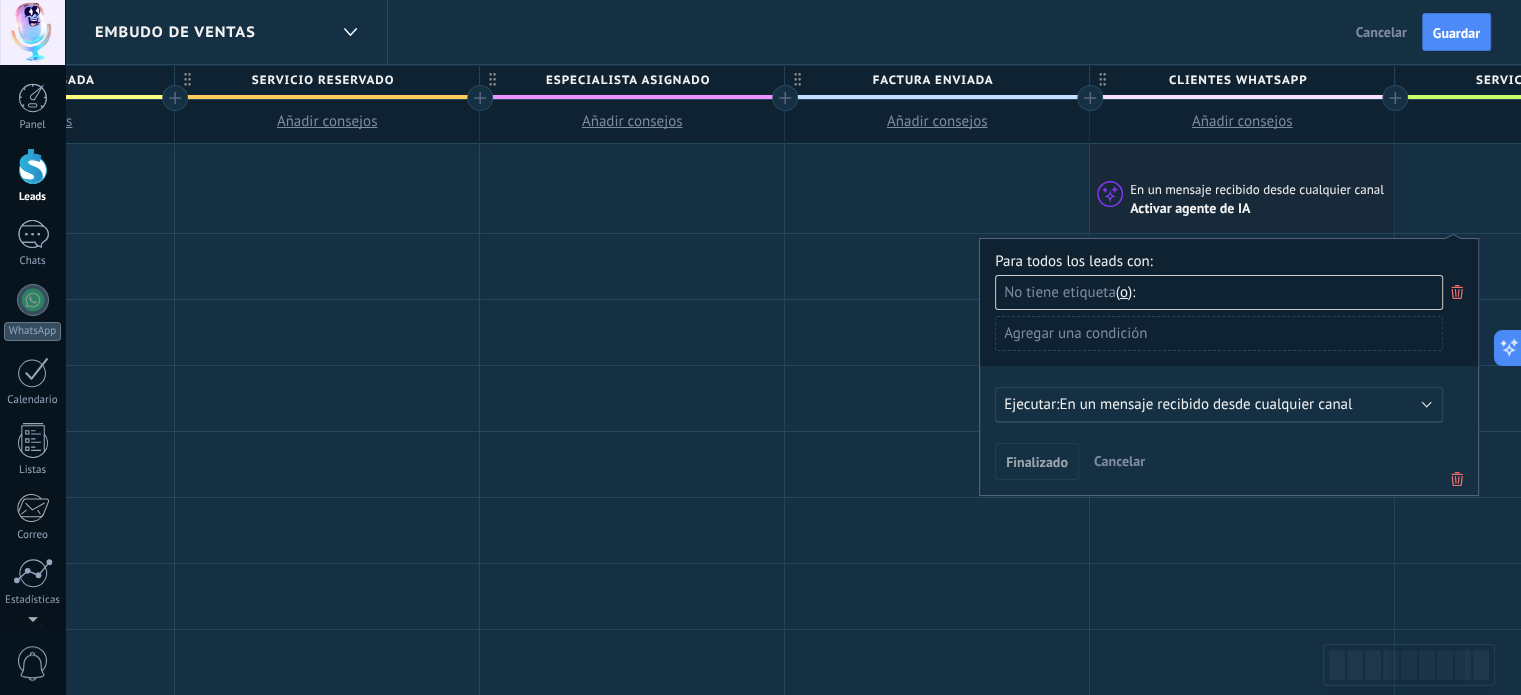 click at bounding box center (1242, 158) 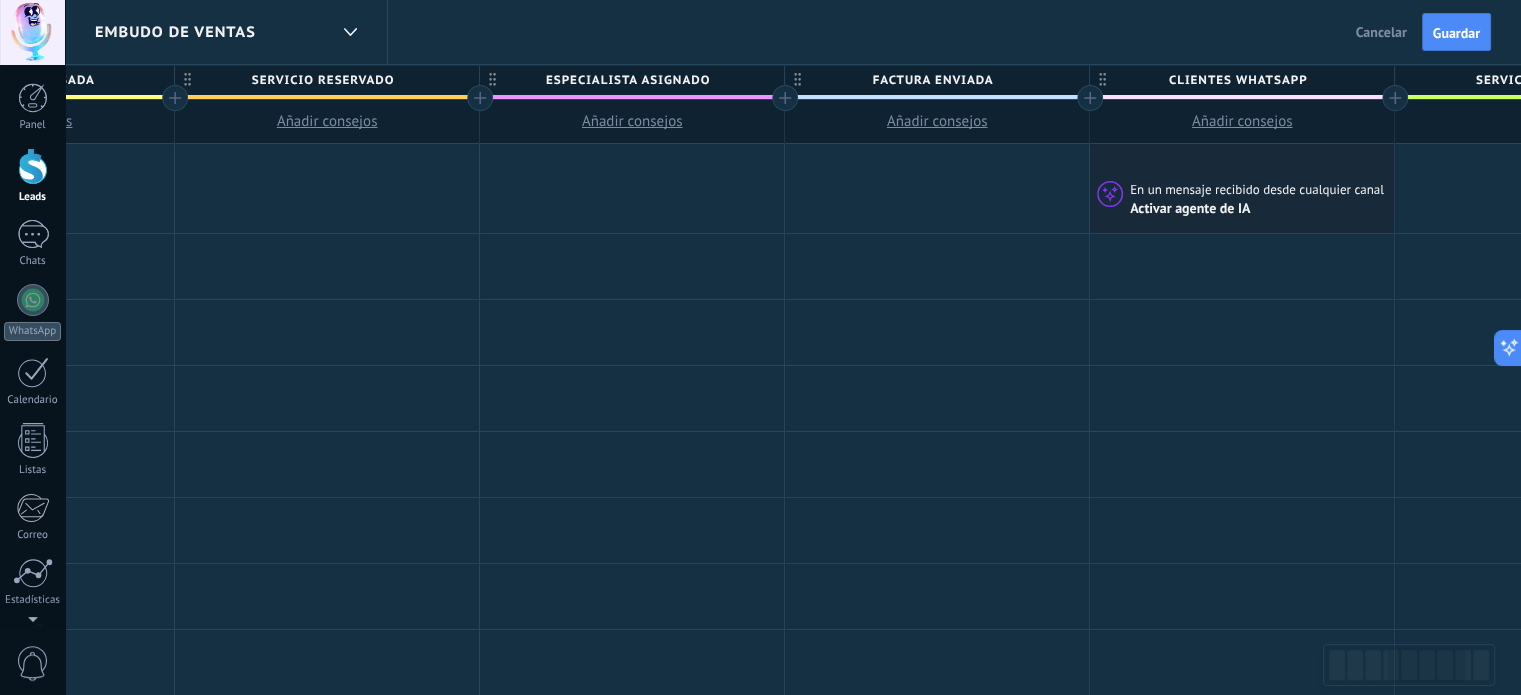 click on "En un mensaje recibido desde cualquier canal" at bounding box center (1258, 190) 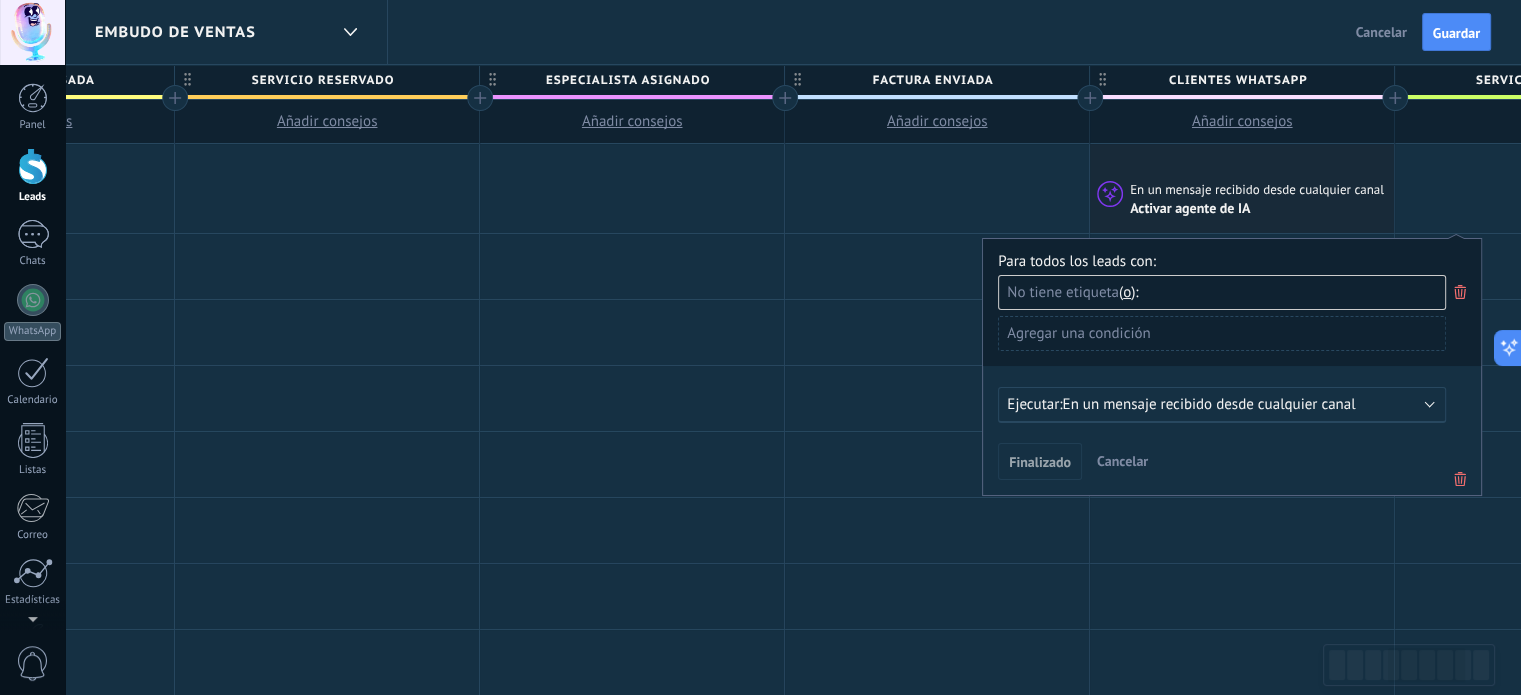 click on "En un mensaje recibido desde cualquier canal" at bounding box center [1208, 404] 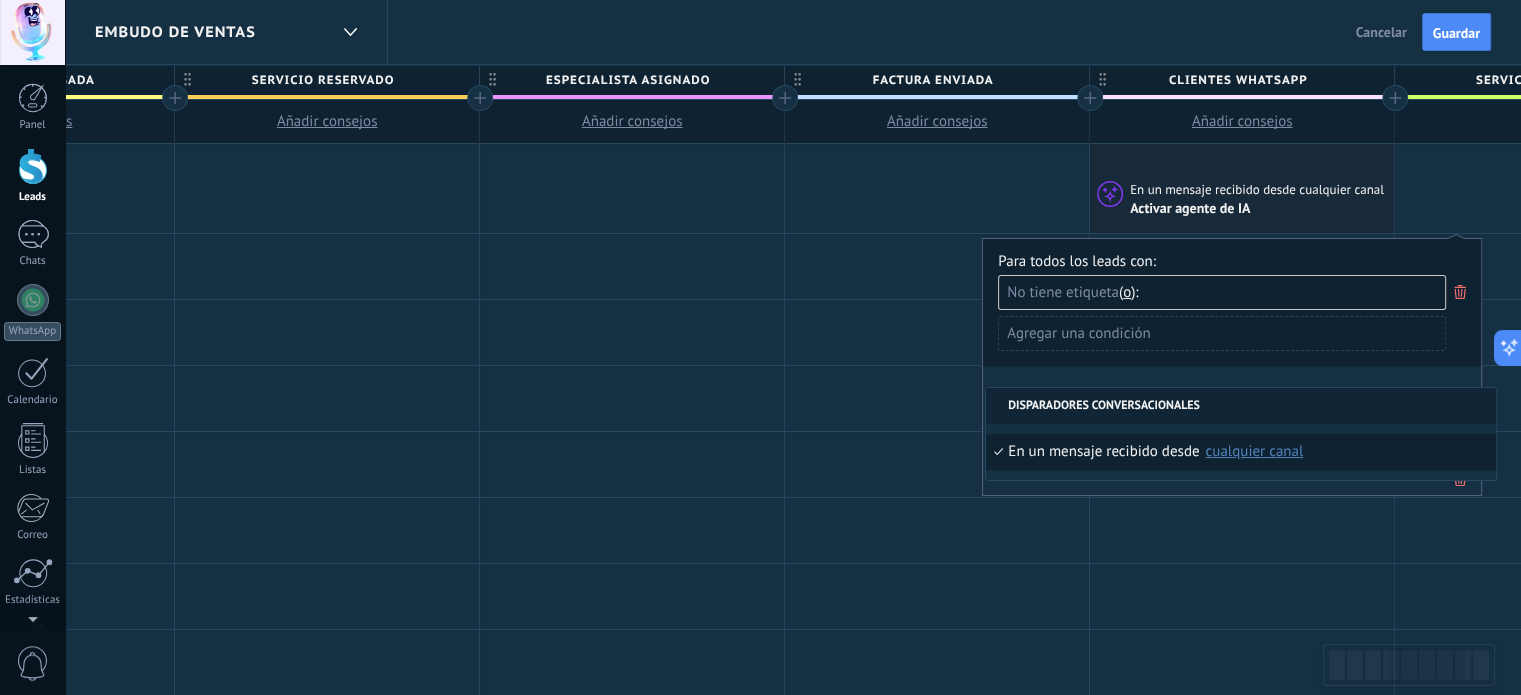 click on "cualquier canal" at bounding box center (1254, 451) 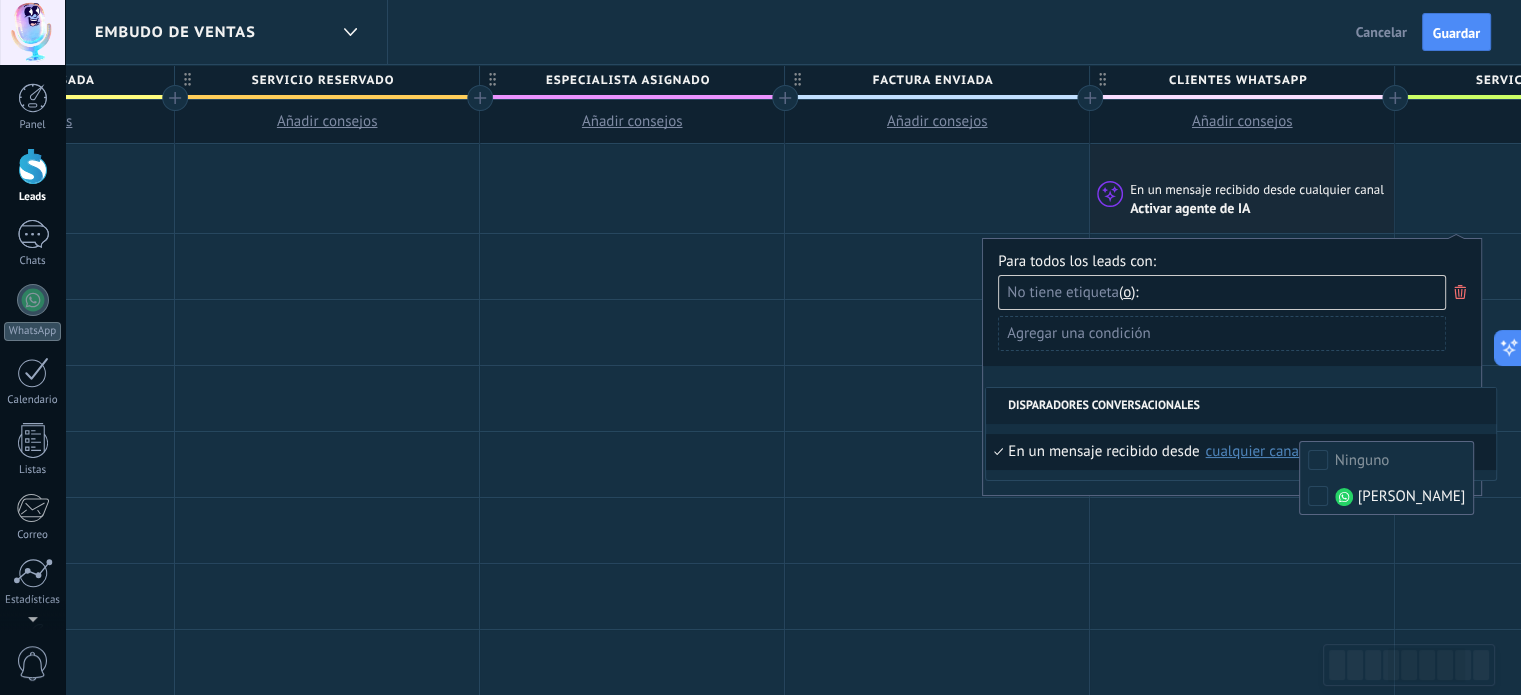 click on "Disparadores conversacionales" at bounding box center (1241, 406) 